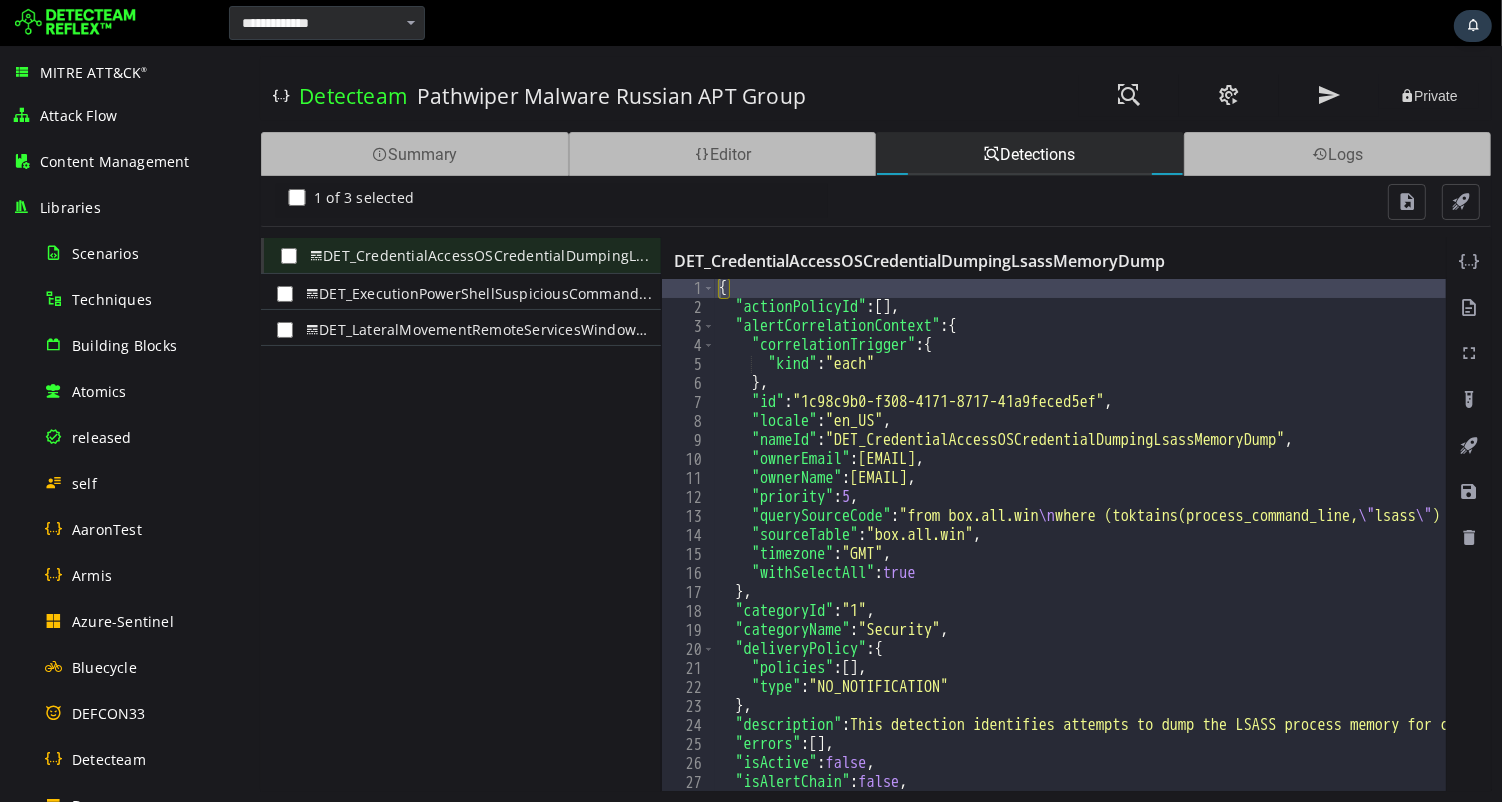 scroll, scrollTop: 0, scrollLeft: 0, axis: both 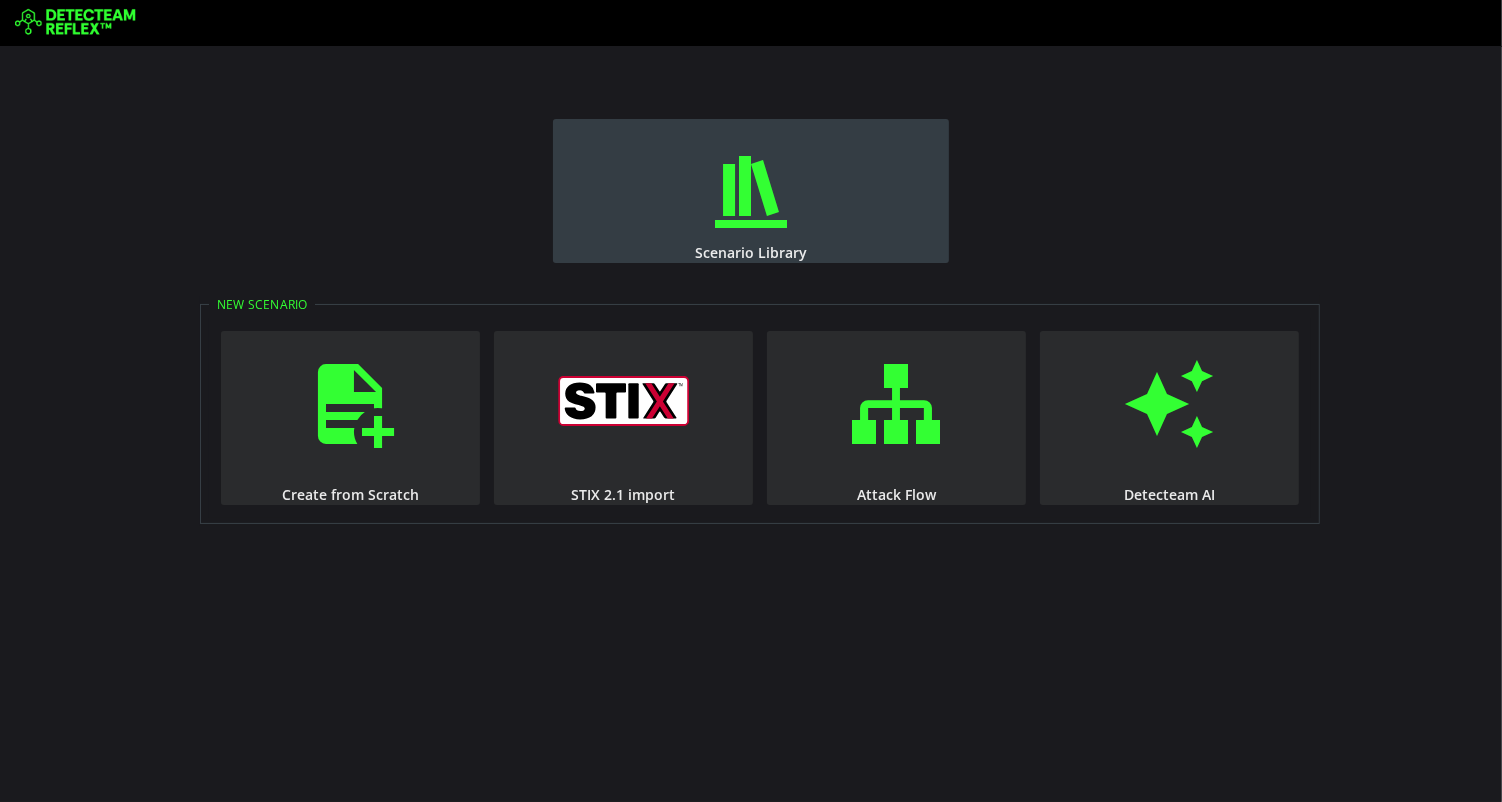 click on "Scenario Library" at bounding box center [751, 191] 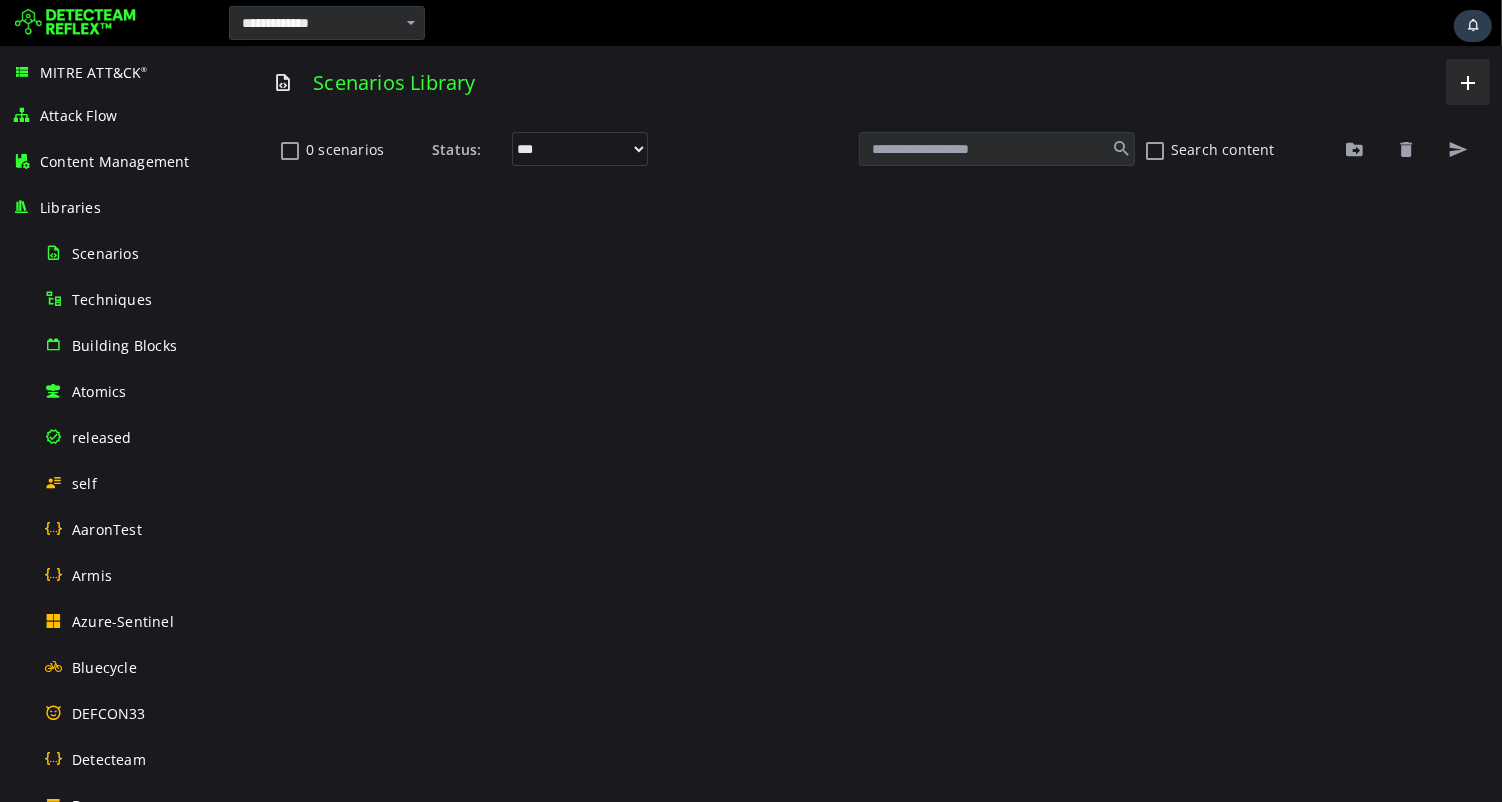 scroll, scrollTop: 0, scrollLeft: 0, axis: both 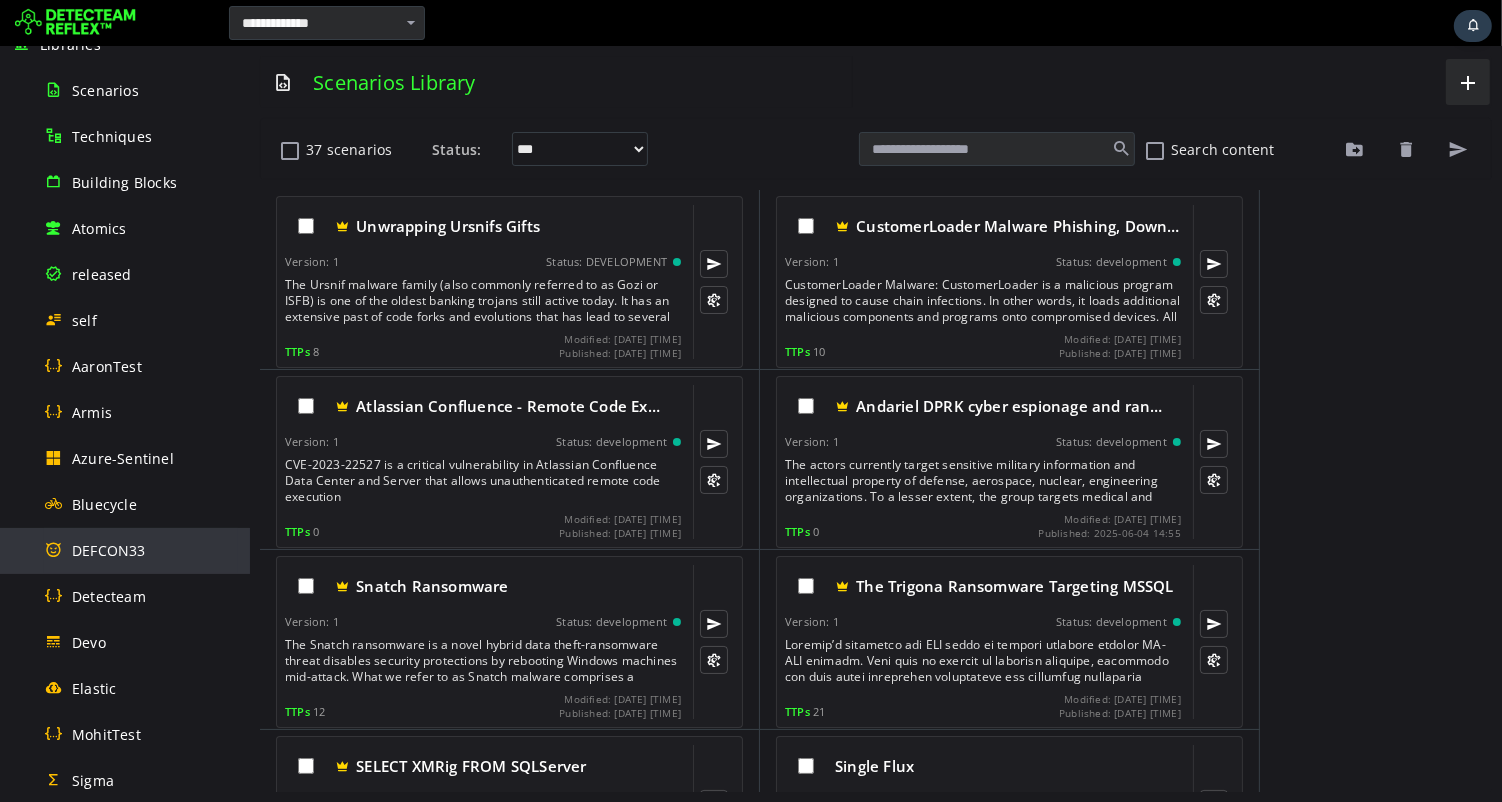 click on "DEFCON33" at bounding box center (141, 550) 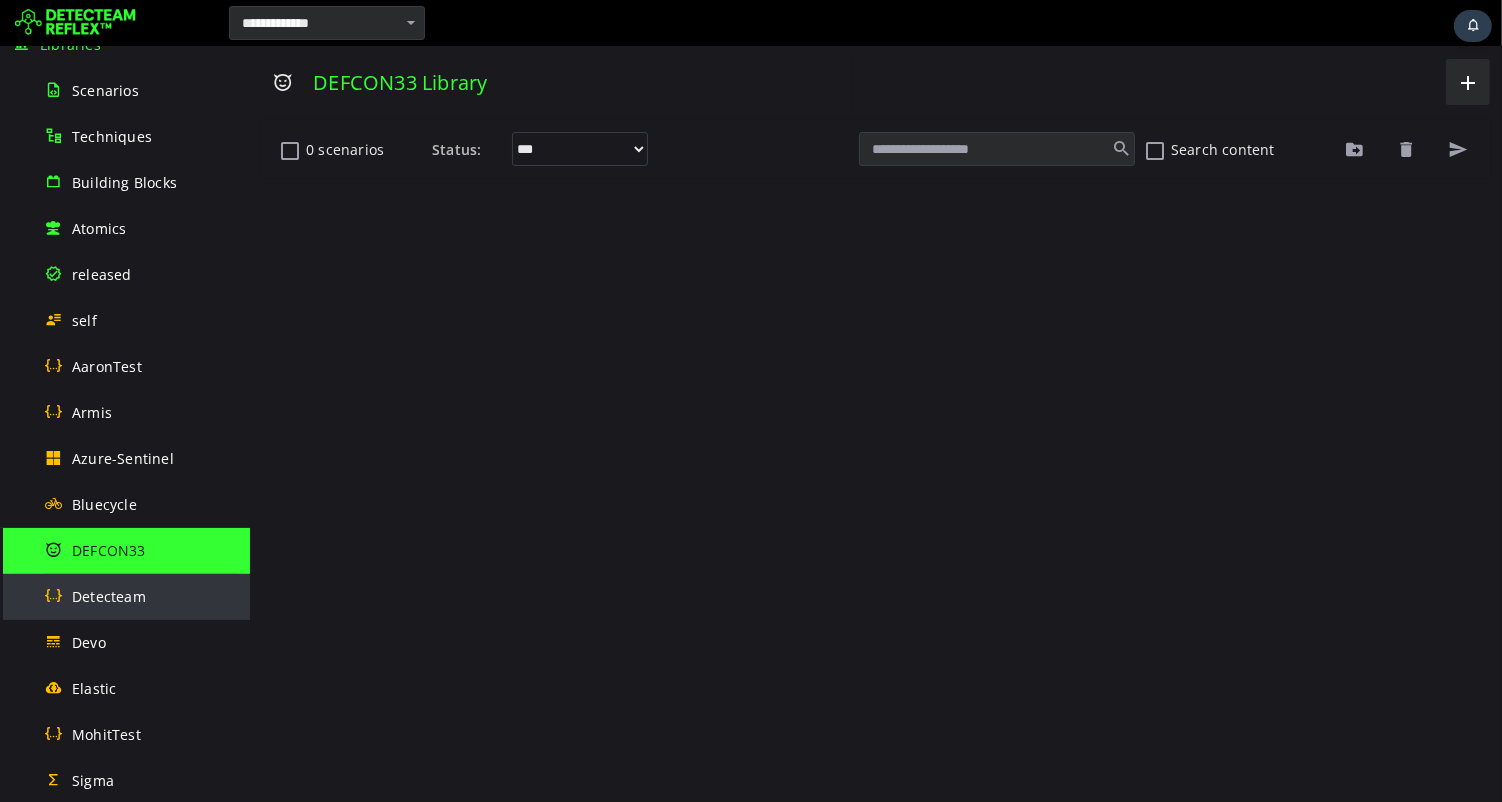 click on "Detecteam" at bounding box center (109, 596) 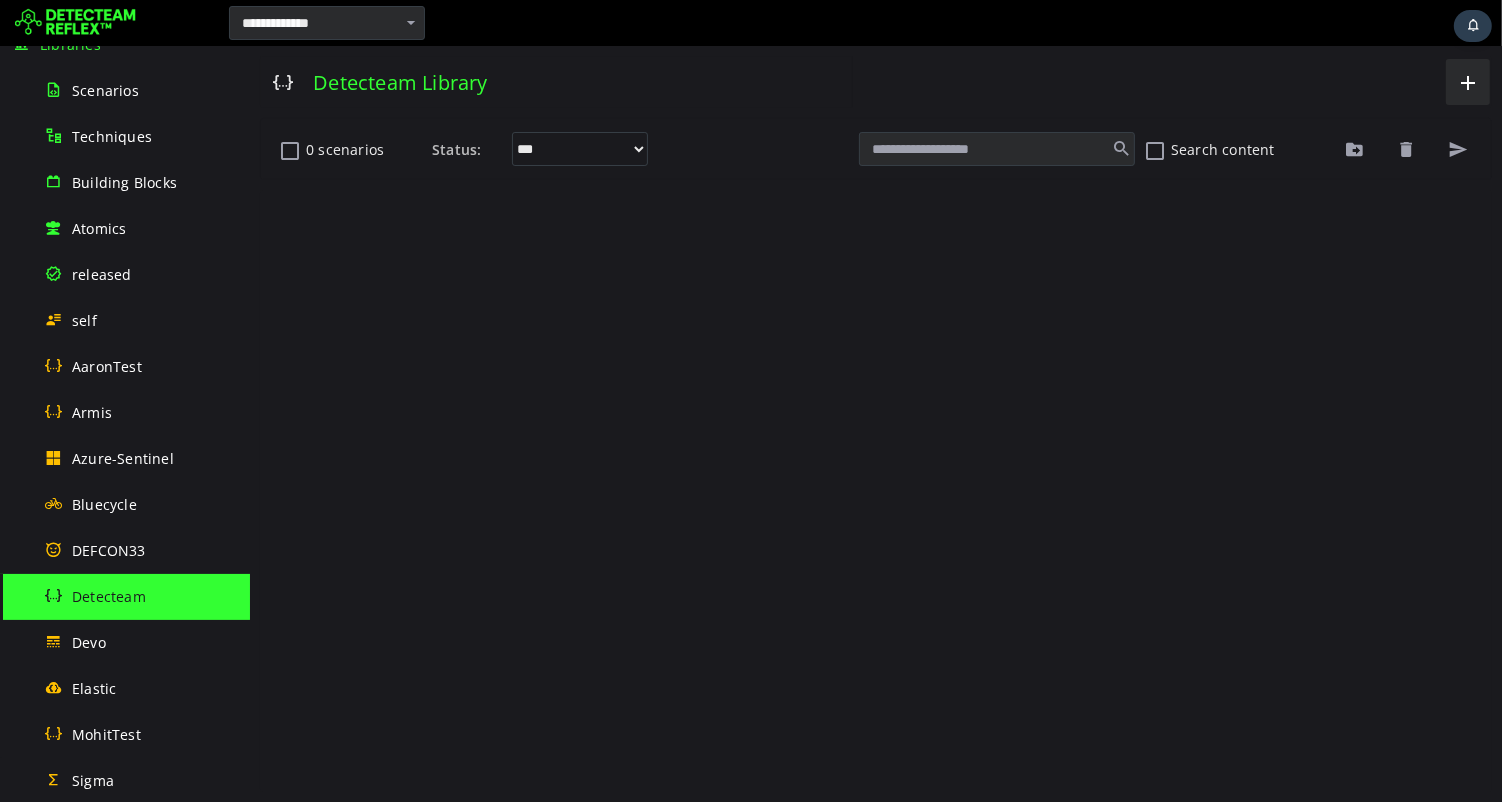 scroll, scrollTop: 0, scrollLeft: 0, axis: both 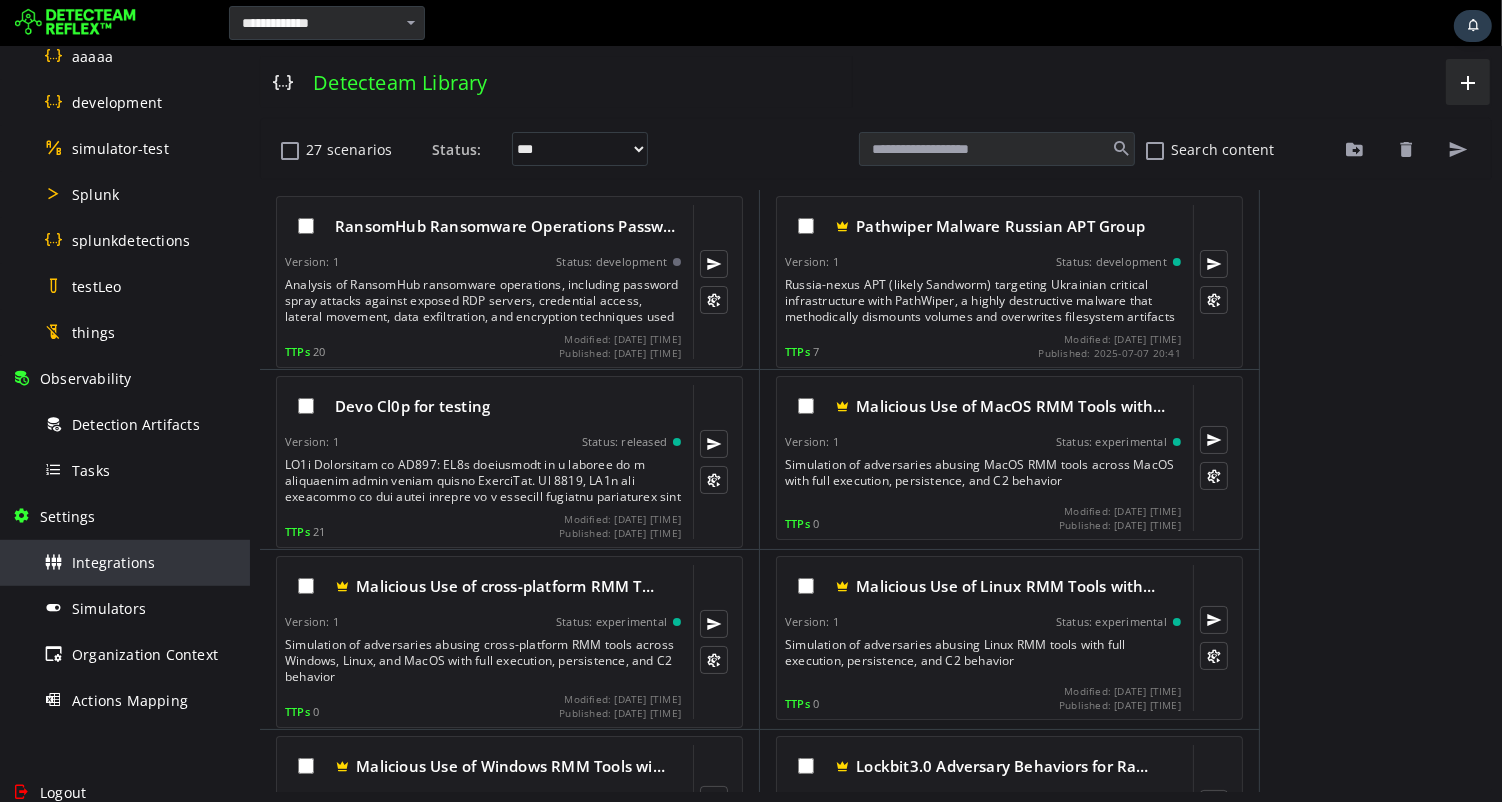 click on "Integrations" at bounding box center (113, 562) 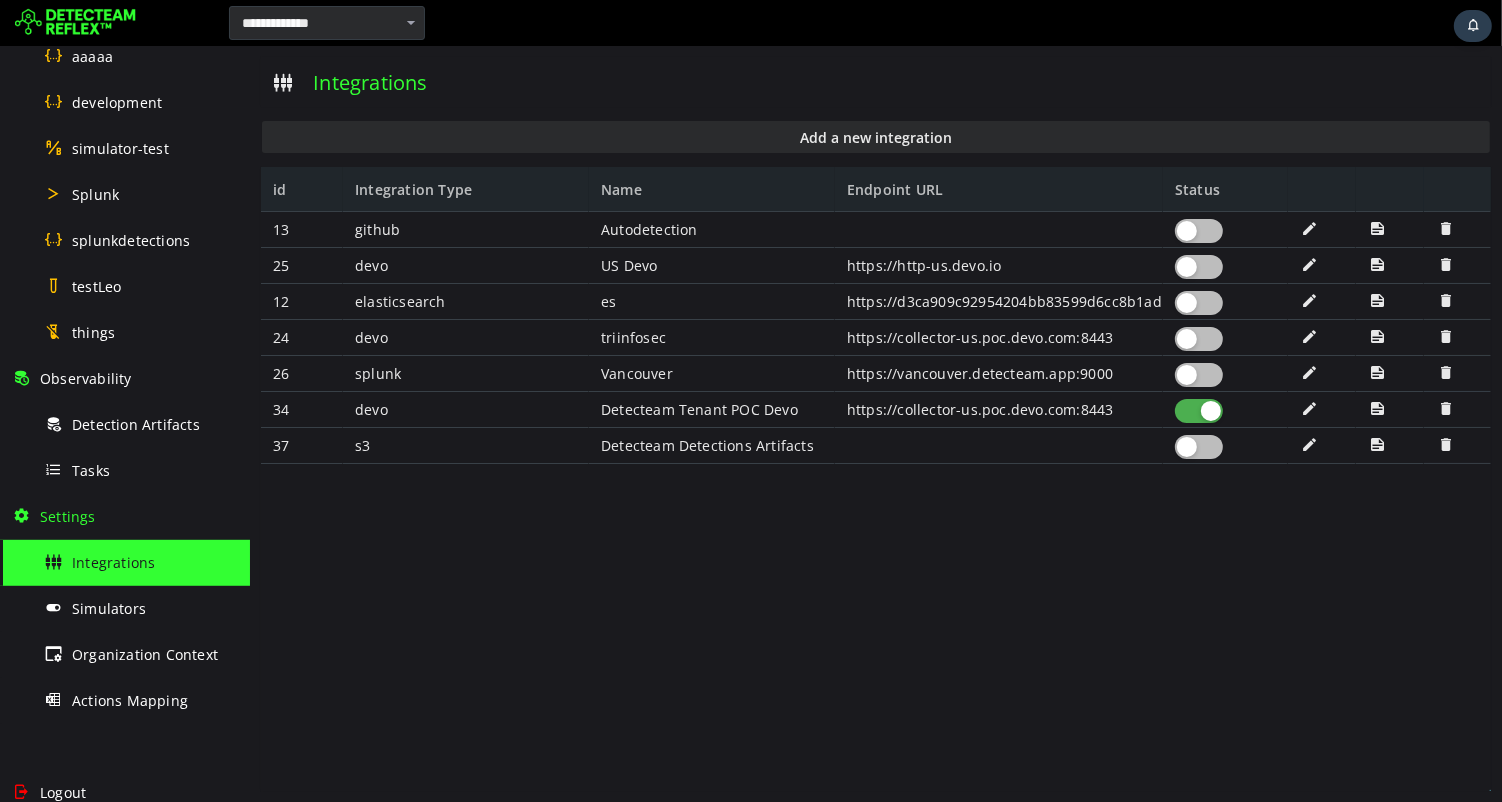 scroll, scrollTop: 0, scrollLeft: 0, axis: both 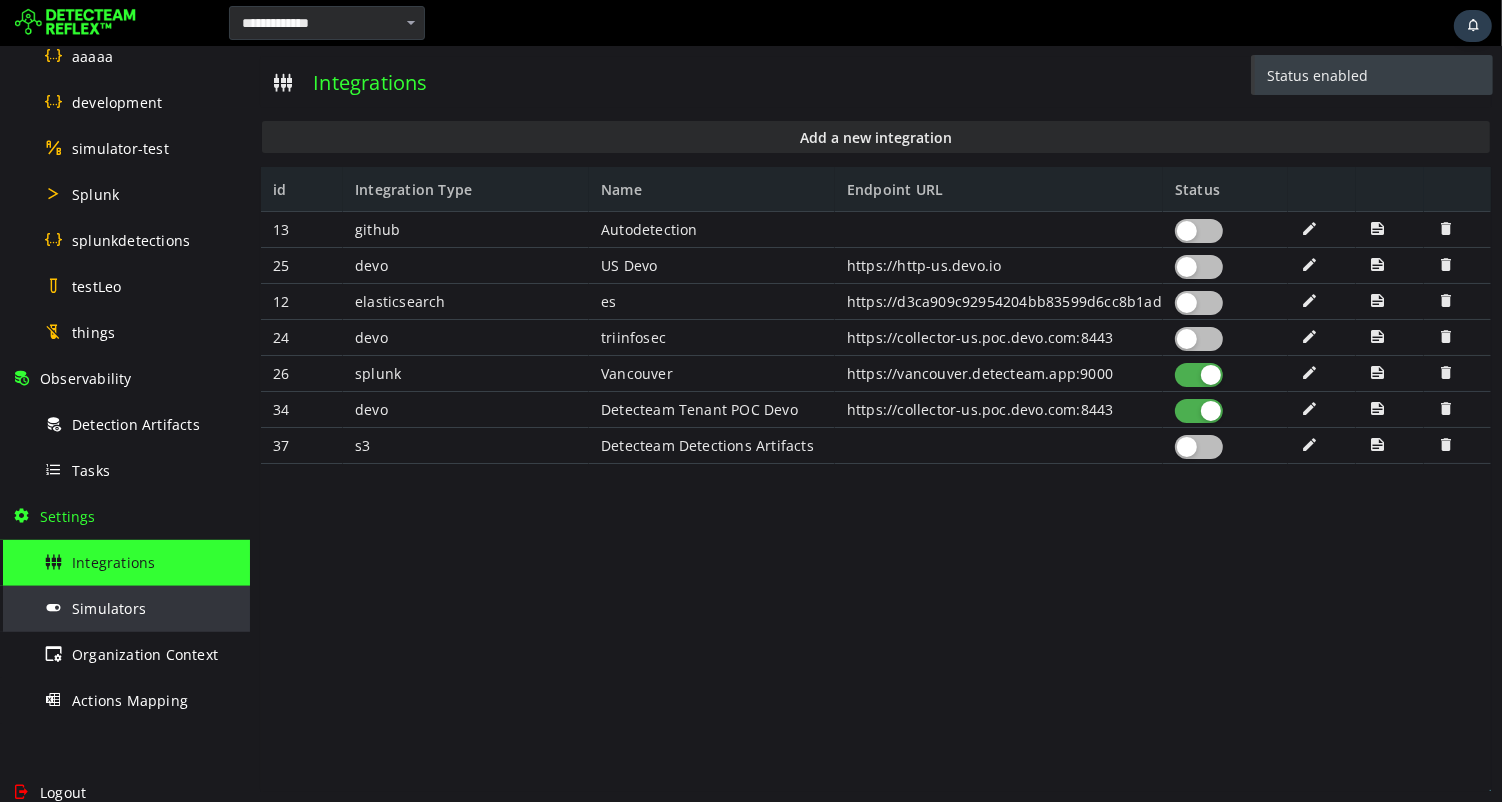 click on "Simulators" at bounding box center [109, 608] 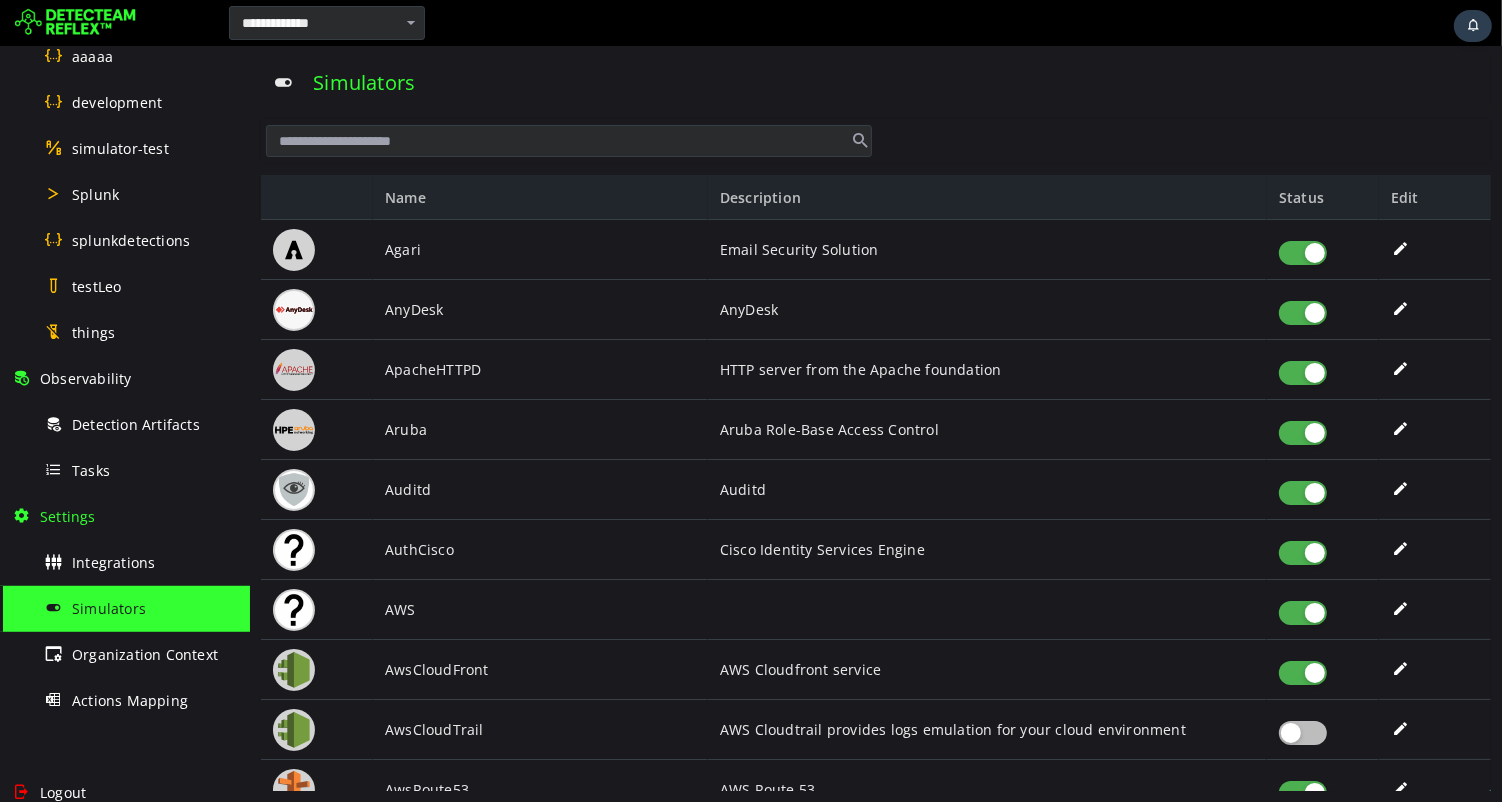 scroll, scrollTop: 0, scrollLeft: 0, axis: both 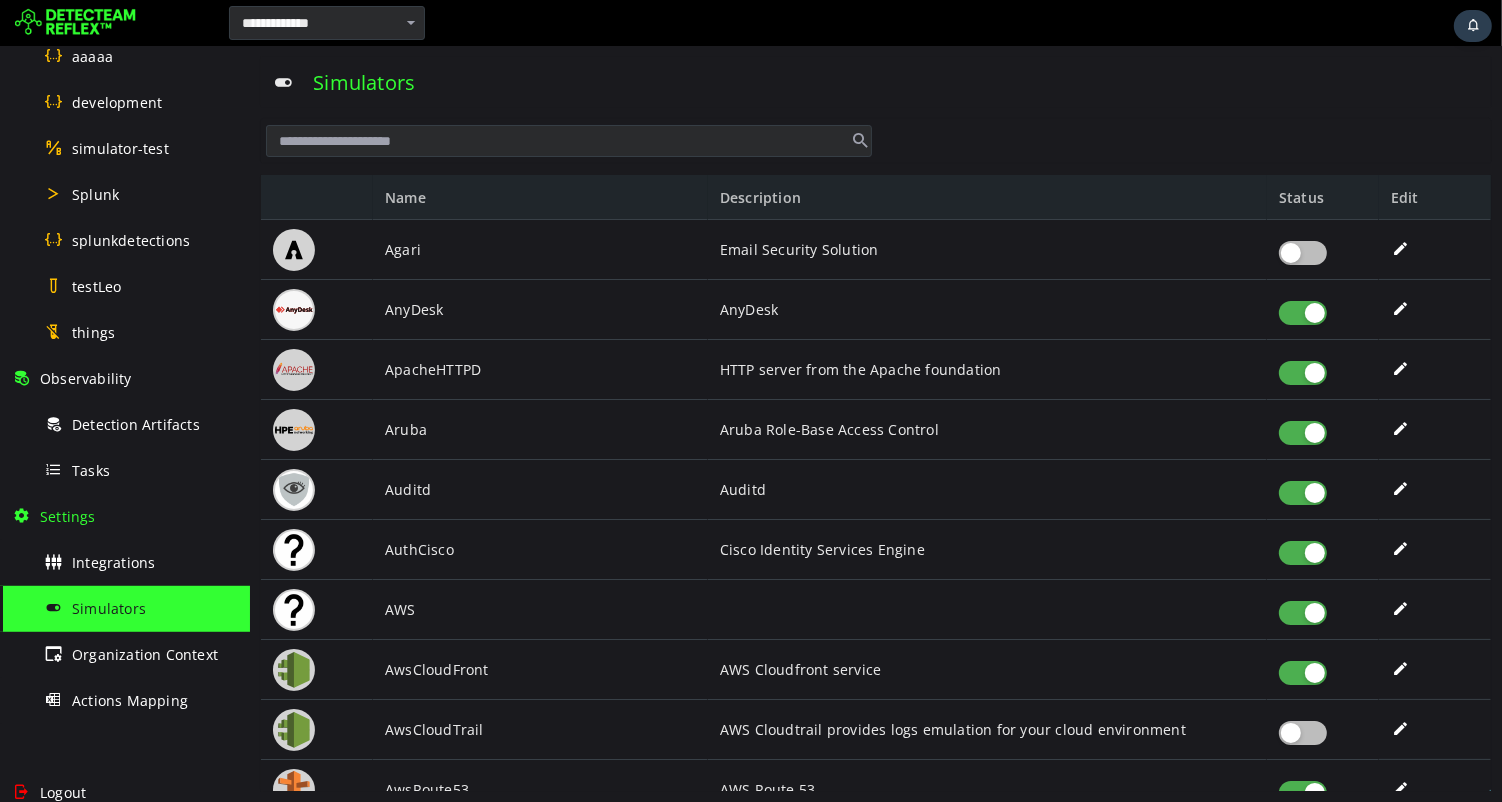click at bounding box center (1302, 313) 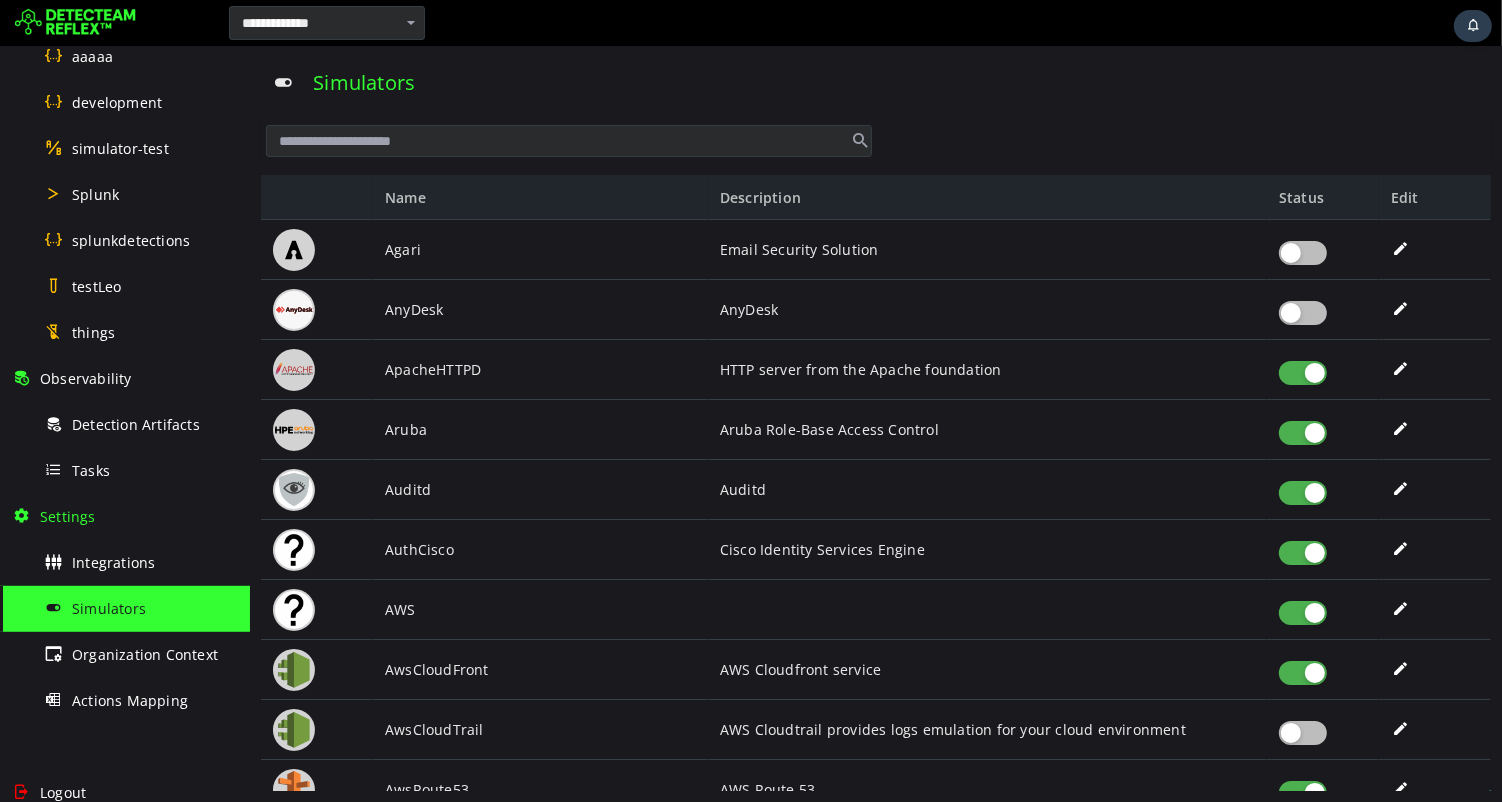 click at bounding box center [1302, 313] 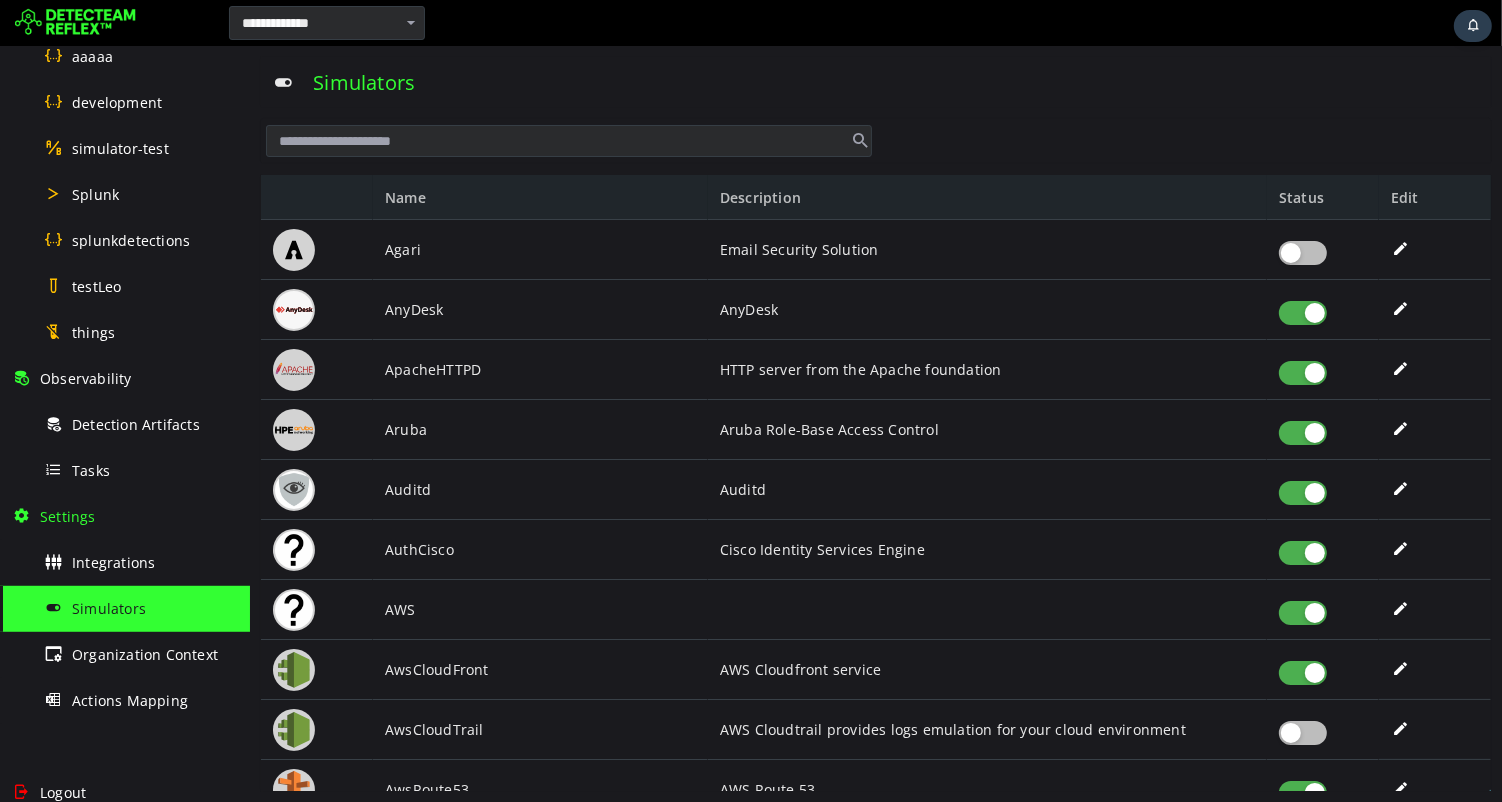 click at bounding box center (1302, 373) 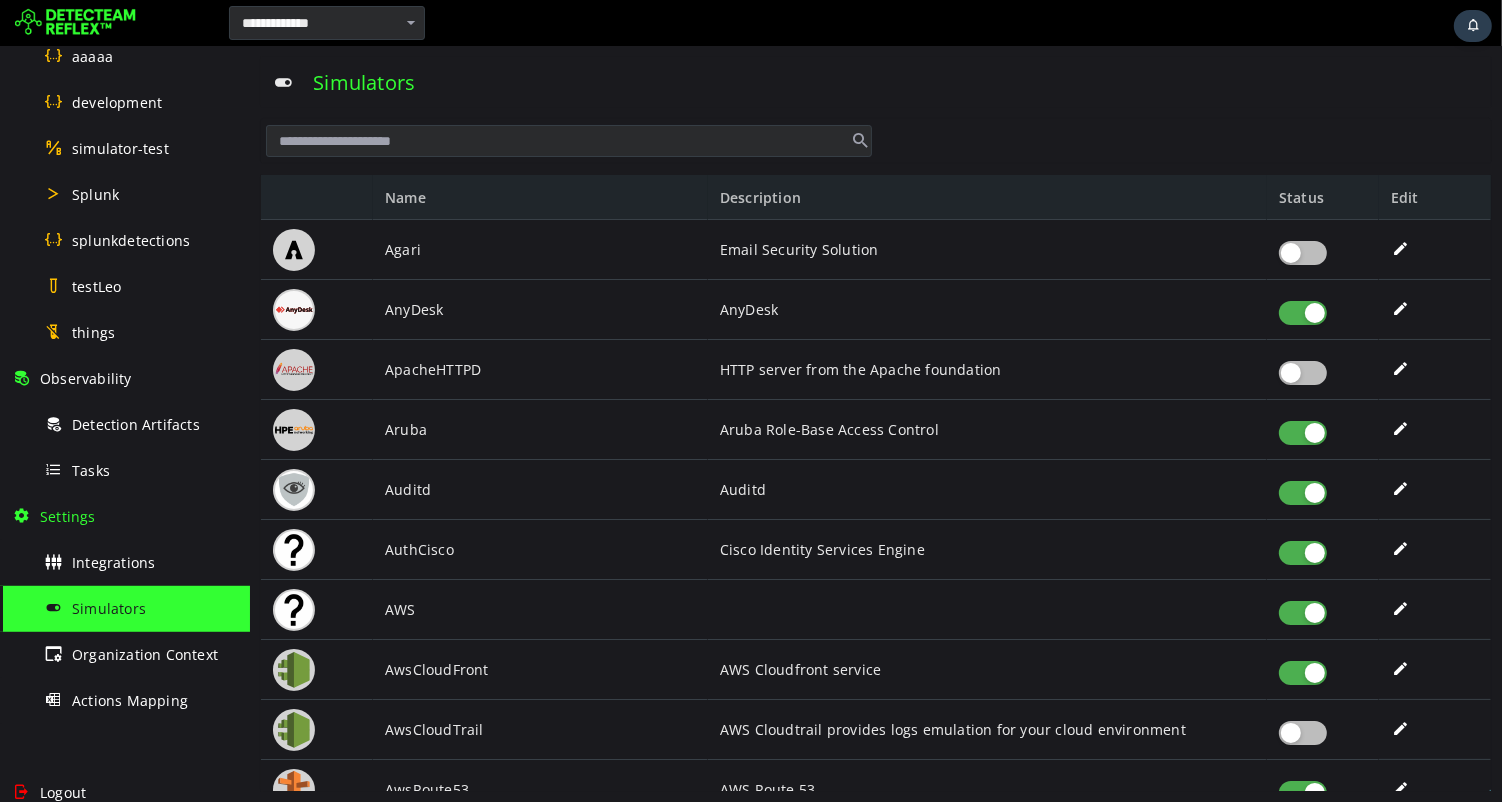 click at bounding box center (1302, 433) 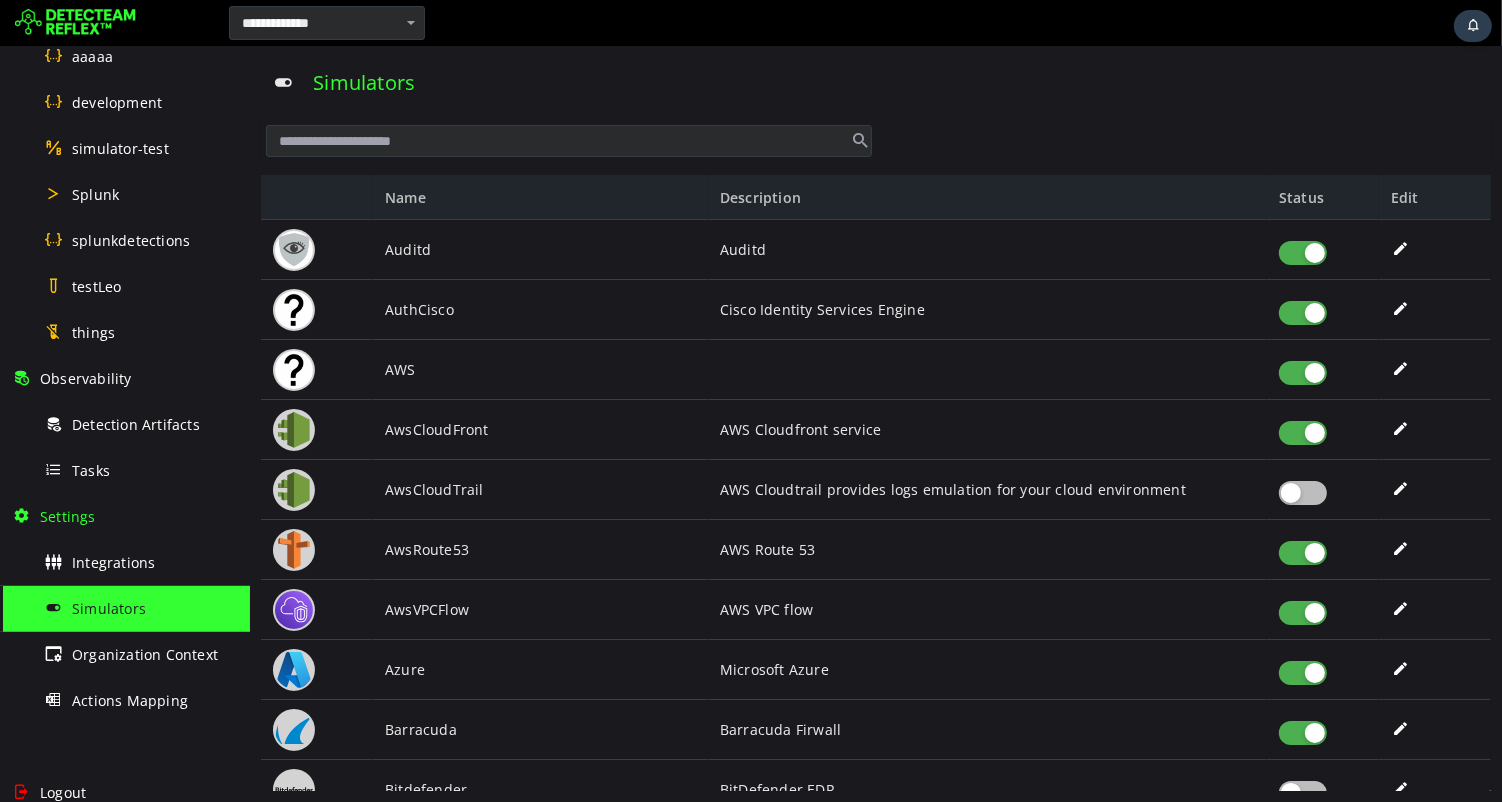 scroll, scrollTop: 282, scrollLeft: 0, axis: vertical 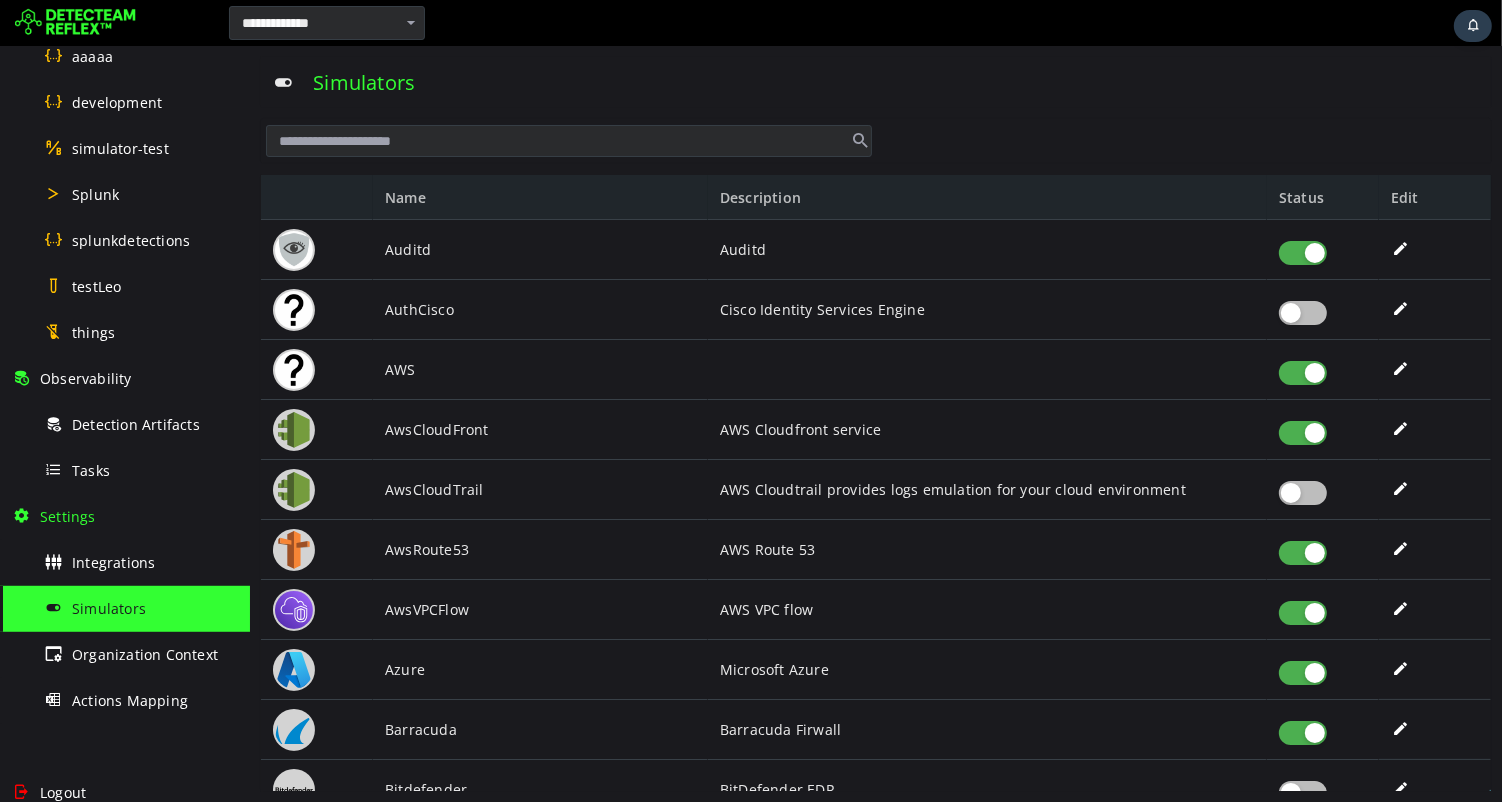 click at bounding box center (1302, 493) 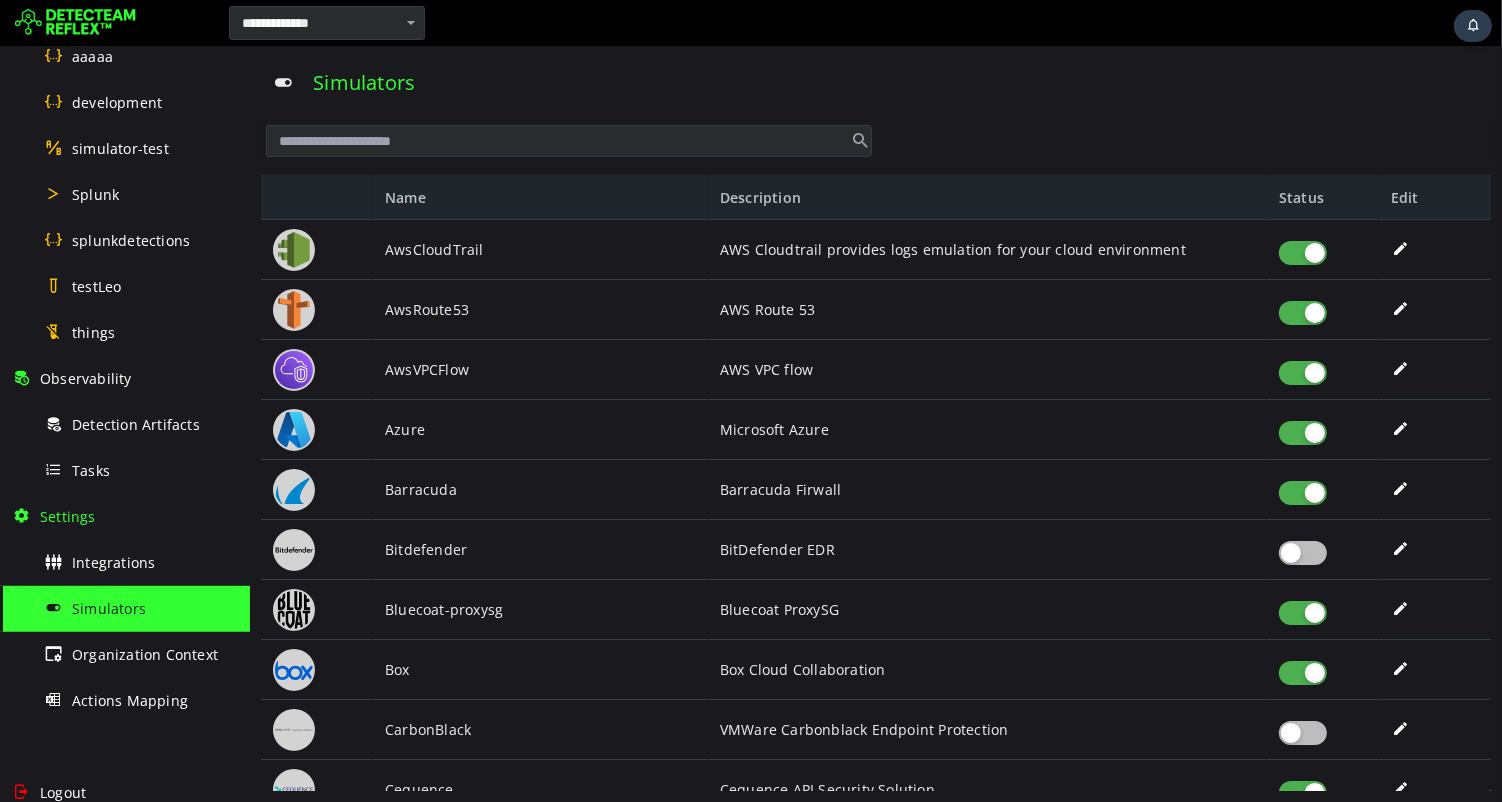 scroll, scrollTop: 501, scrollLeft: 0, axis: vertical 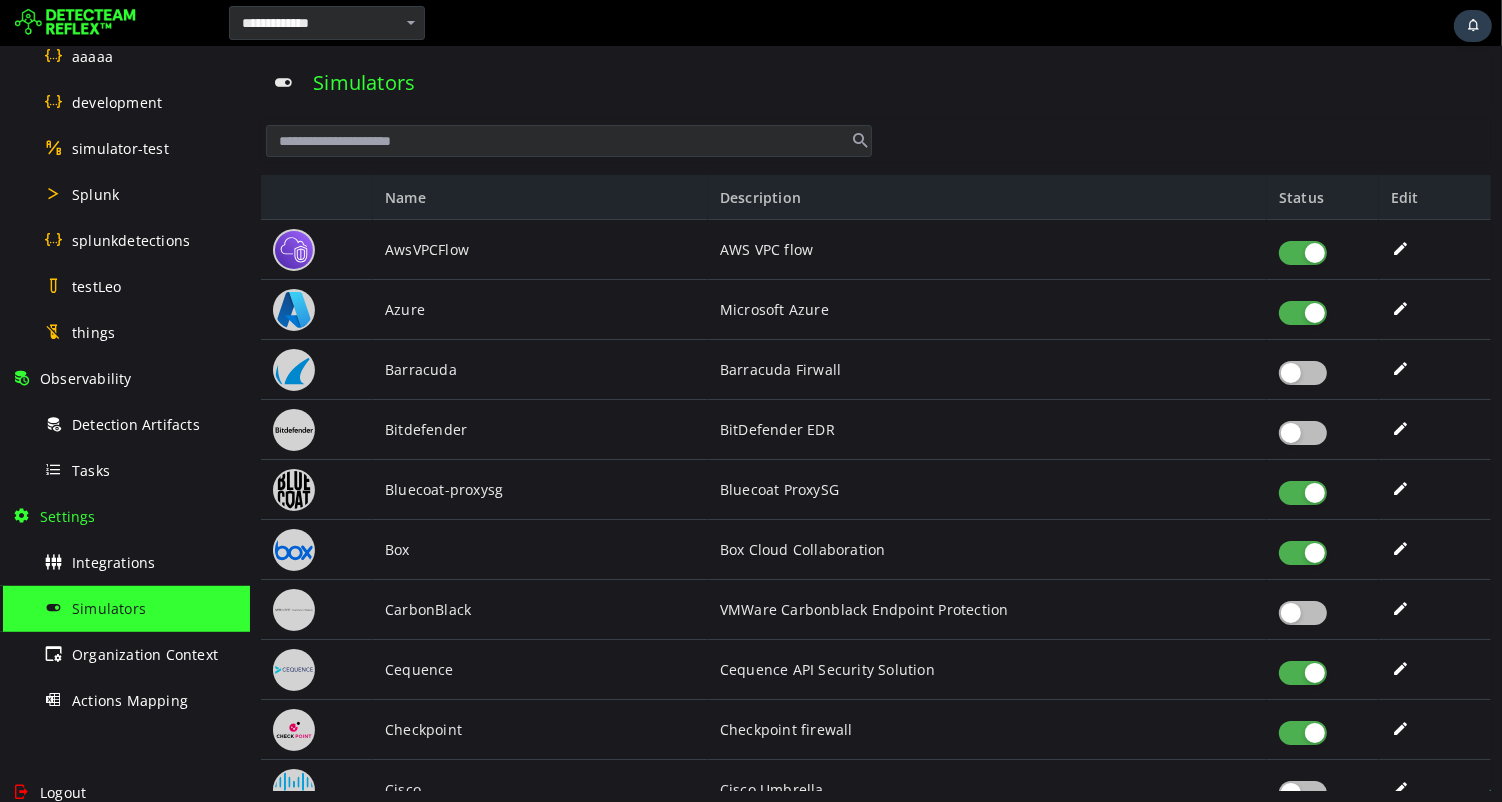 click at bounding box center [1302, 433] 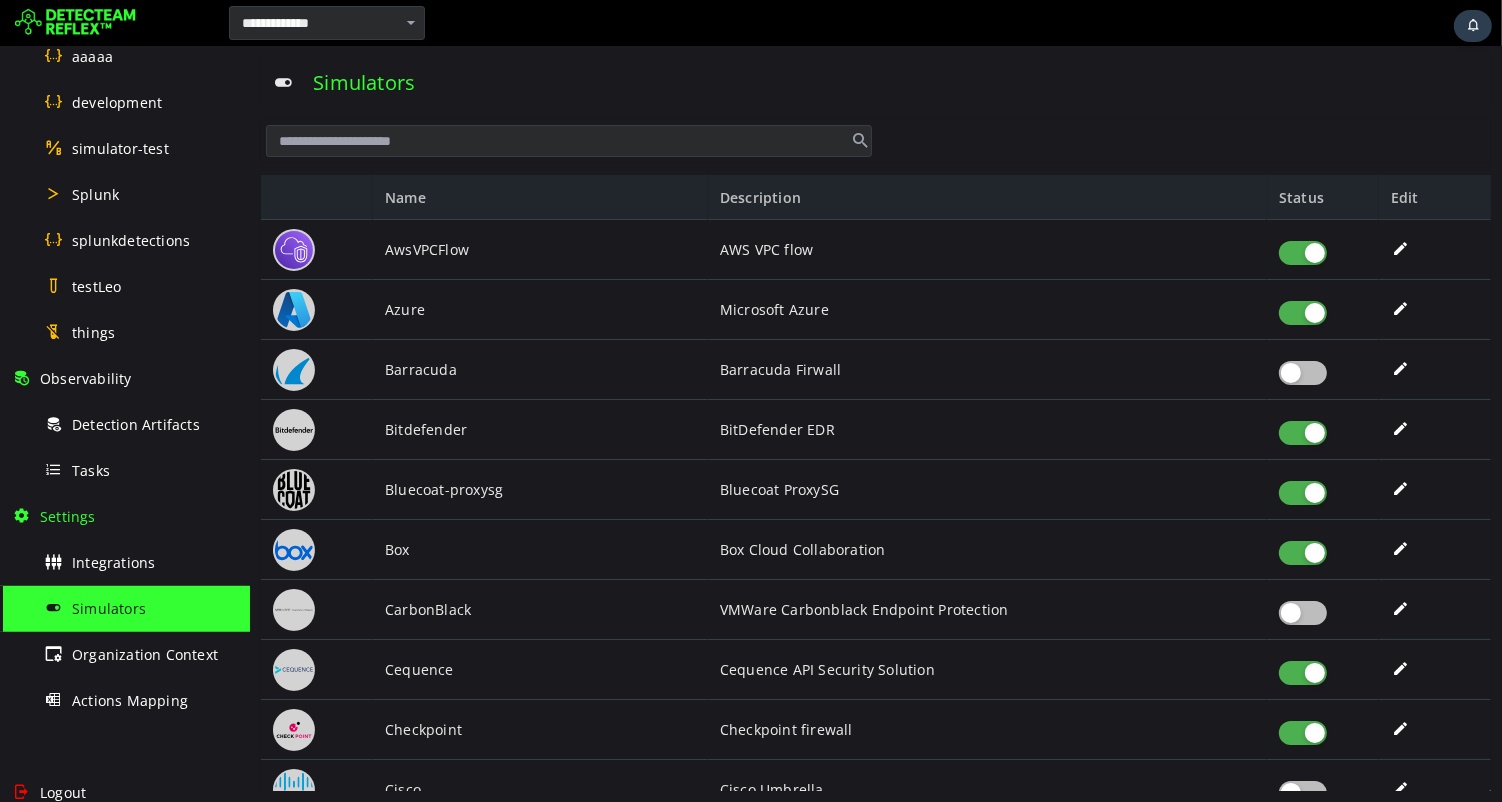 click at bounding box center [1302, 493] 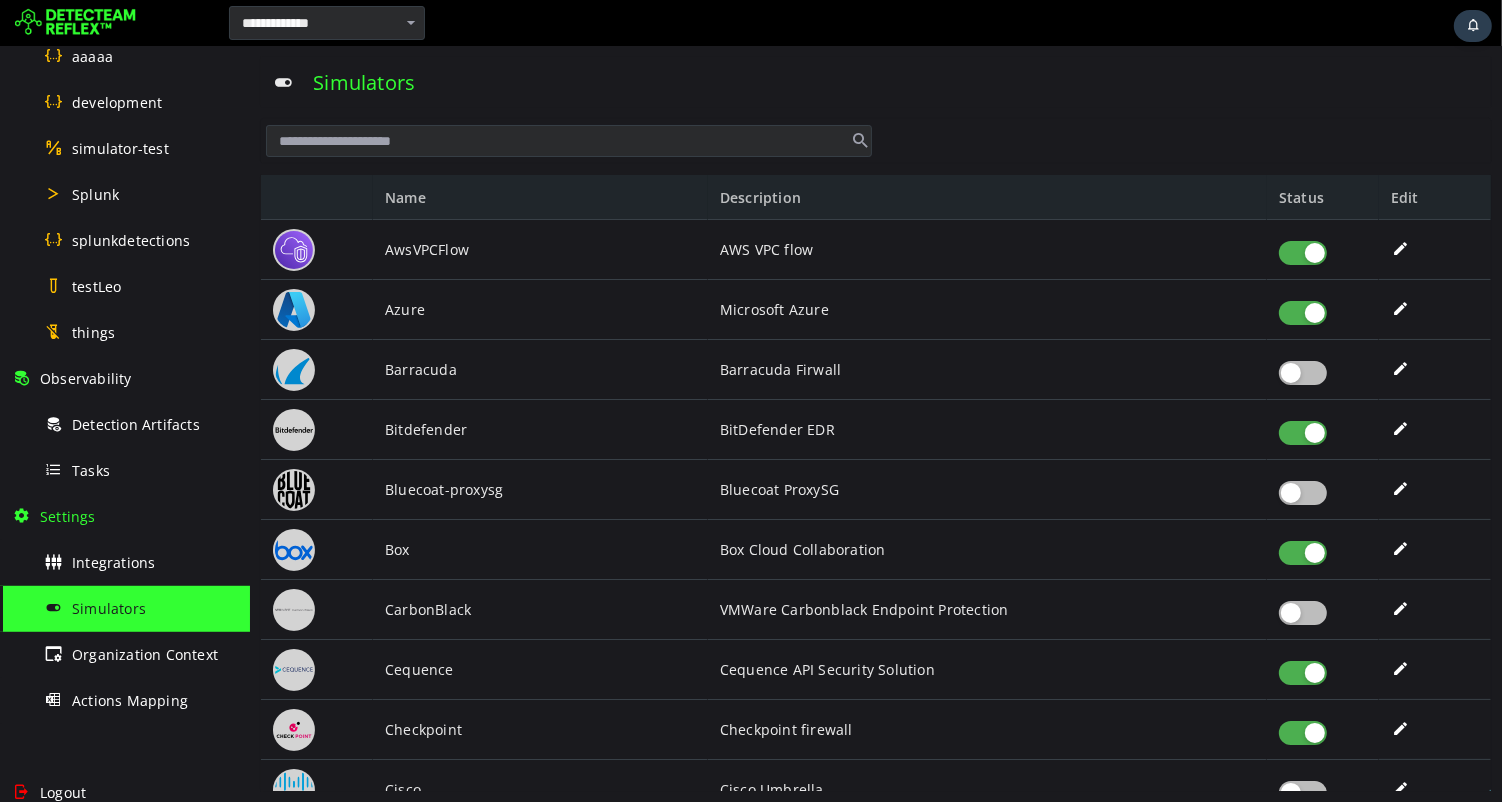 click at bounding box center [1302, 553] 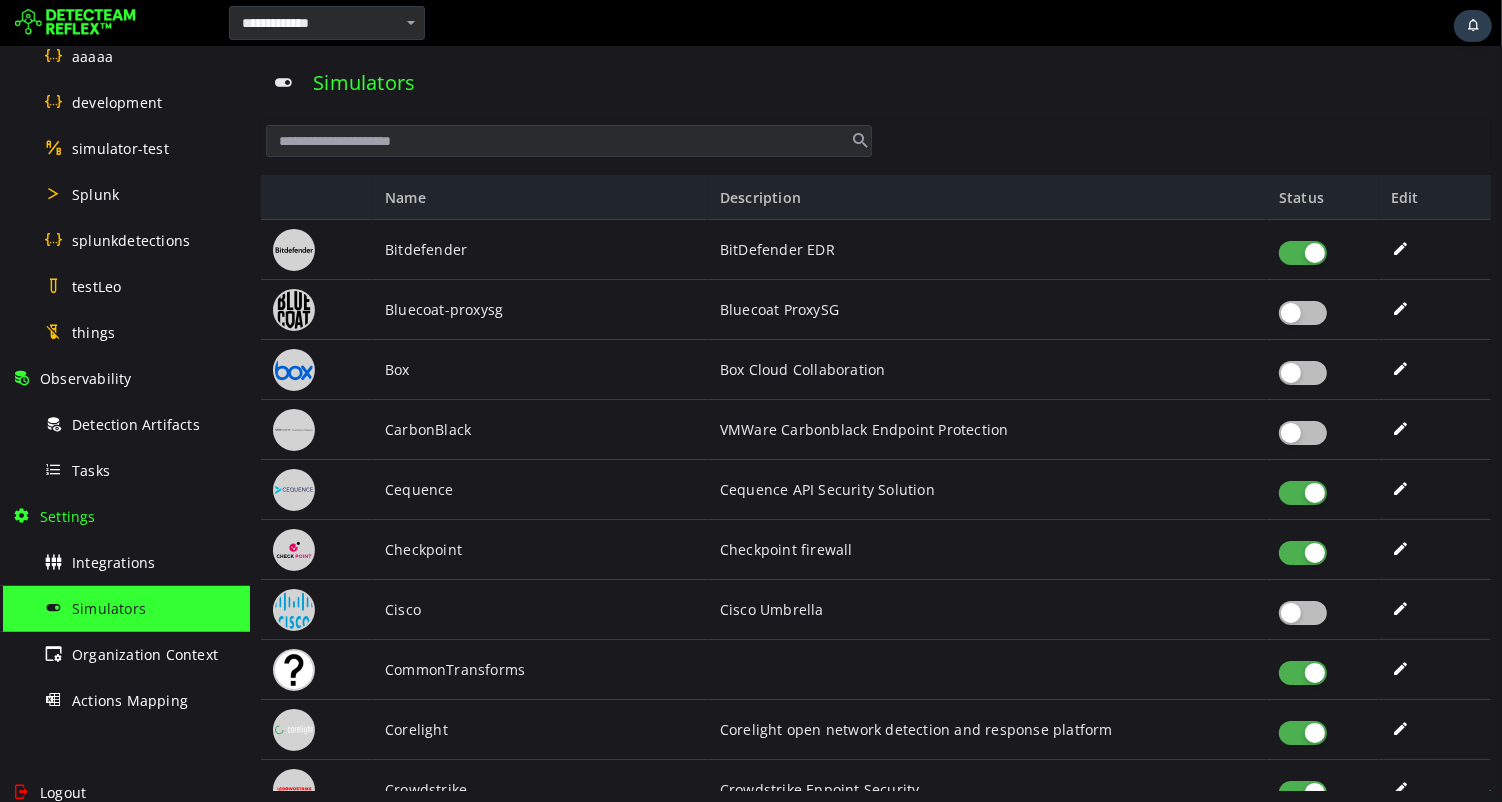 scroll, scrollTop: 846, scrollLeft: 0, axis: vertical 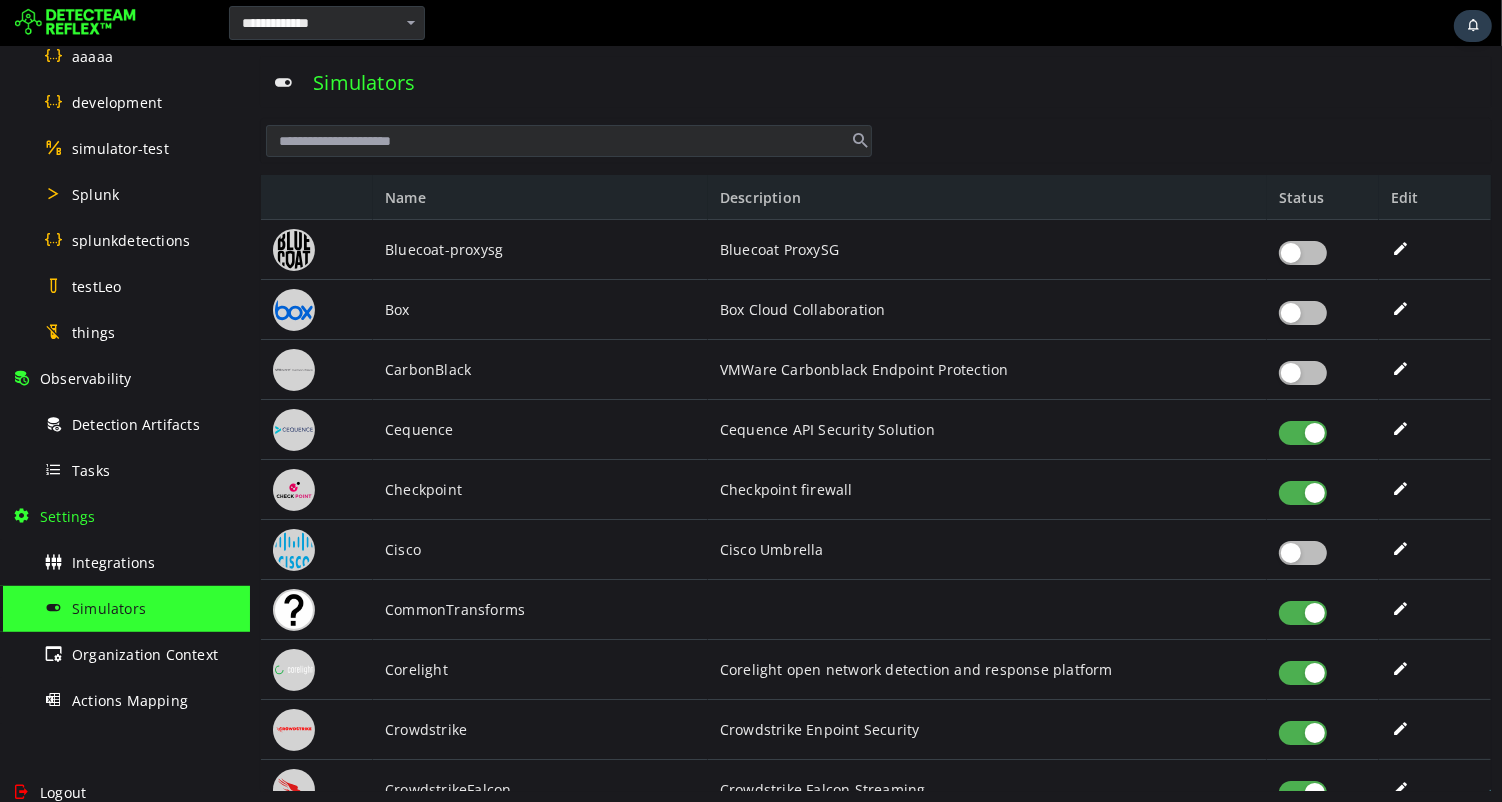 click at bounding box center [1302, 433] 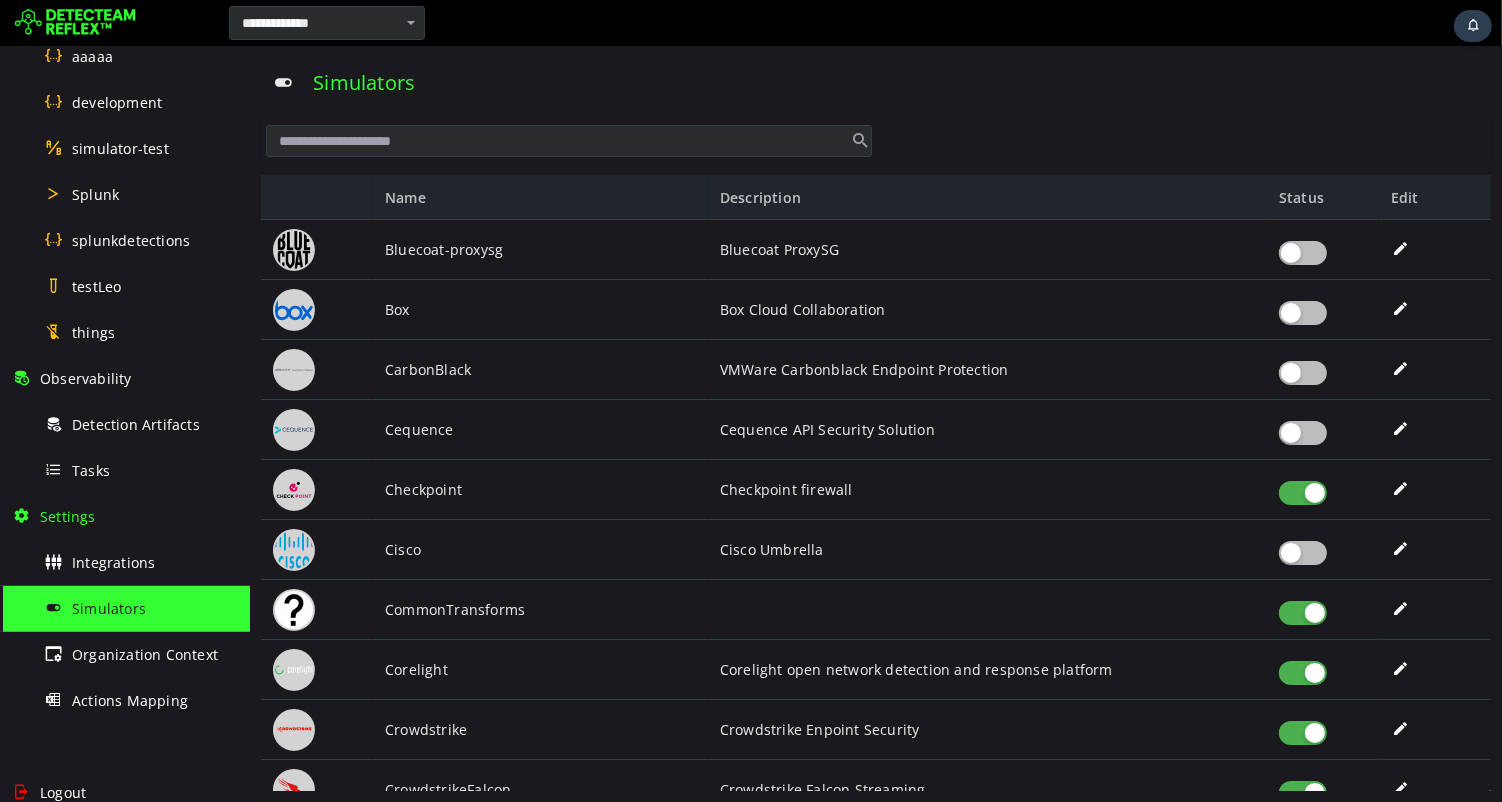 click at bounding box center (1302, 493) 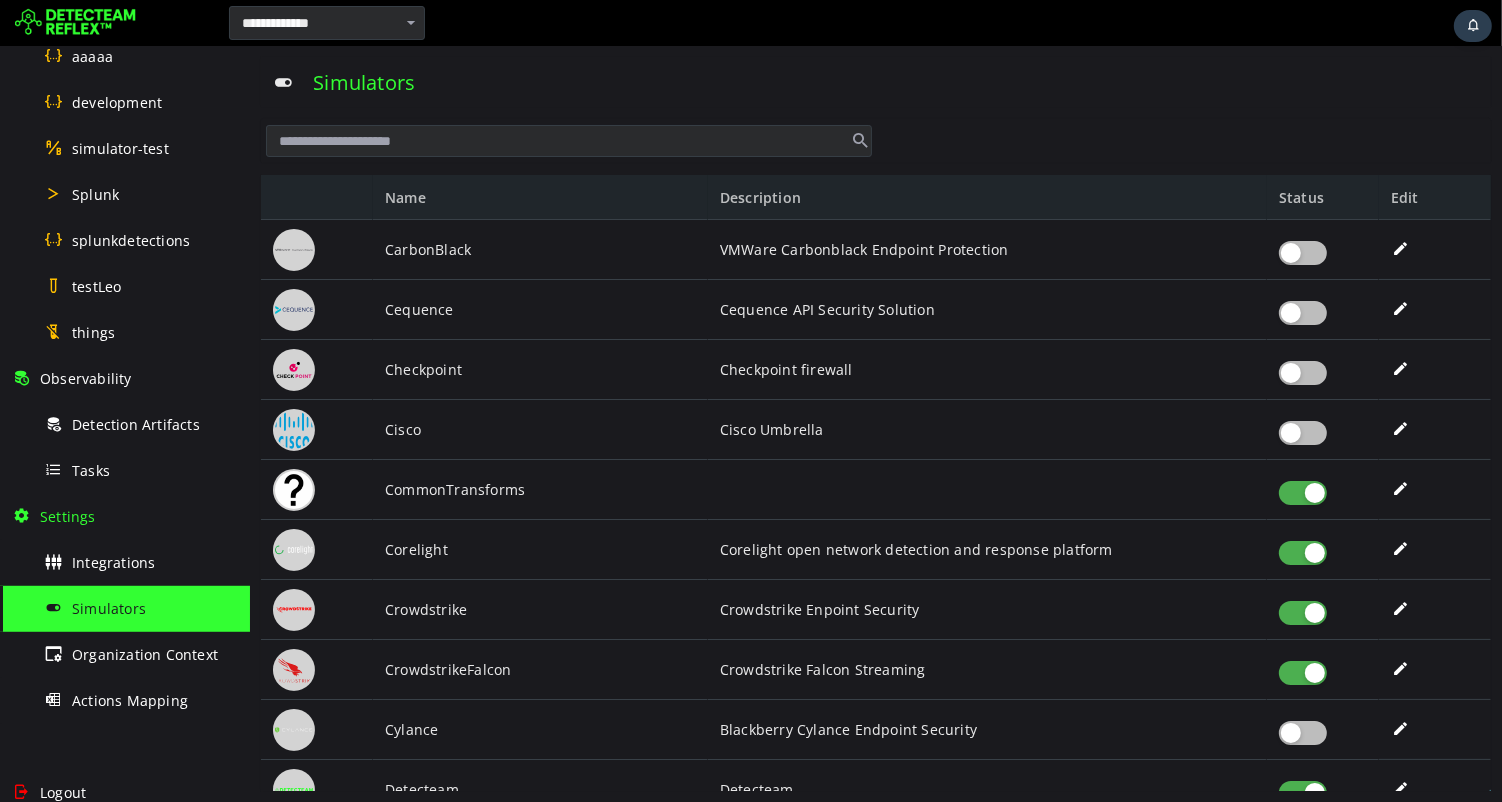 scroll, scrollTop: 988, scrollLeft: 0, axis: vertical 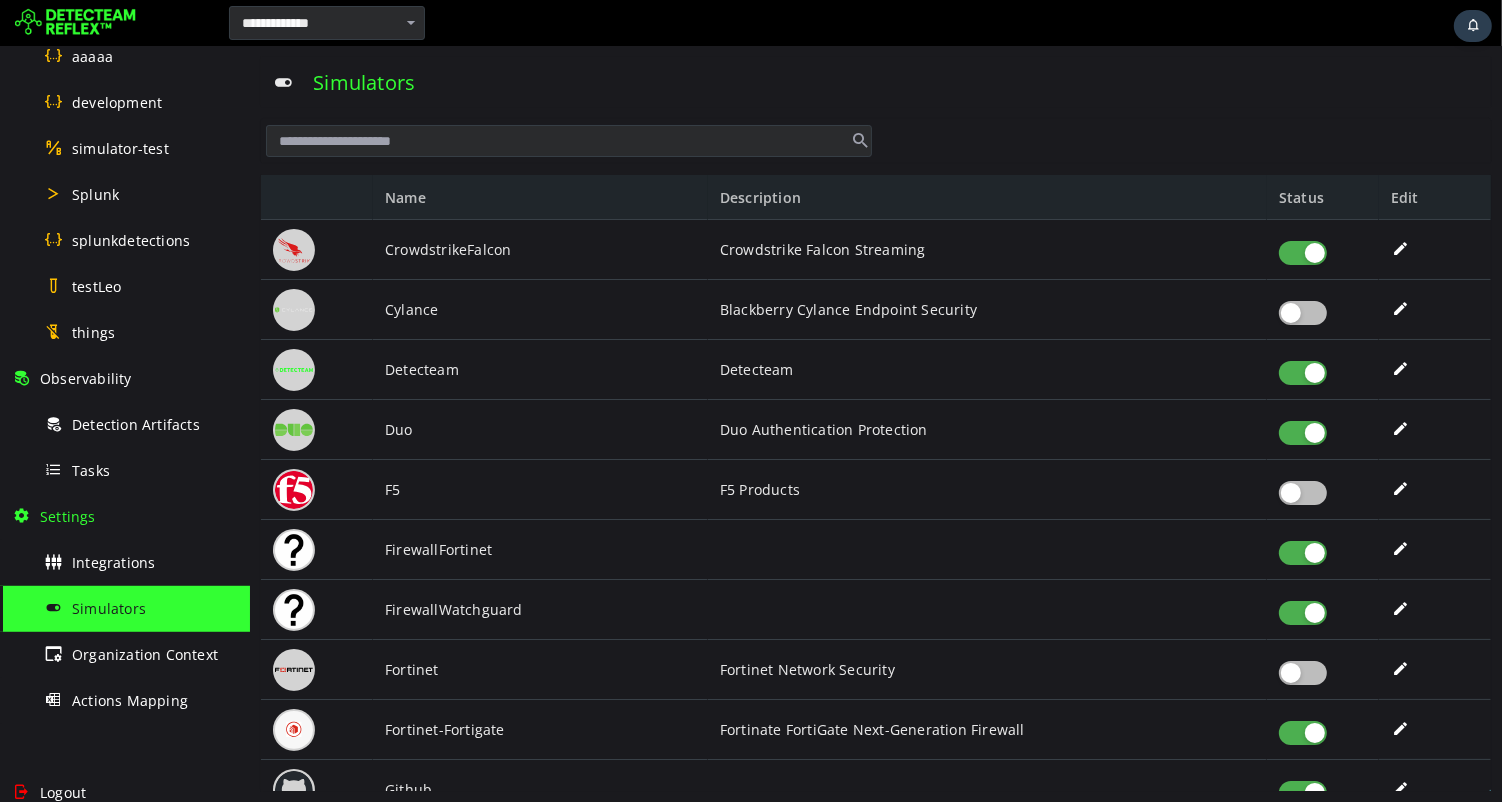 click at bounding box center (1302, 433) 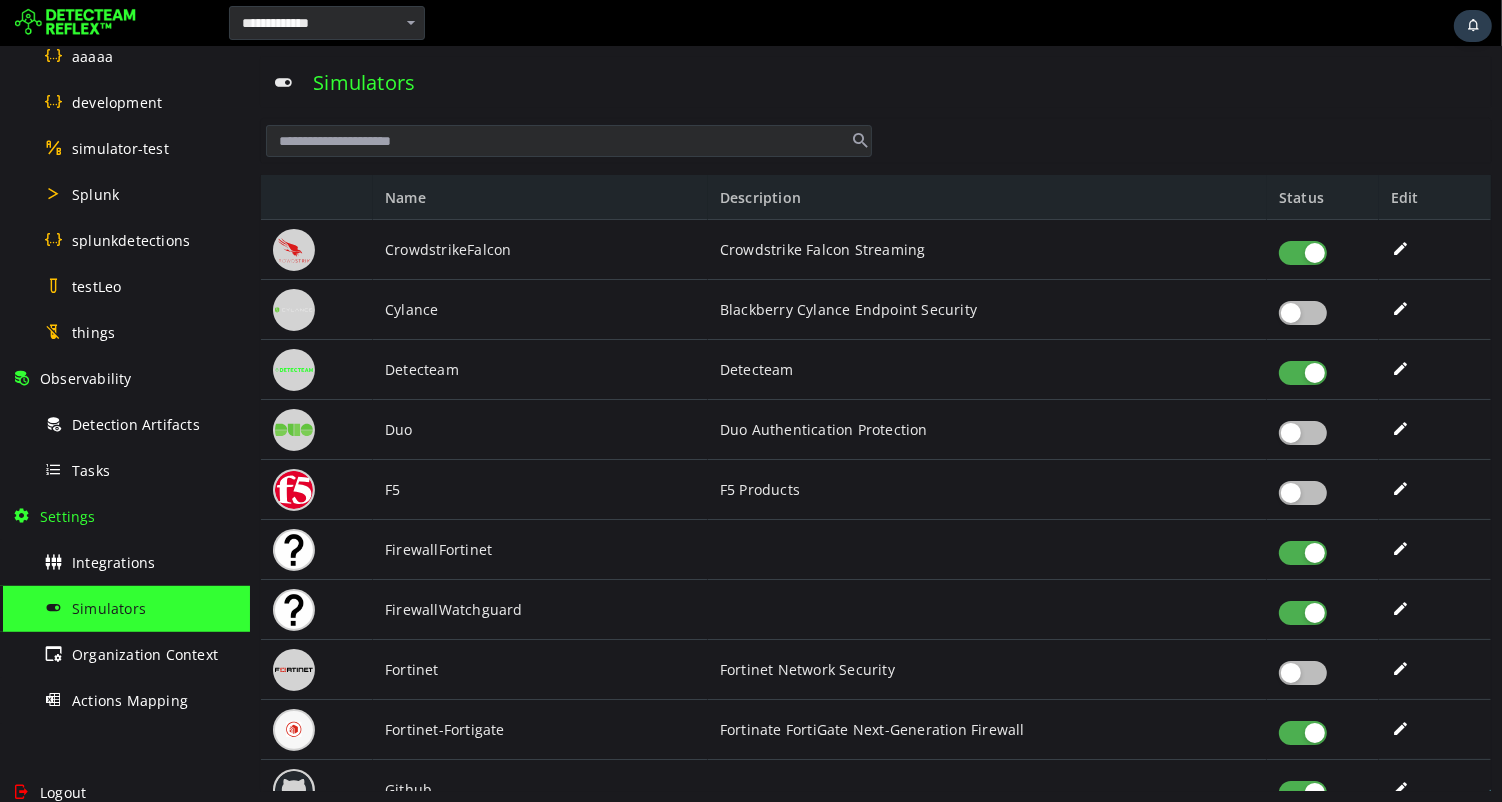 click at bounding box center (1302, 553) 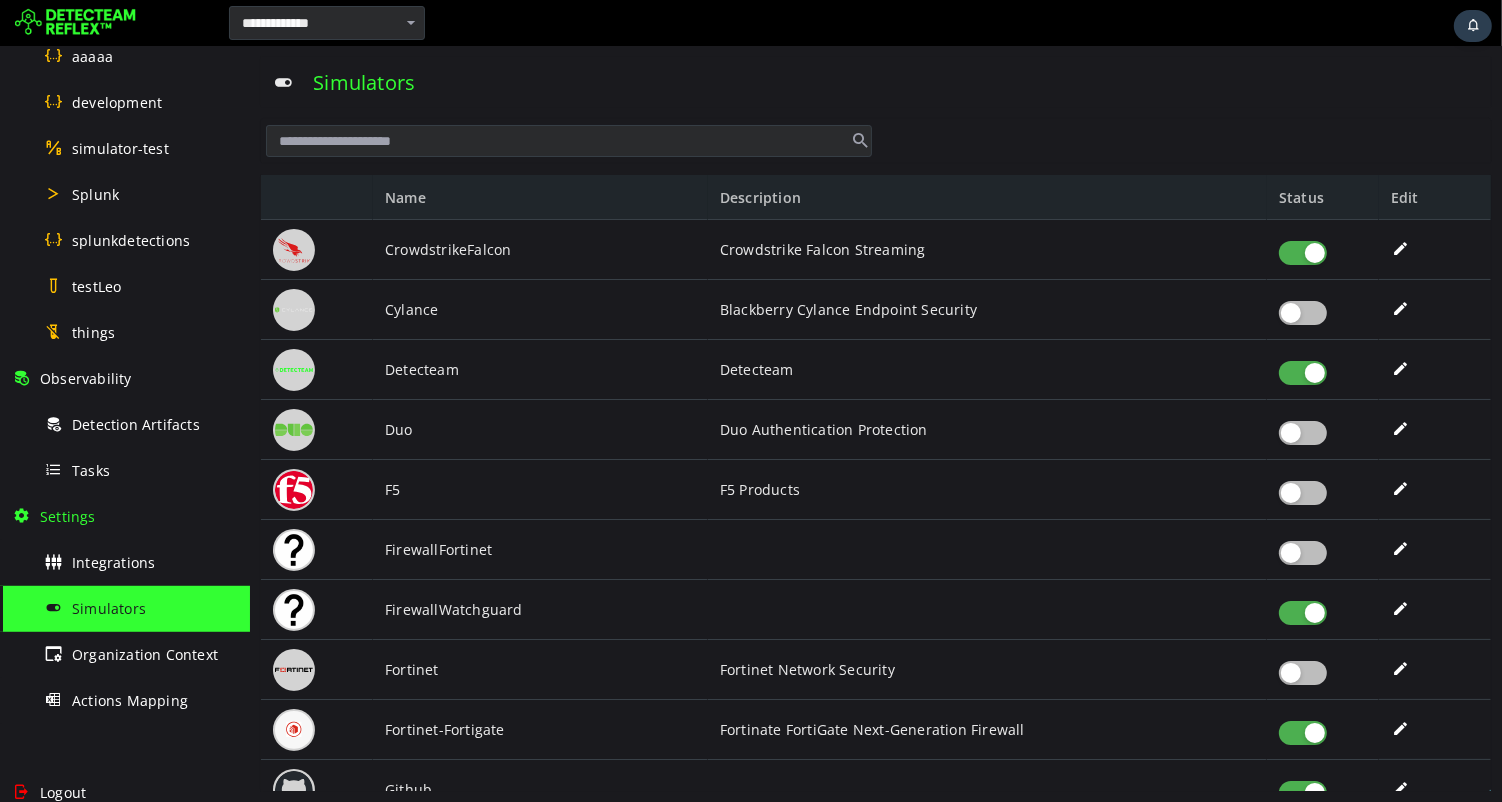 click at bounding box center (1302, 613) 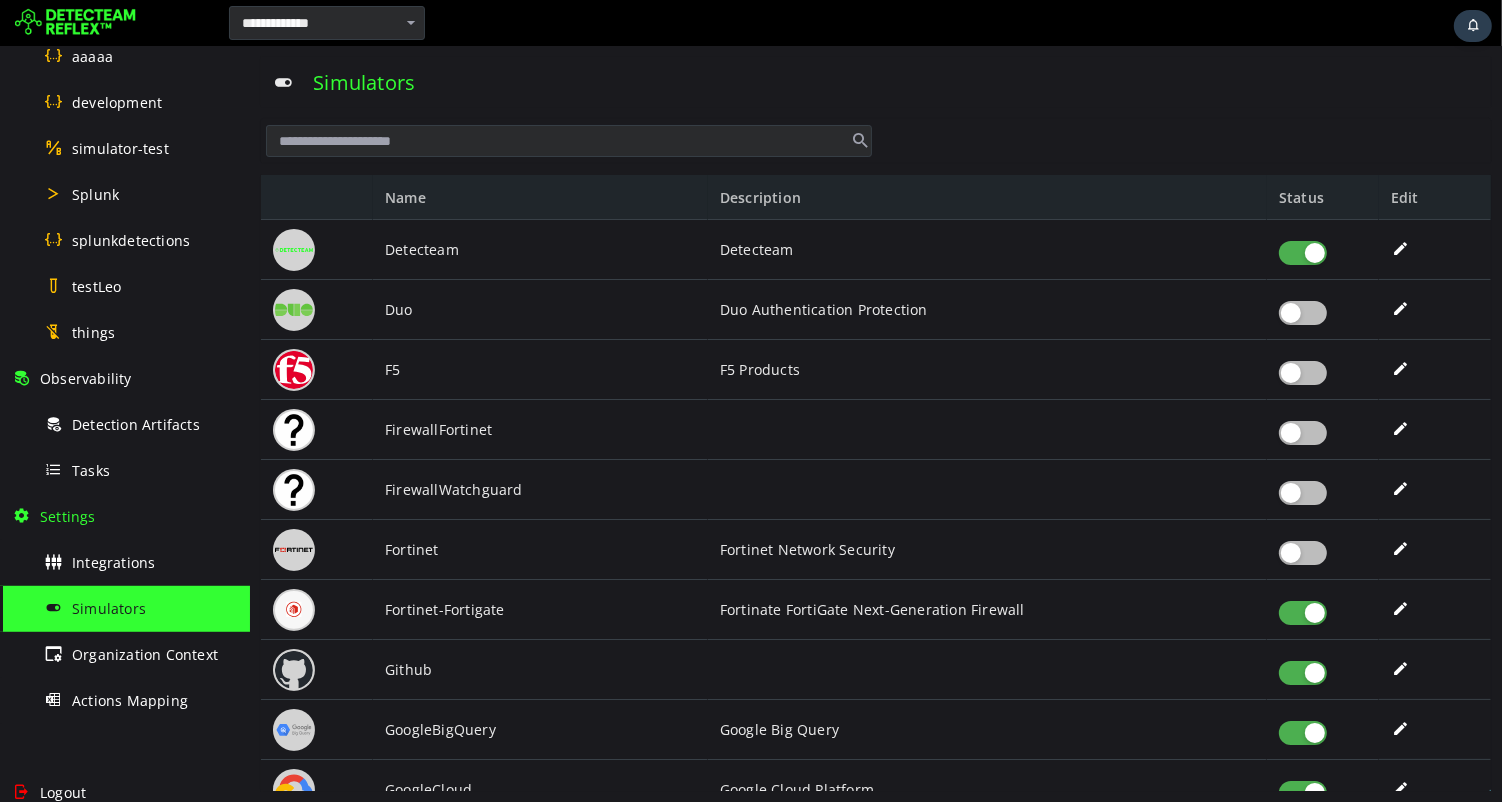 scroll, scrollTop: 1611, scrollLeft: 0, axis: vertical 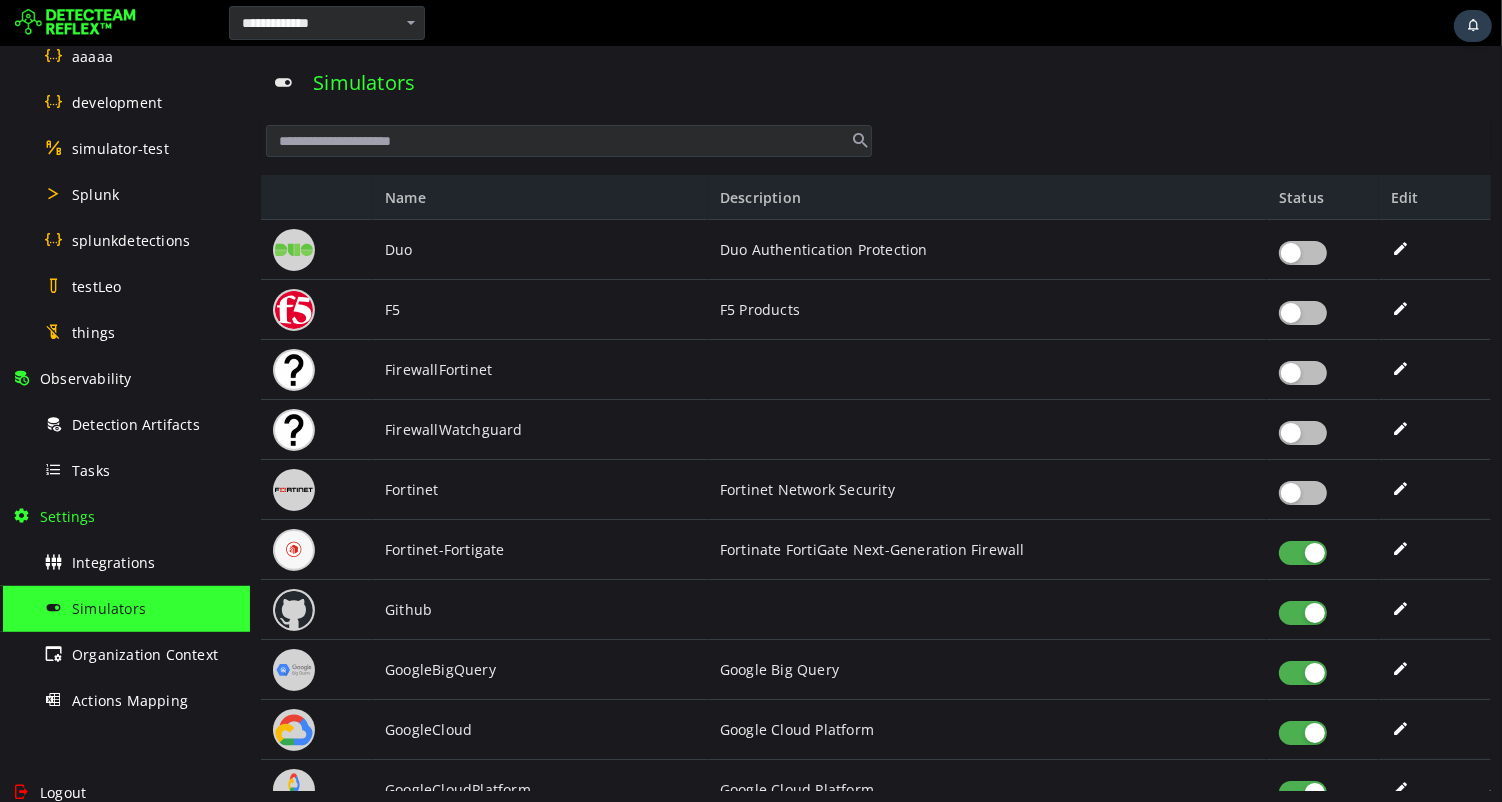 click at bounding box center (1302, 553) 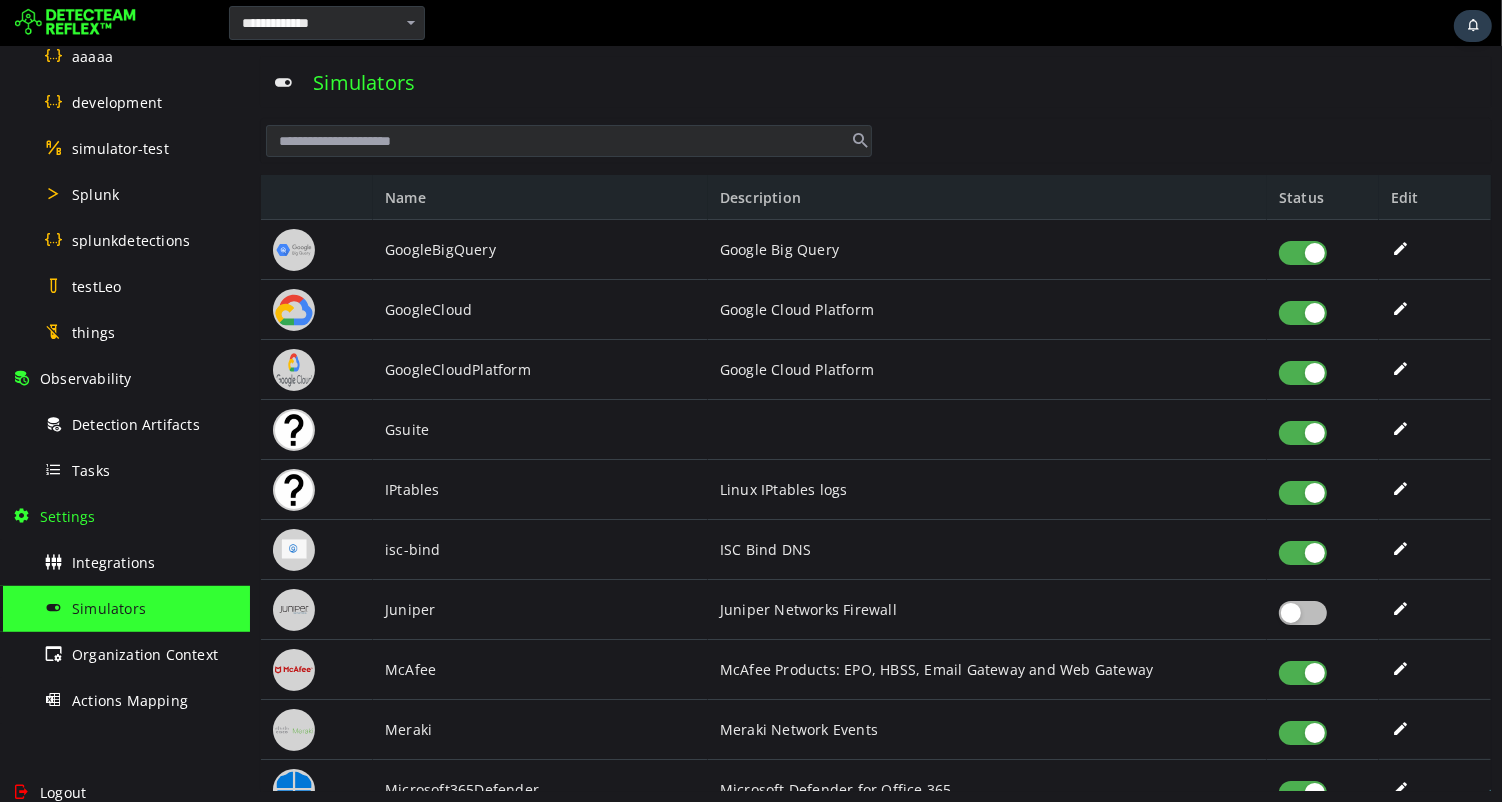 scroll, scrollTop: 2023, scrollLeft: 0, axis: vertical 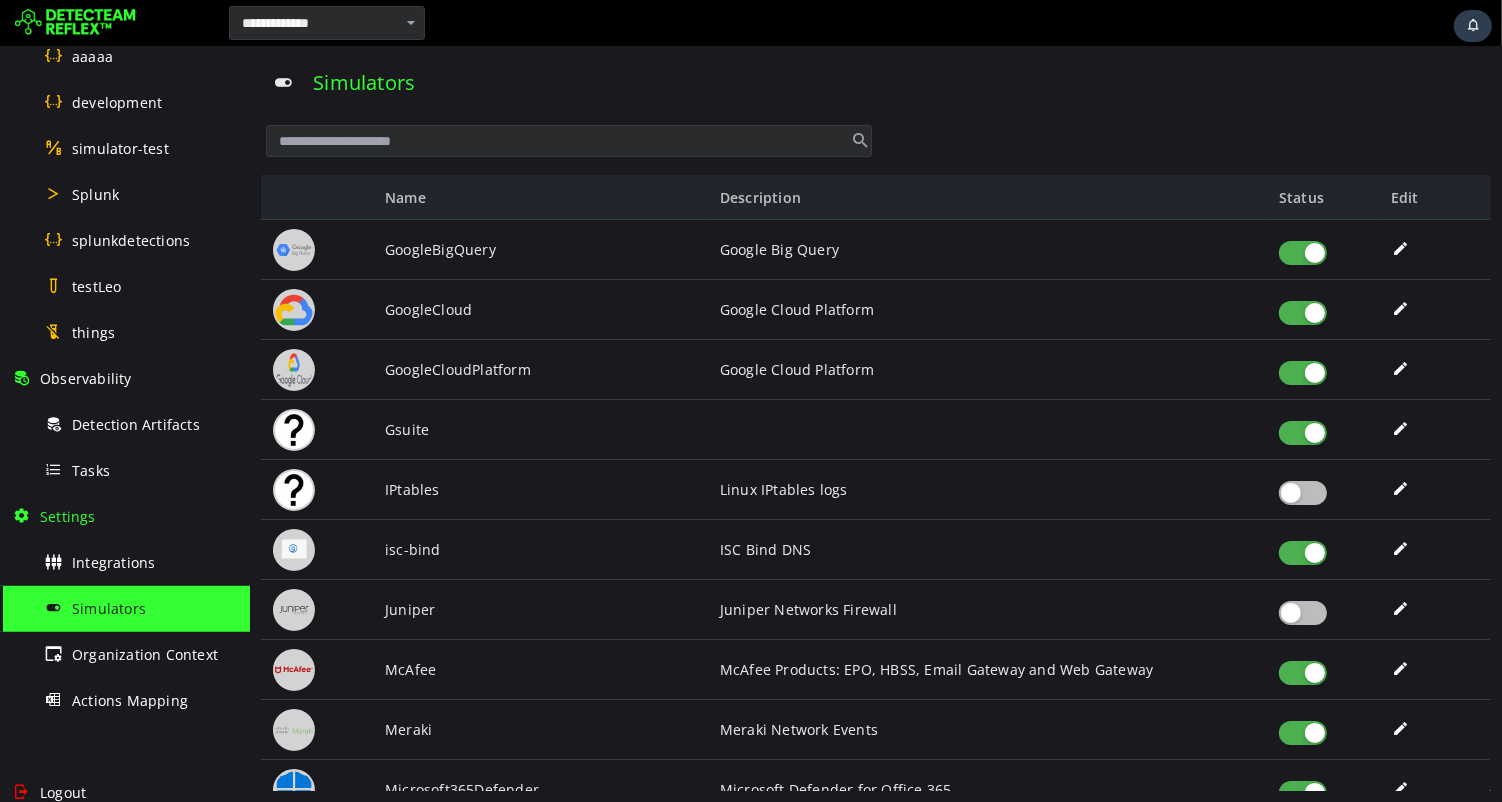 click at bounding box center (1302, 553) 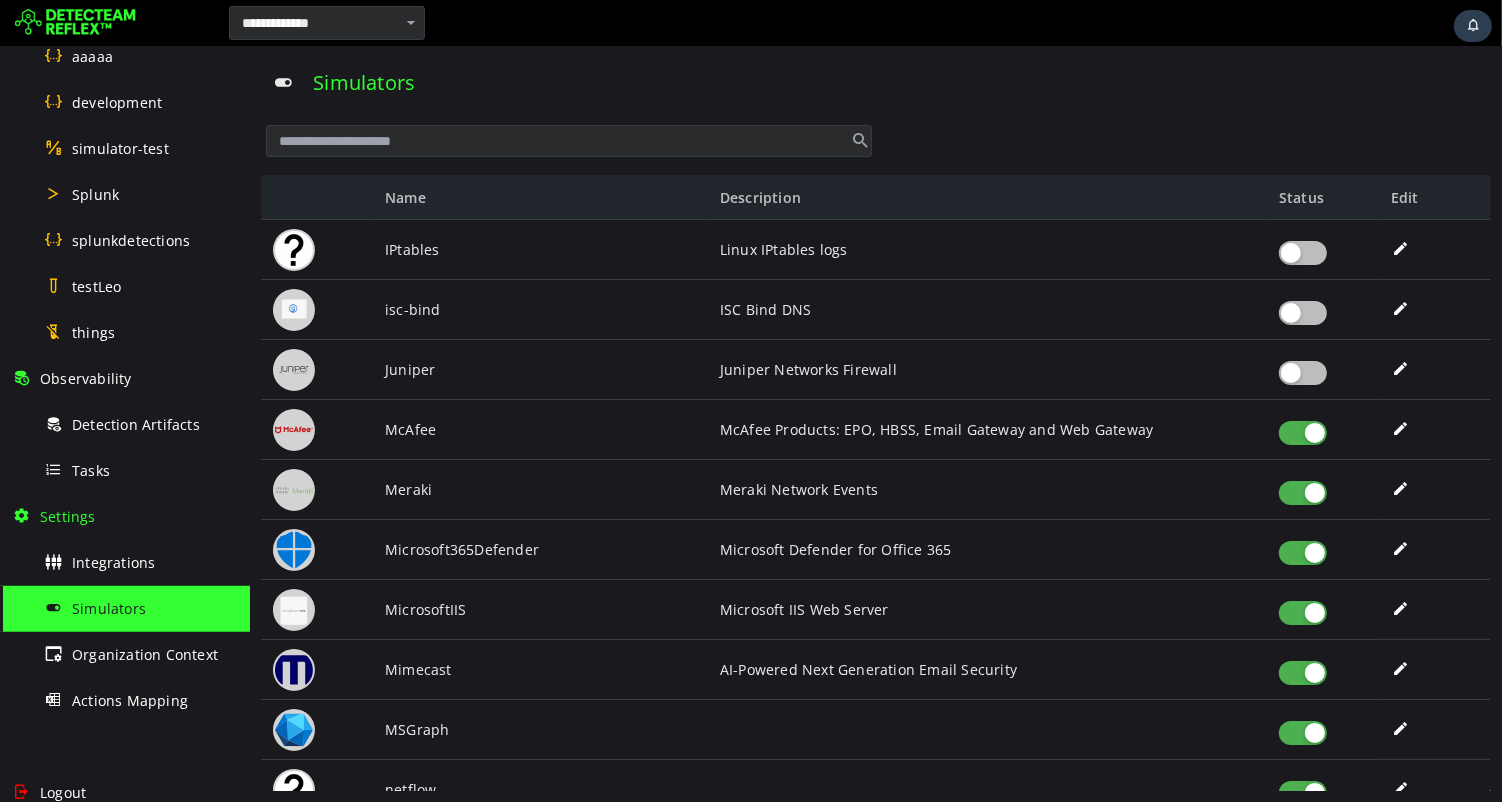 scroll, scrollTop: 2293, scrollLeft: 0, axis: vertical 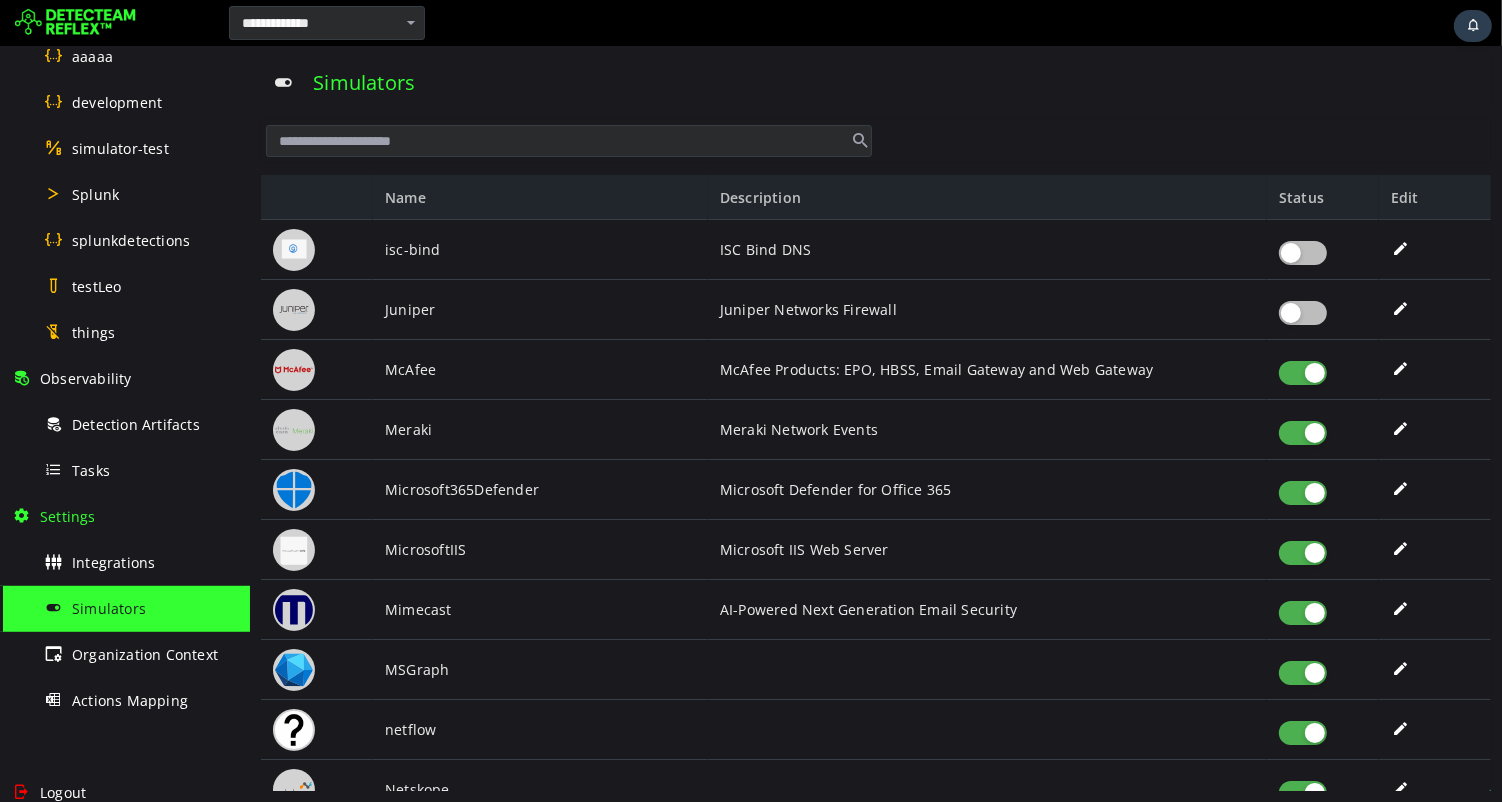 click at bounding box center (1302, 373) 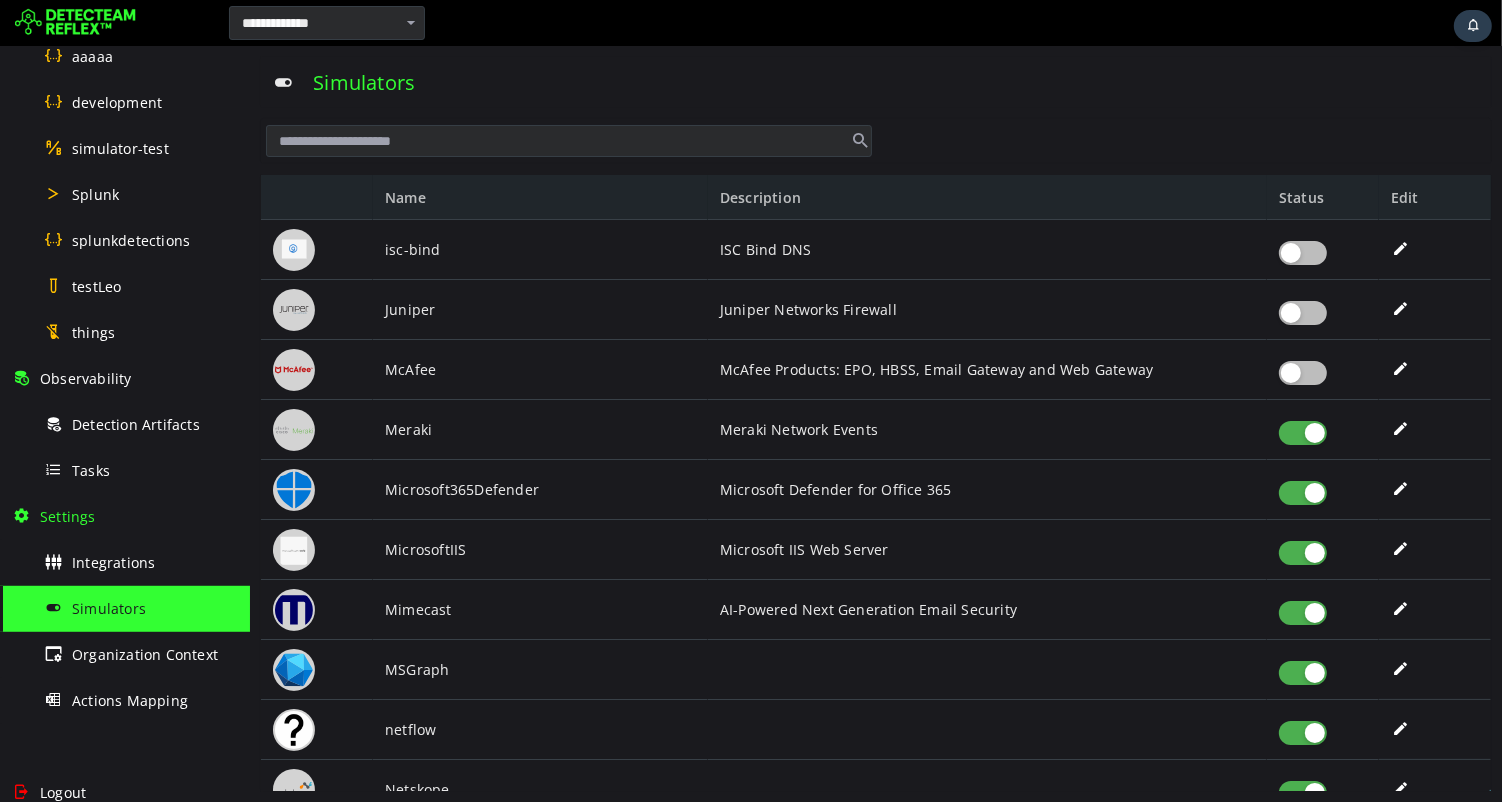 click at bounding box center (1322, 430) 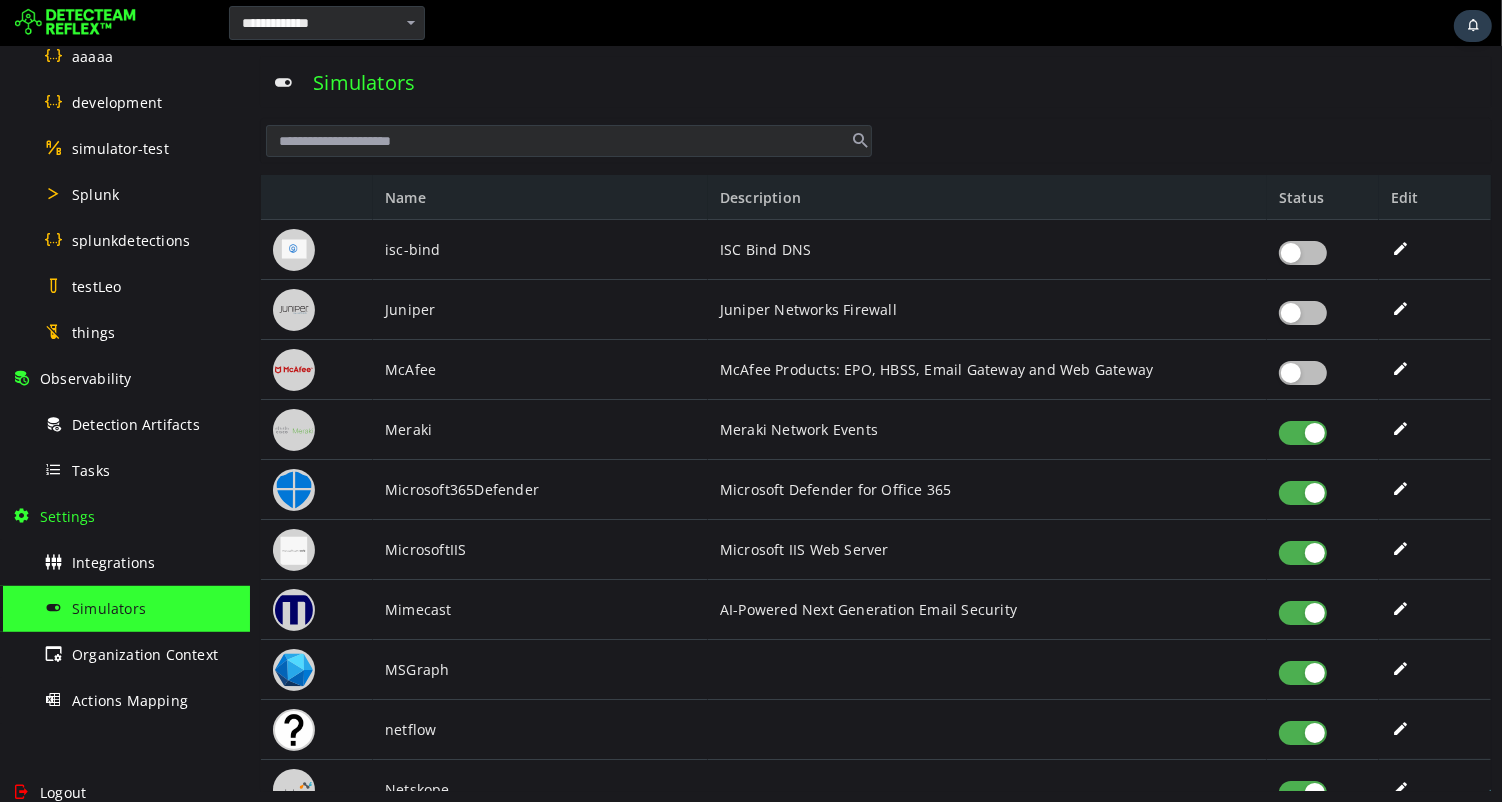 click at bounding box center [1302, 433] 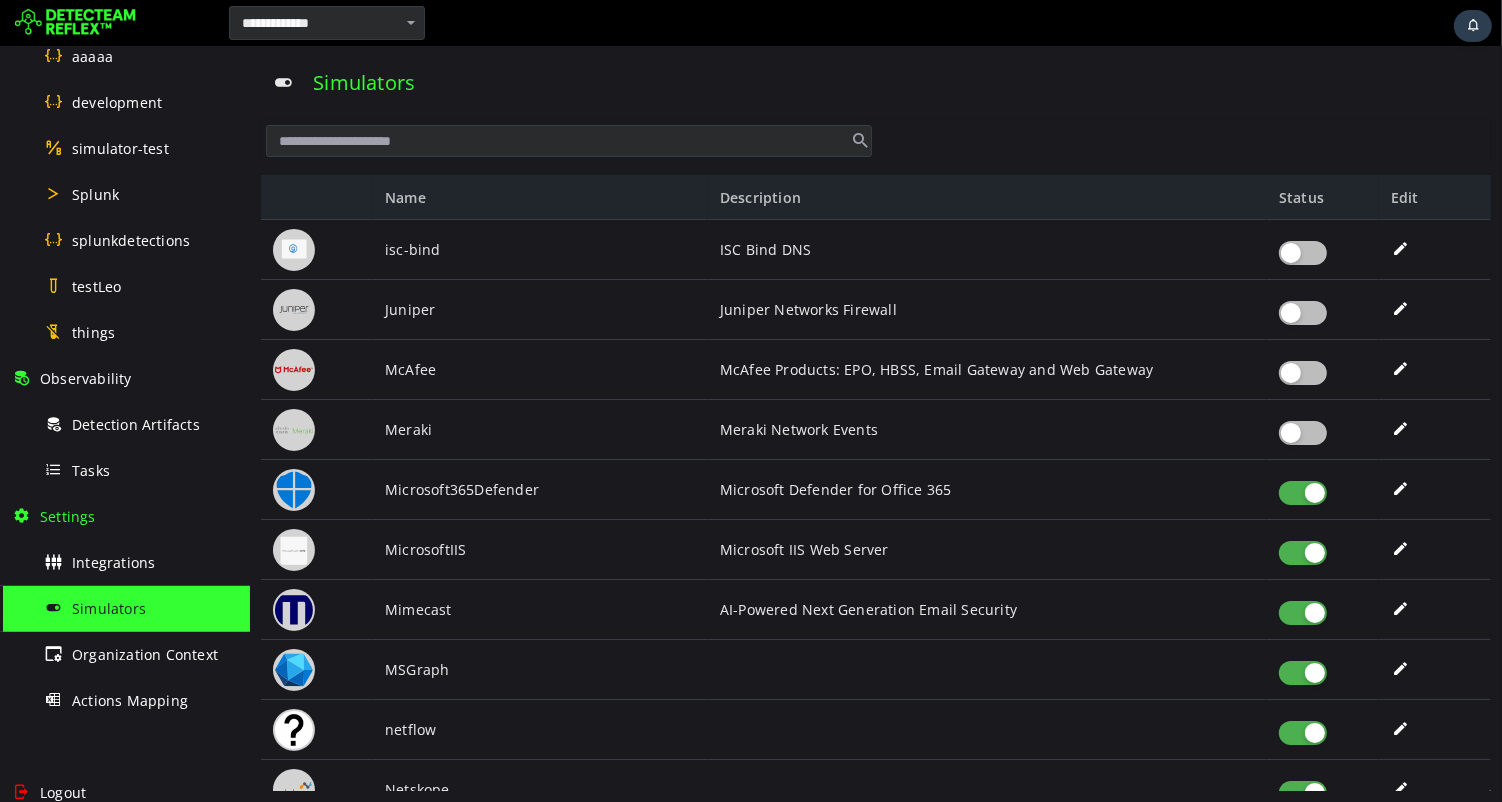 click at bounding box center (1302, 553) 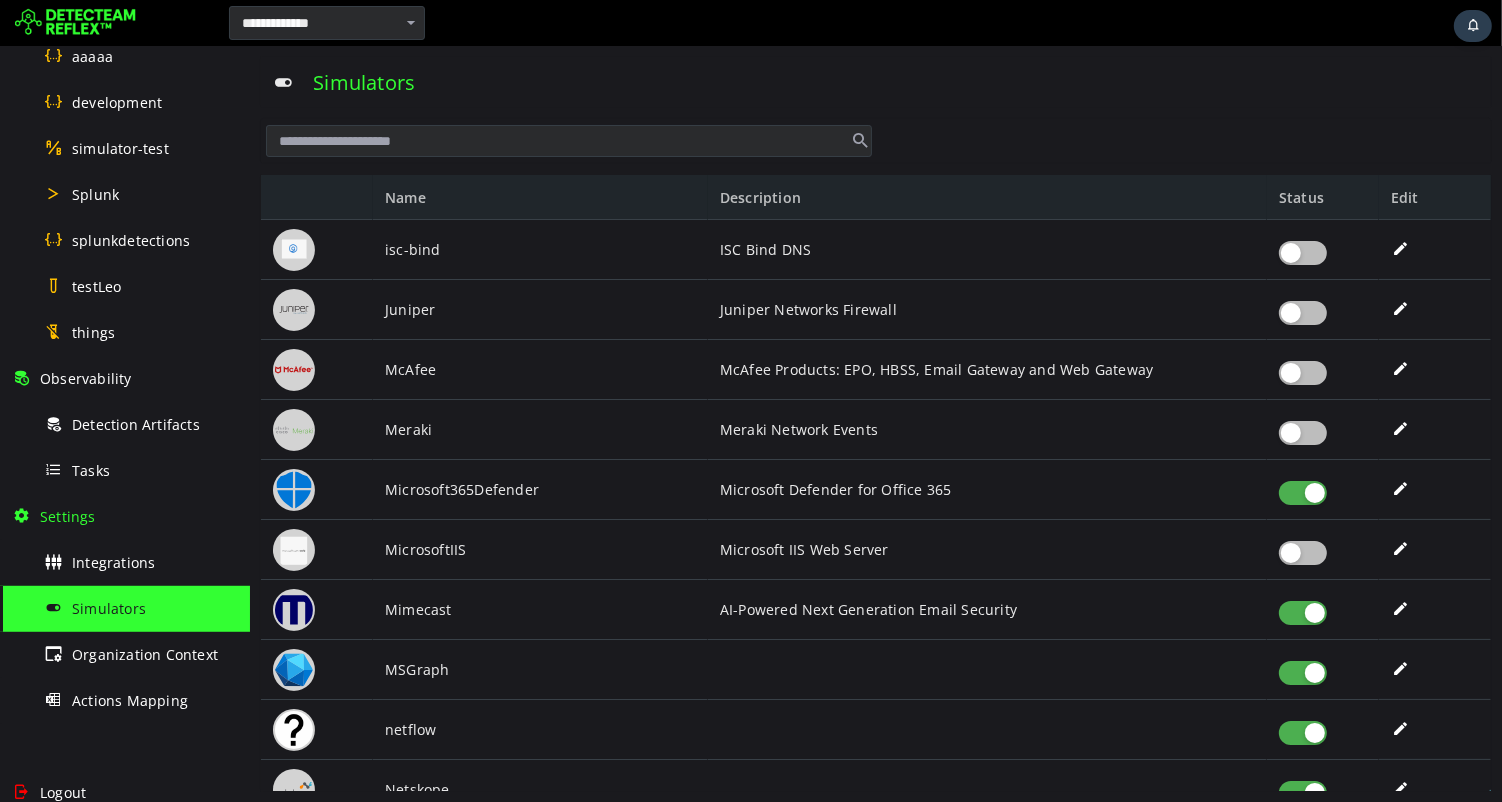 click at bounding box center [1302, 613] 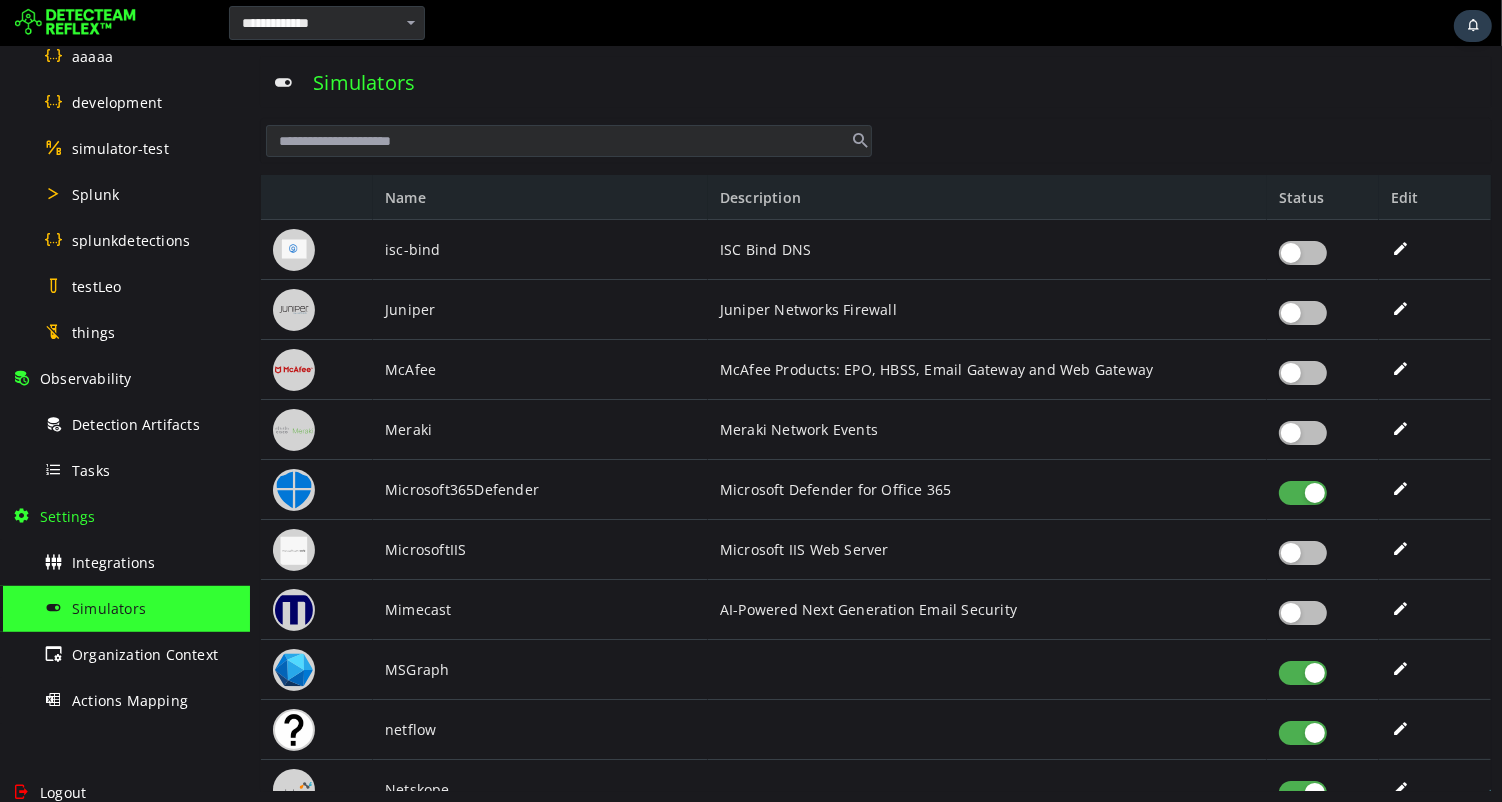 click at bounding box center (1302, 613) 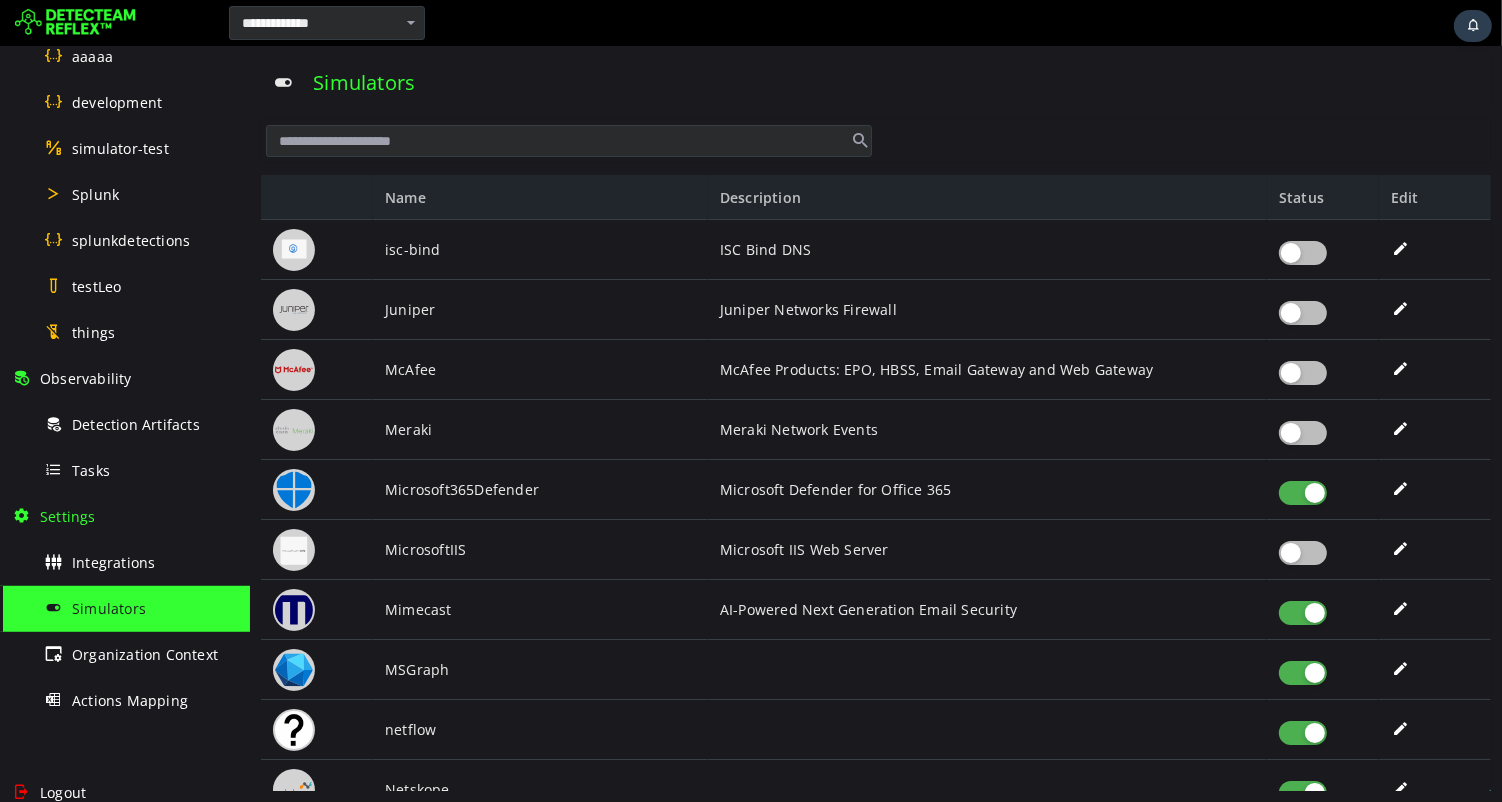 click at bounding box center (1302, 613) 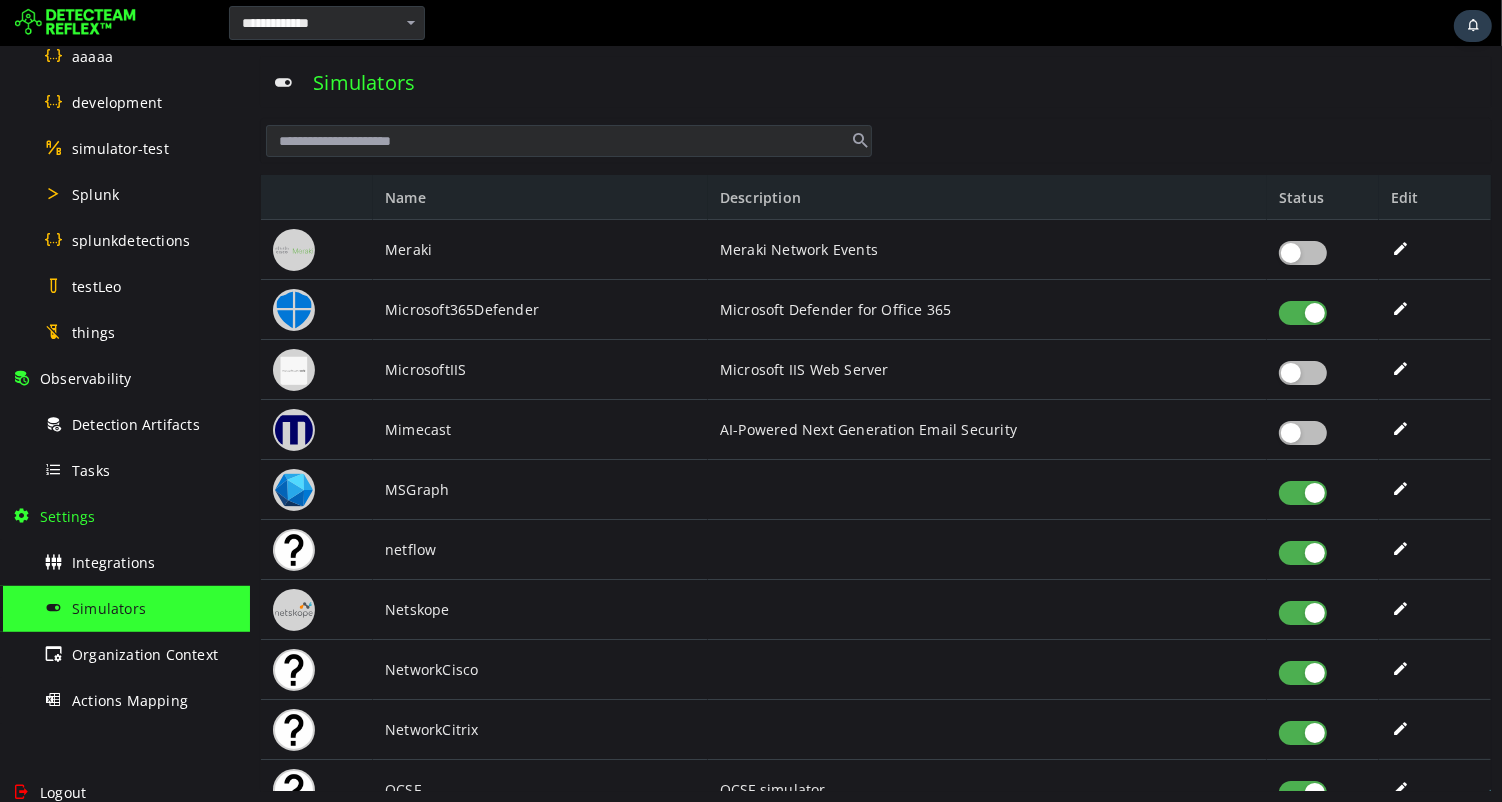 scroll, scrollTop: 2543, scrollLeft: 0, axis: vertical 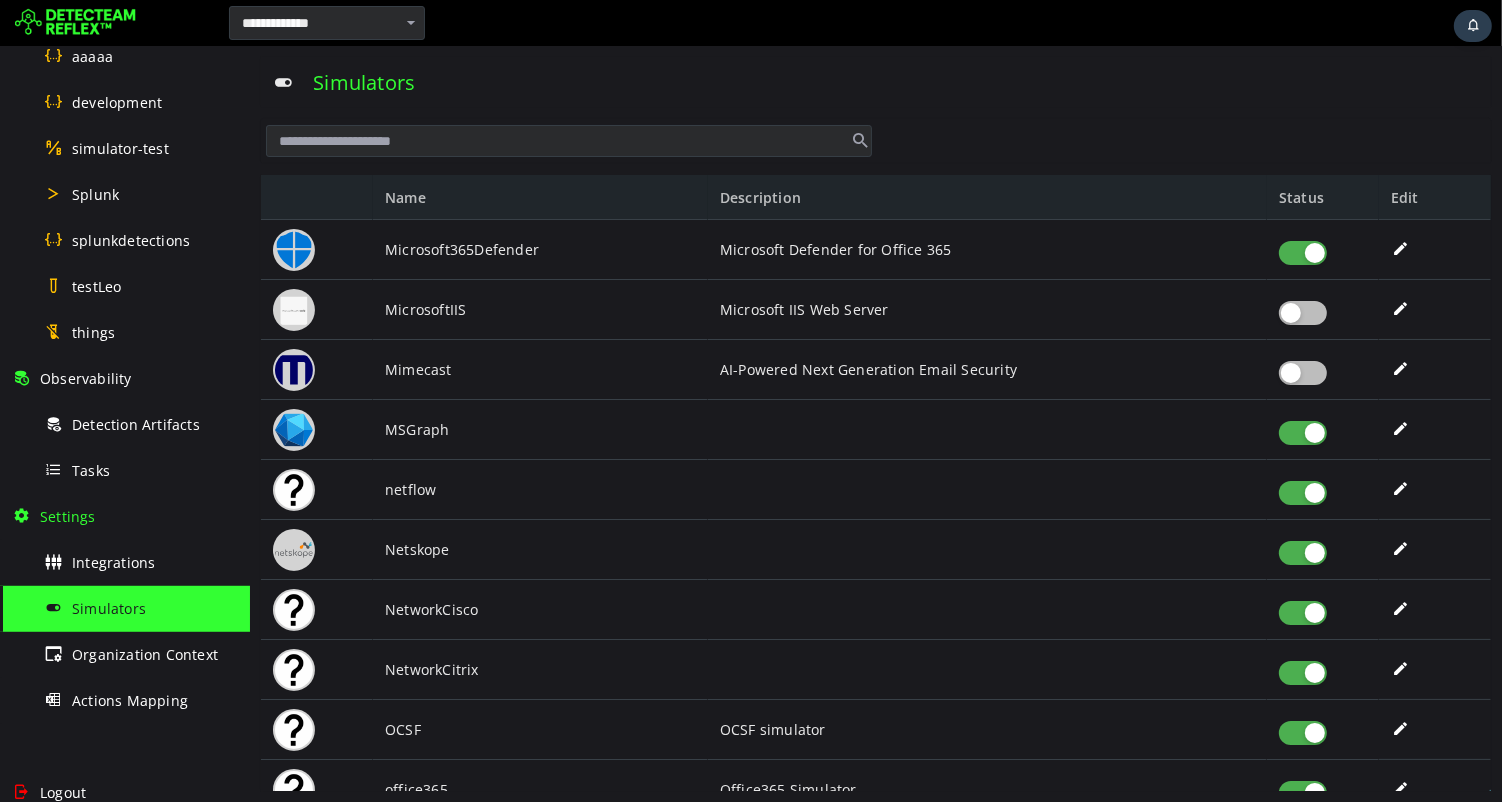 click at bounding box center (1302, 613) 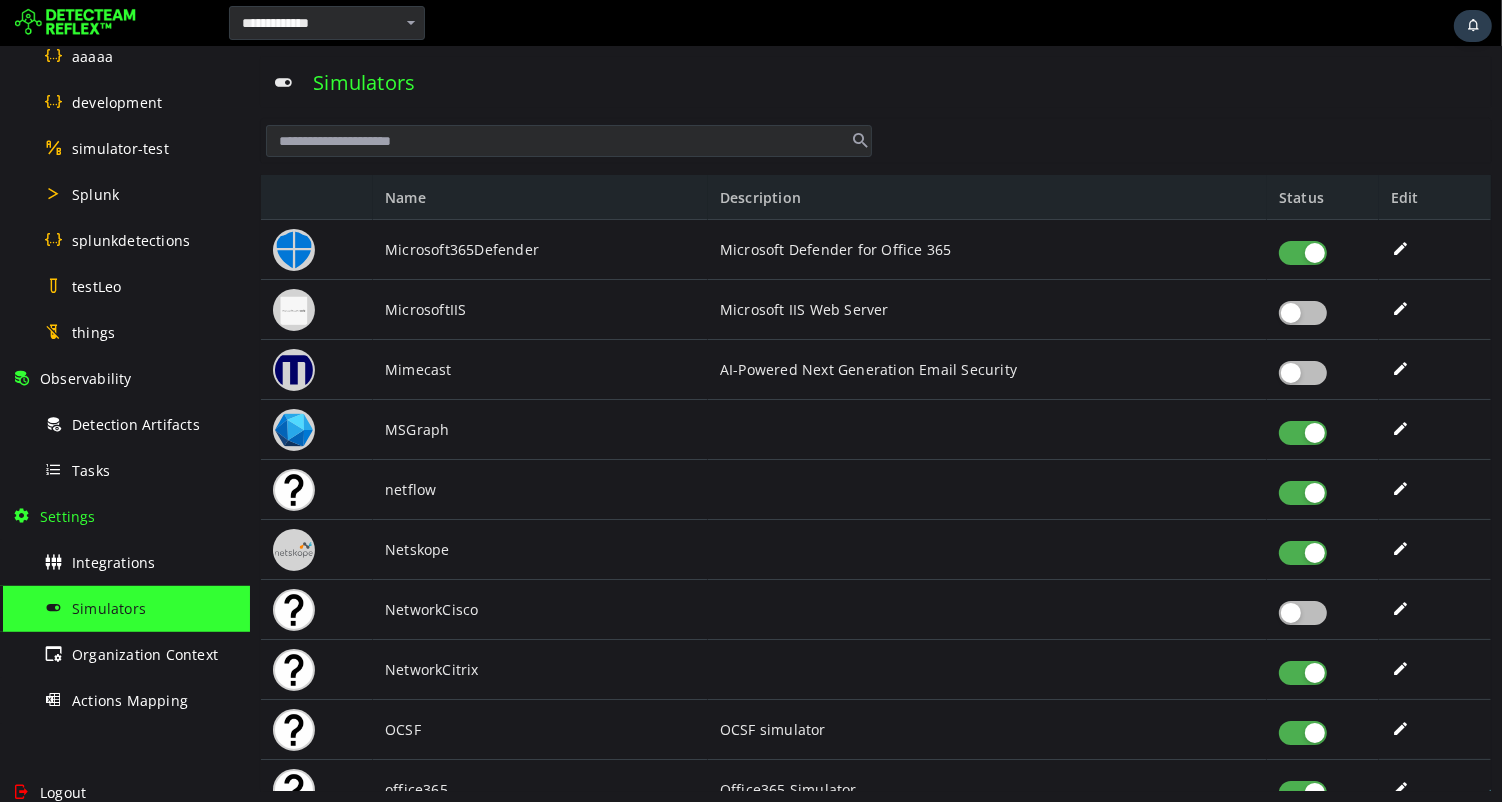 click at bounding box center (1302, 553) 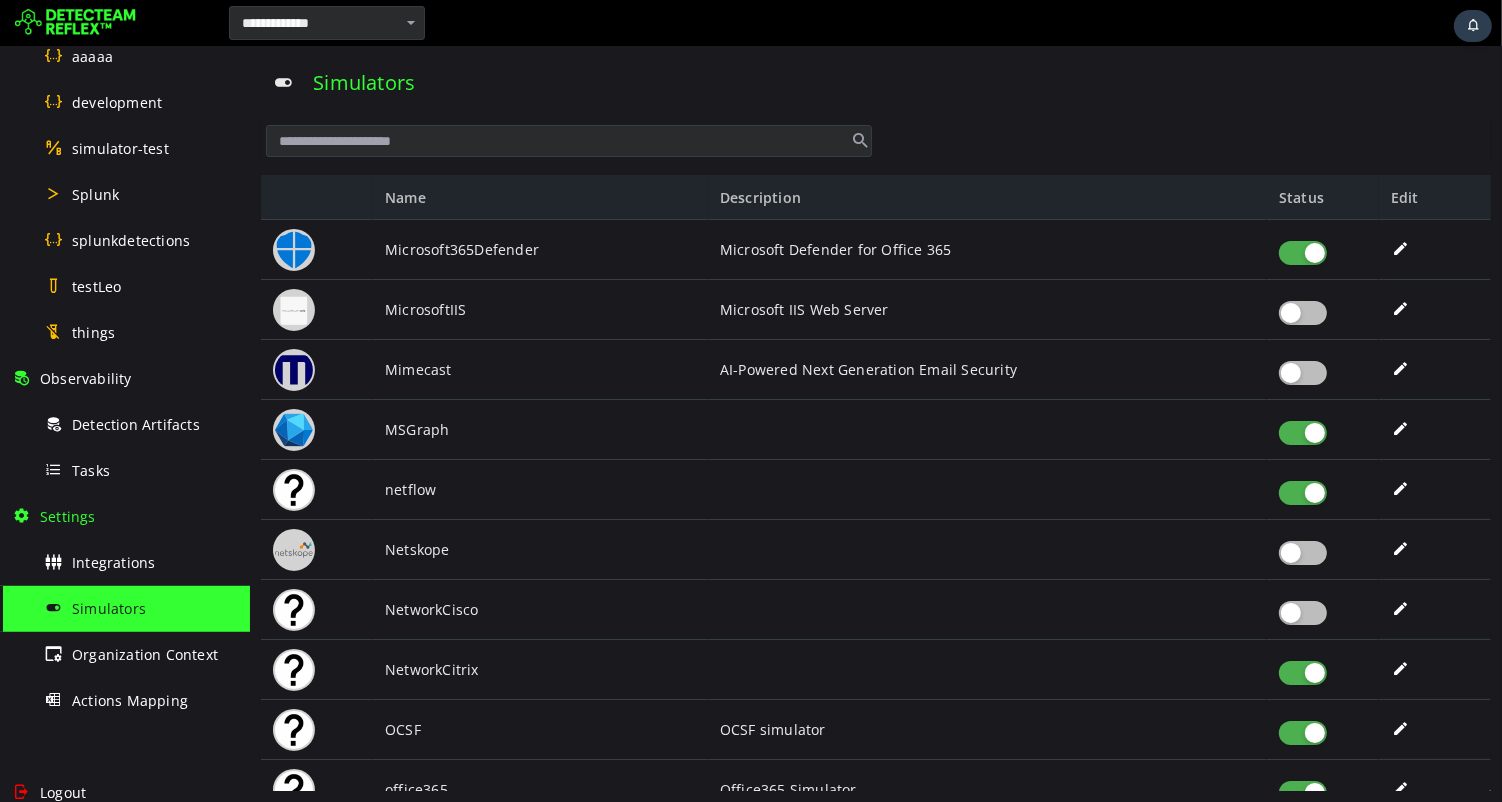 click at bounding box center [1302, 673] 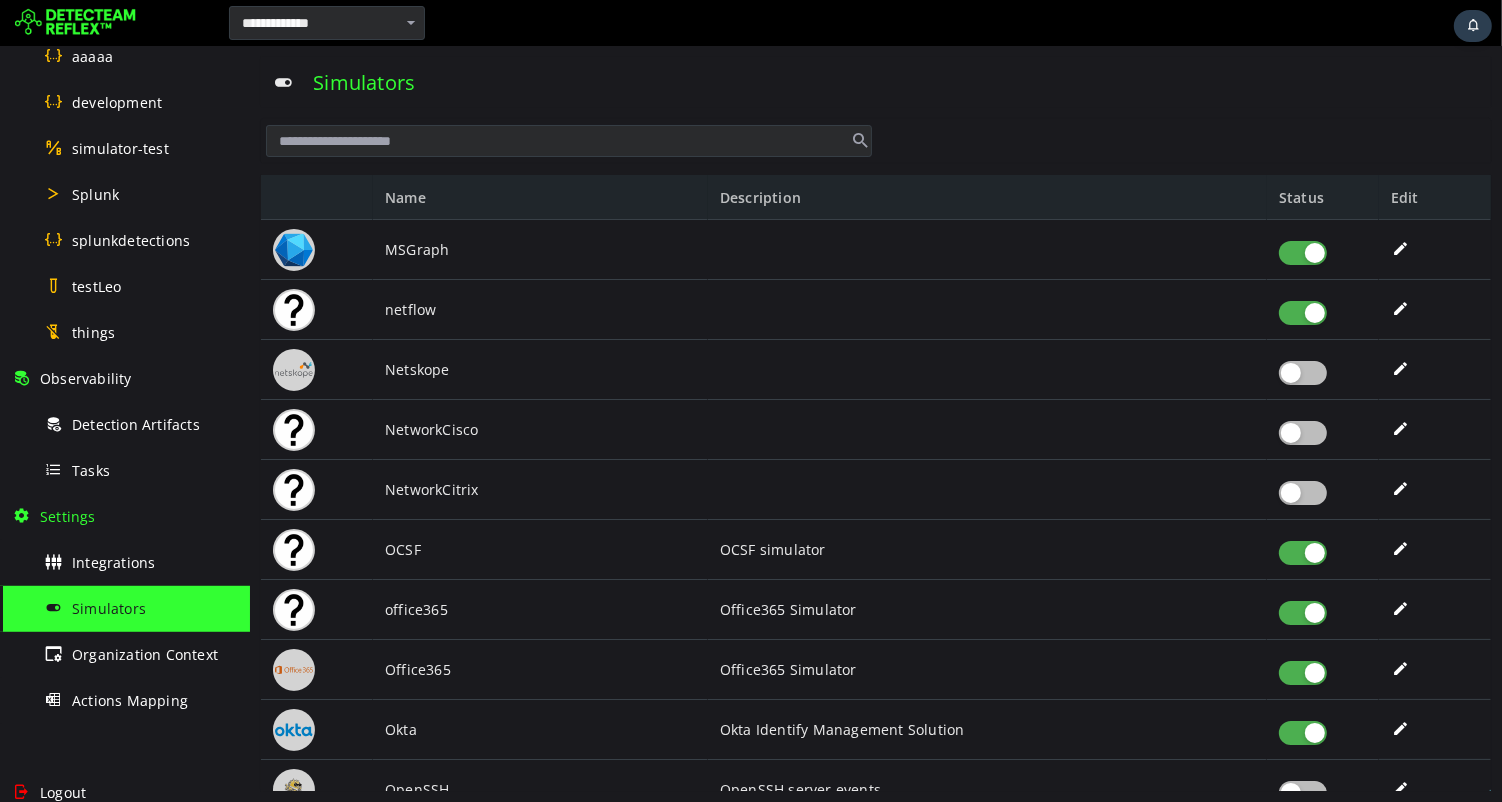 scroll, scrollTop: 2756, scrollLeft: 0, axis: vertical 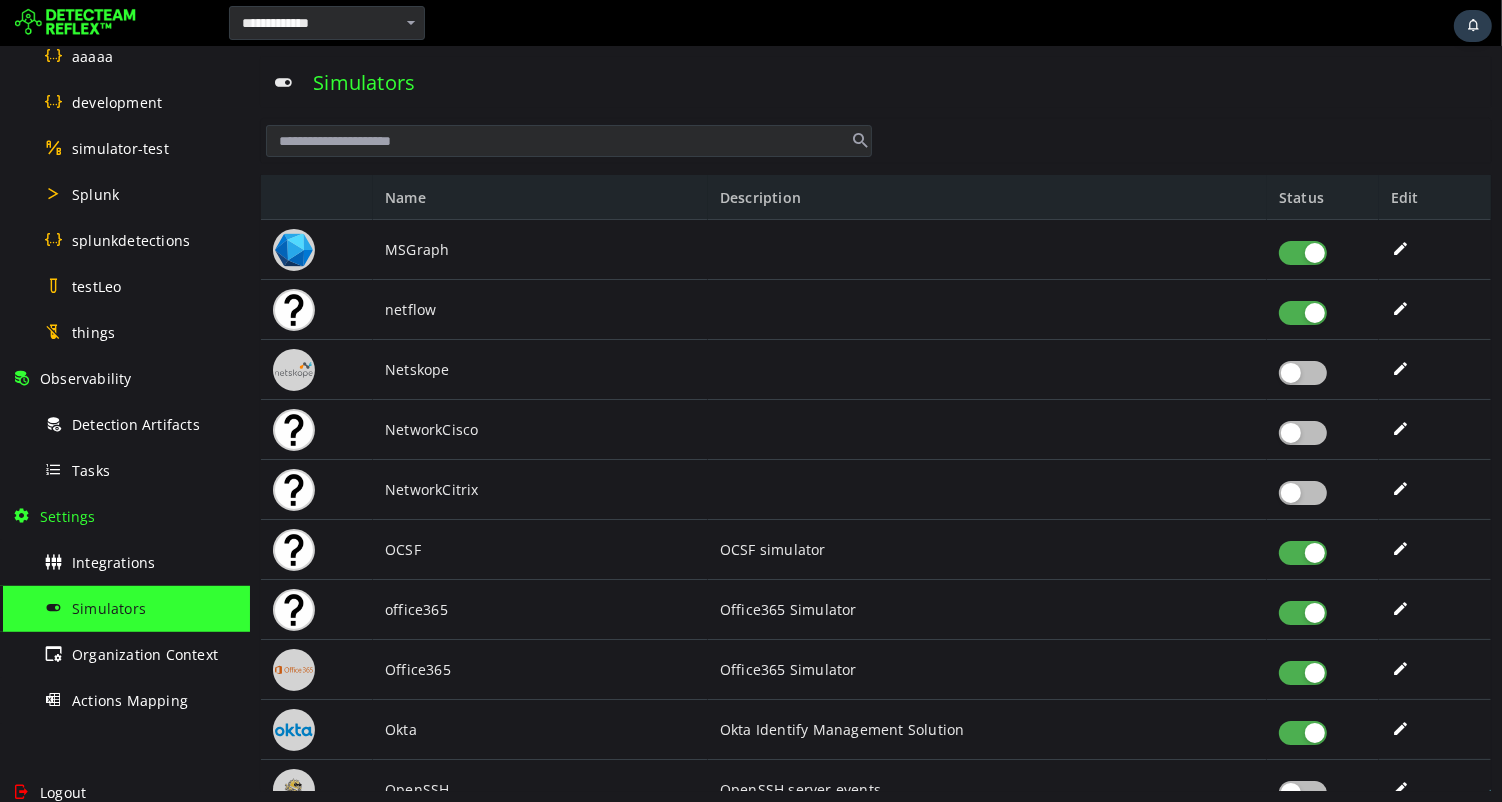 click at bounding box center [1302, 553] 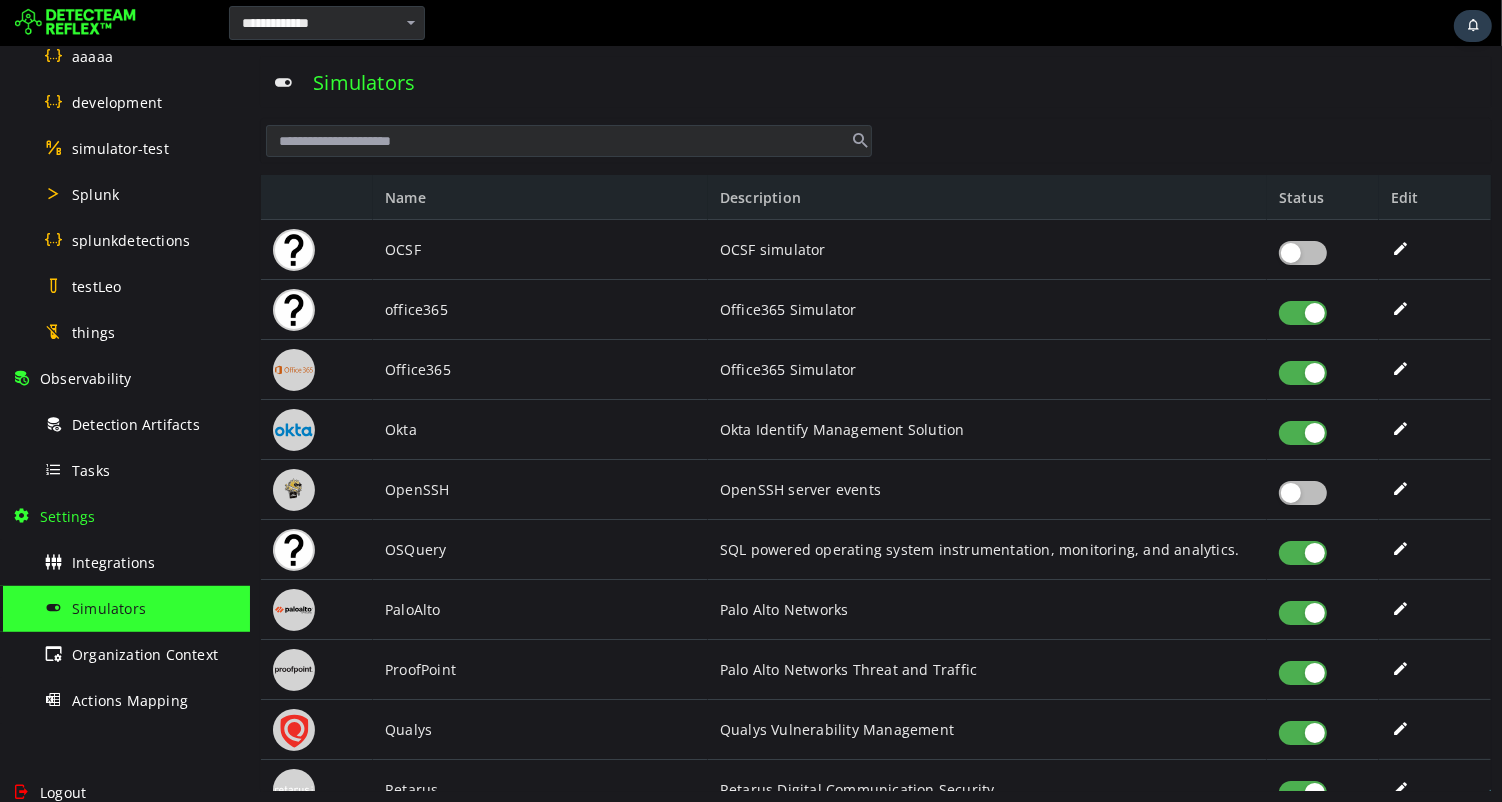 scroll, scrollTop: 3183, scrollLeft: 0, axis: vertical 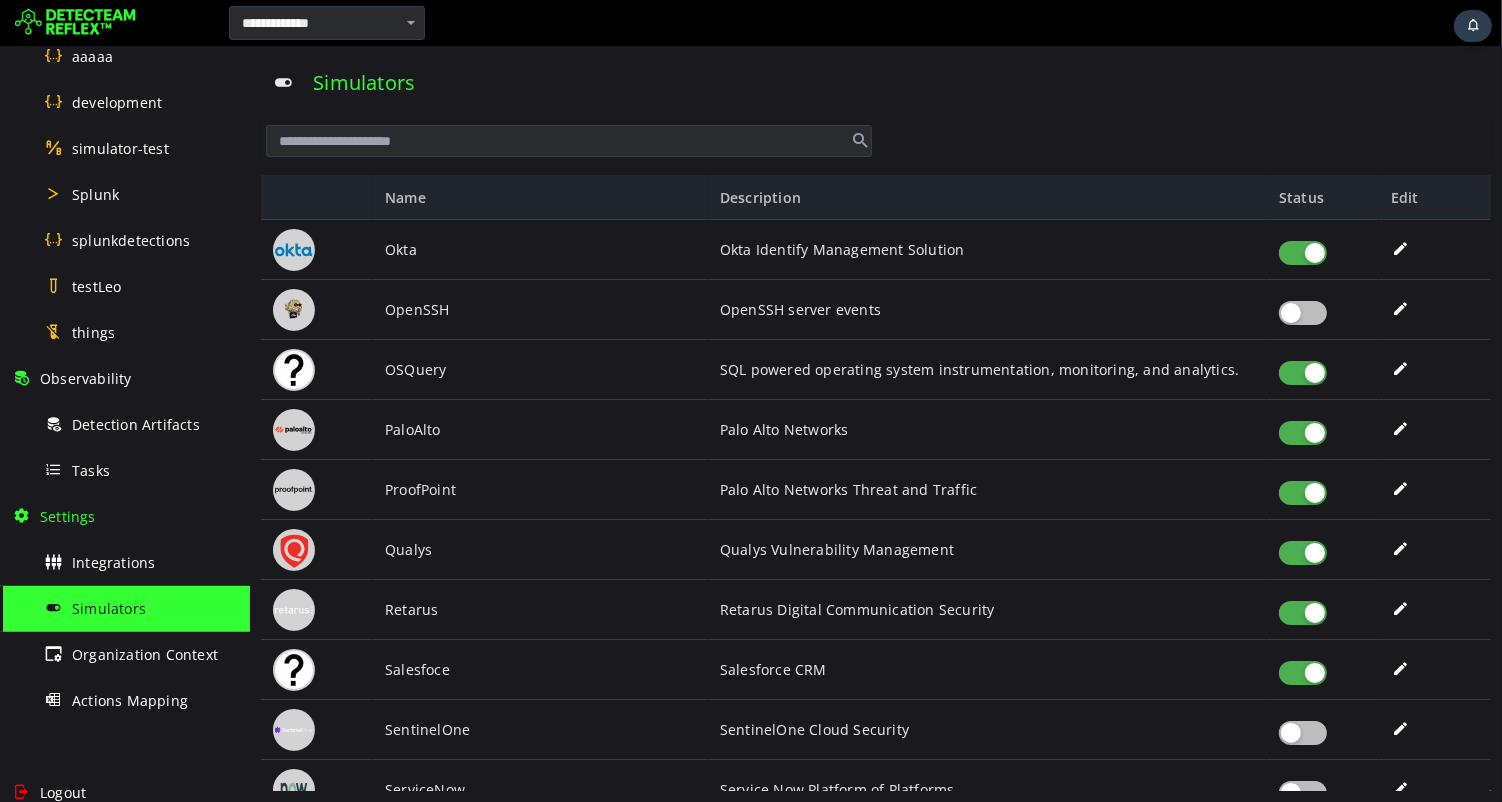 click at bounding box center [1302, 613] 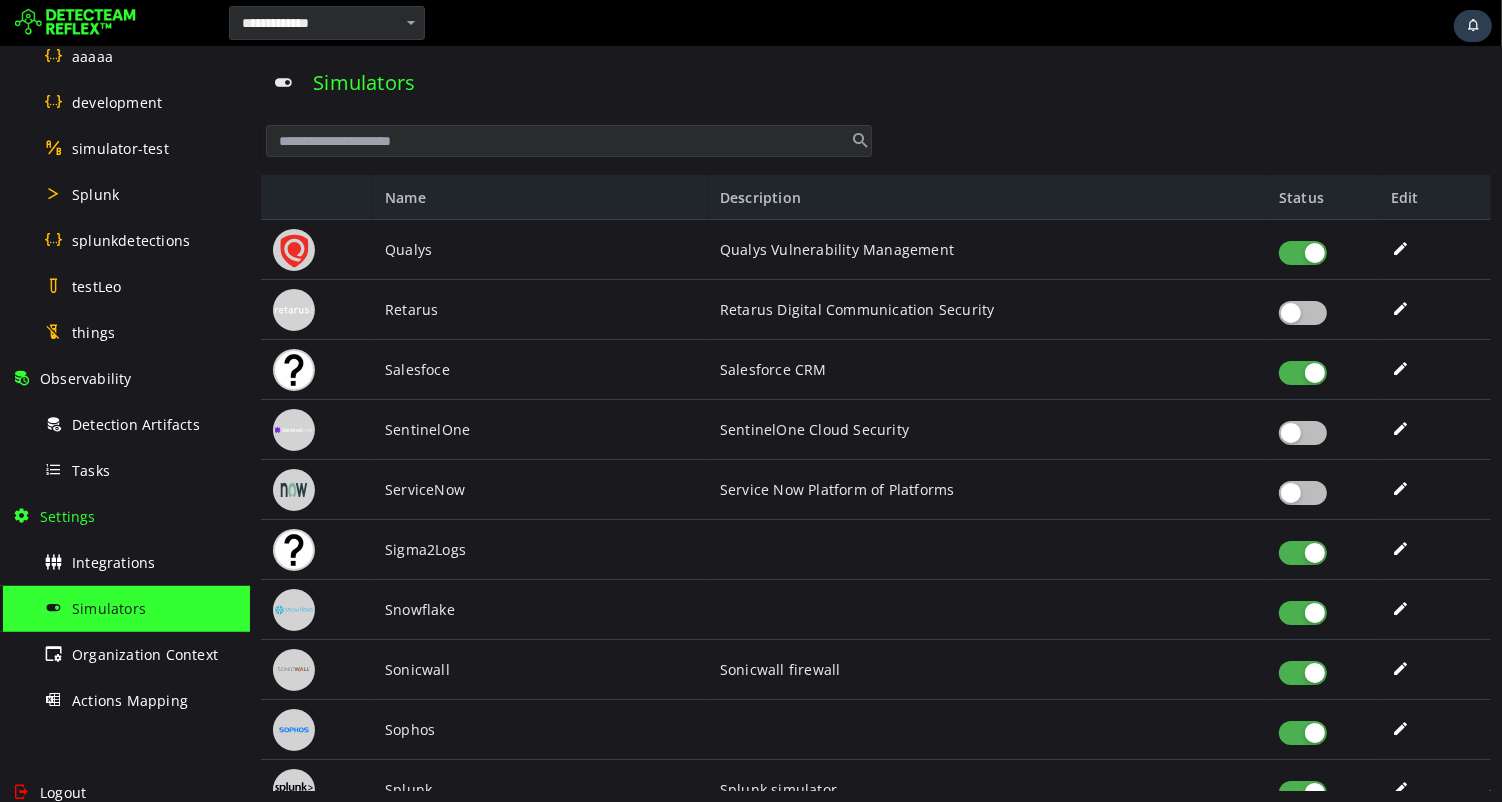 scroll, scrollTop: 3501, scrollLeft: 0, axis: vertical 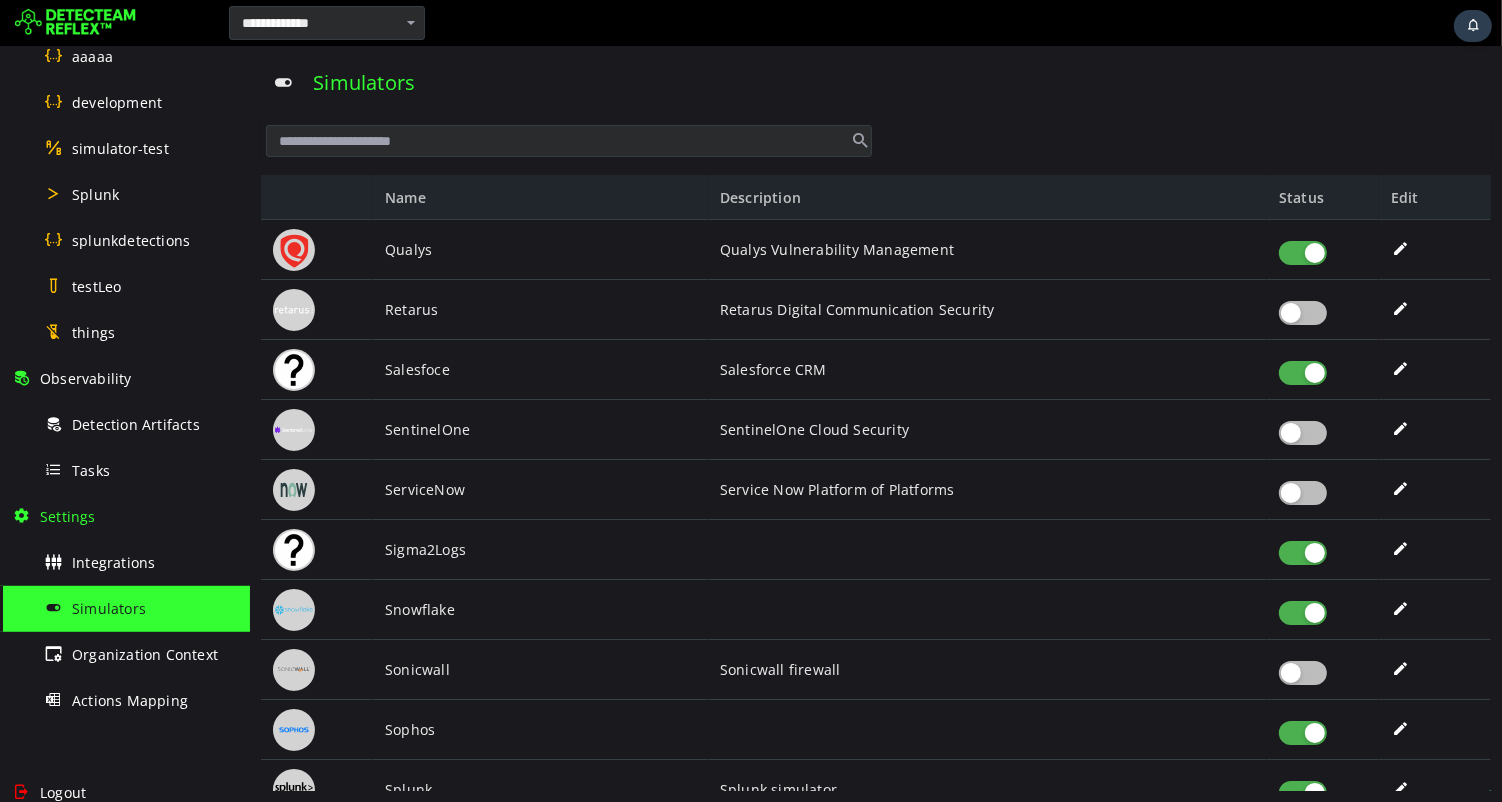 click at bounding box center [1302, 733] 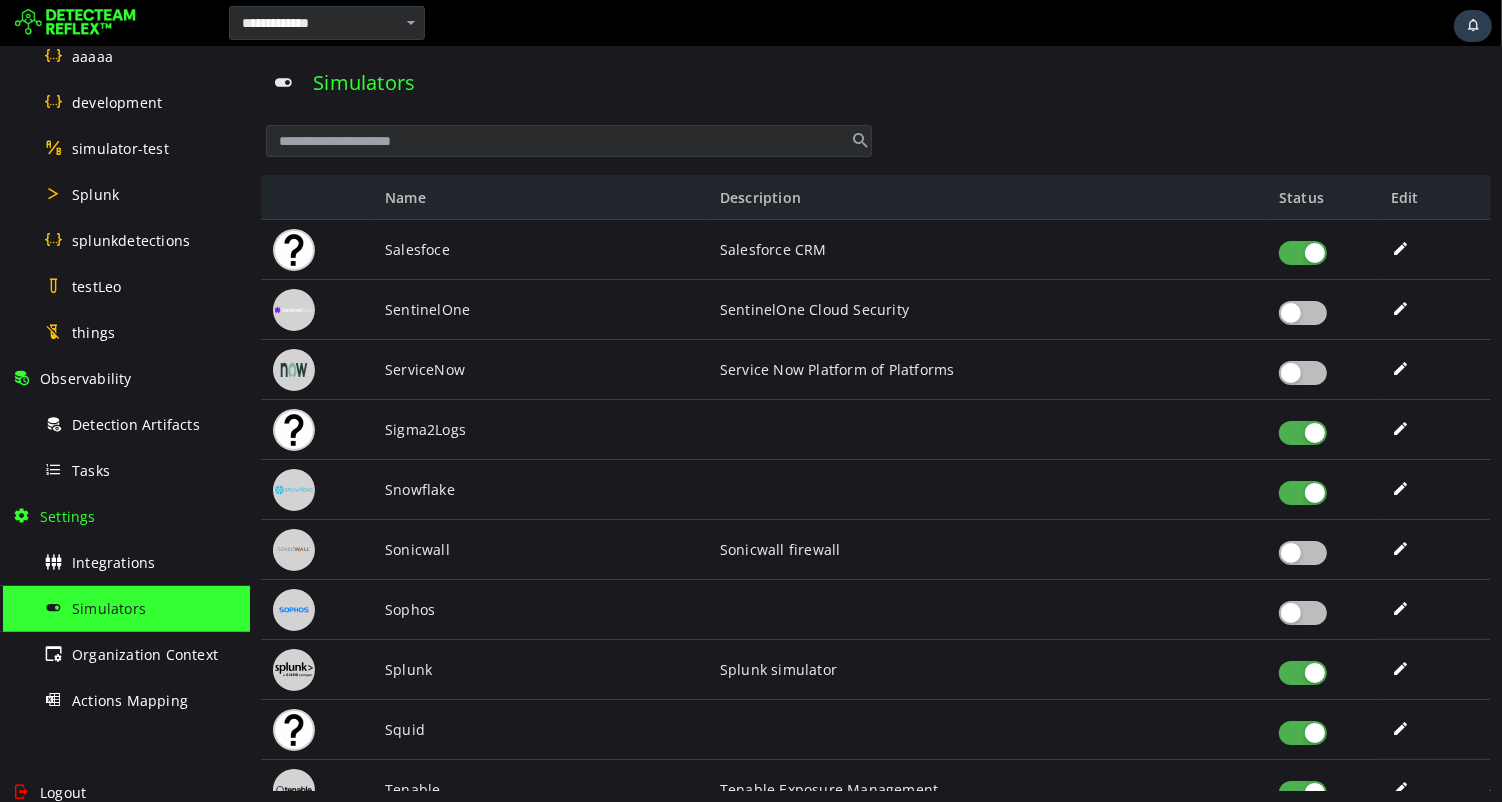 scroll, scrollTop: 3663, scrollLeft: 0, axis: vertical 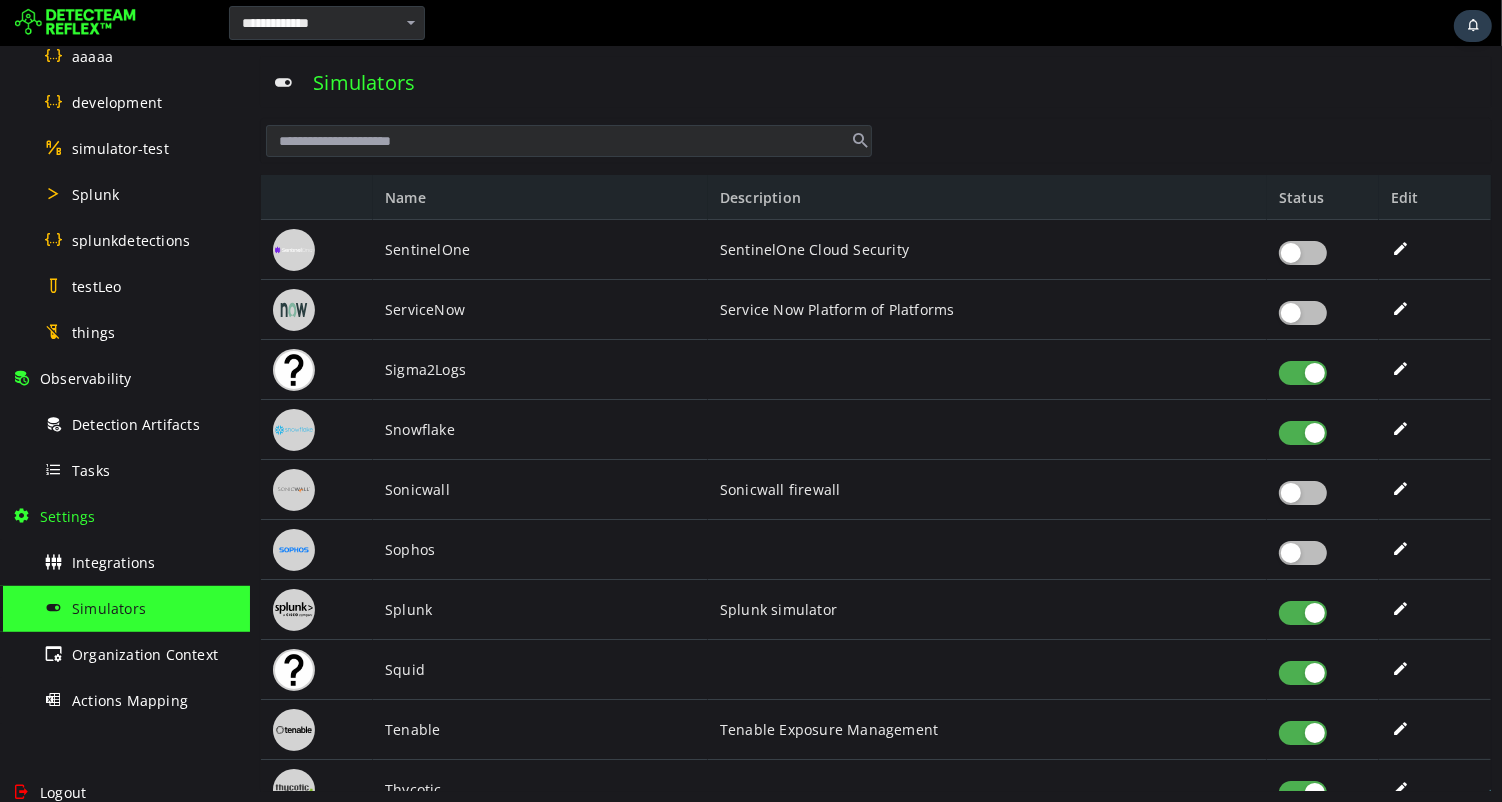 click at bounding box center [1302, 673] 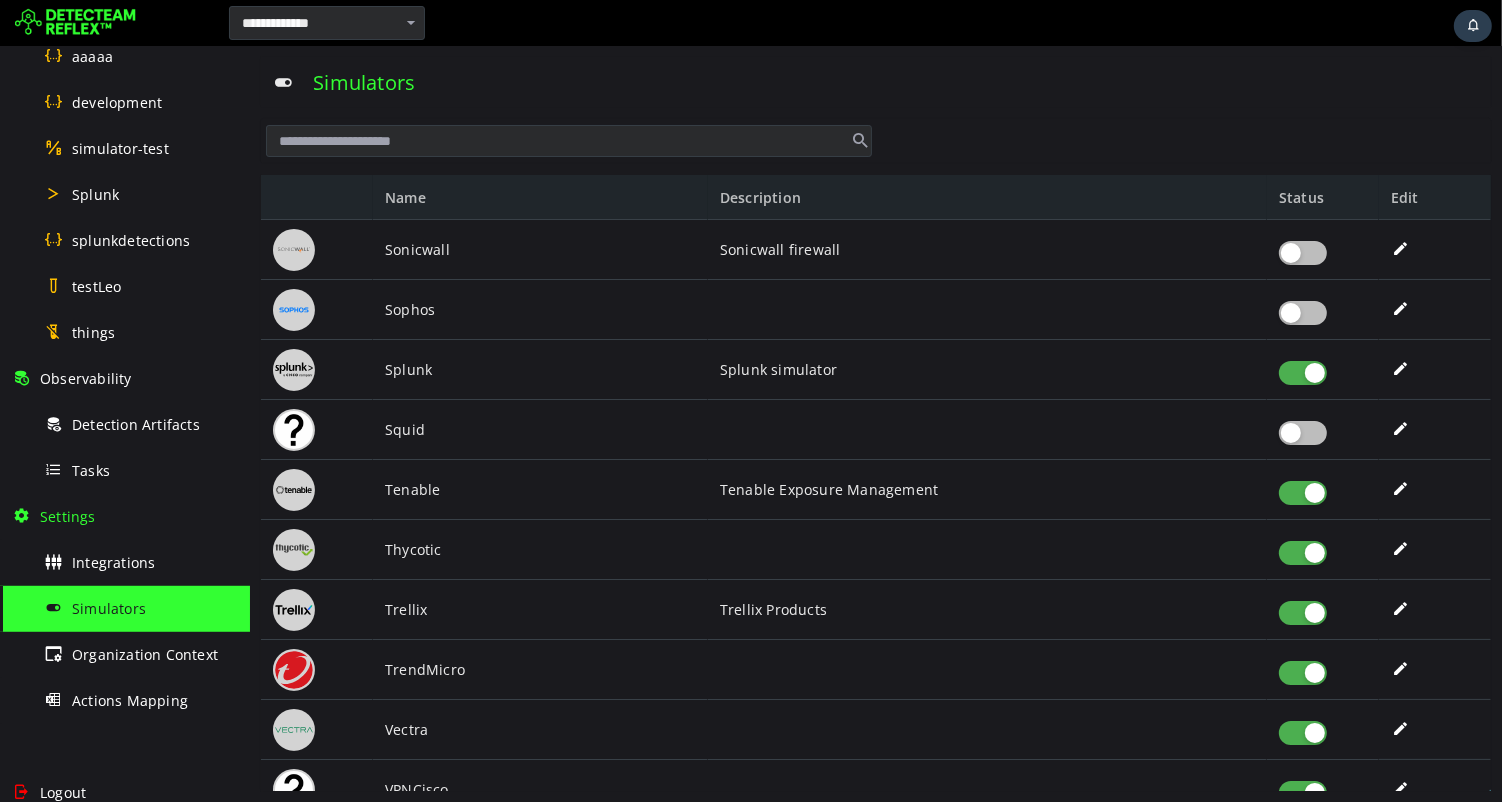 scroll, scrollTop: 3932, scrollLeft: 0, axis: vertical 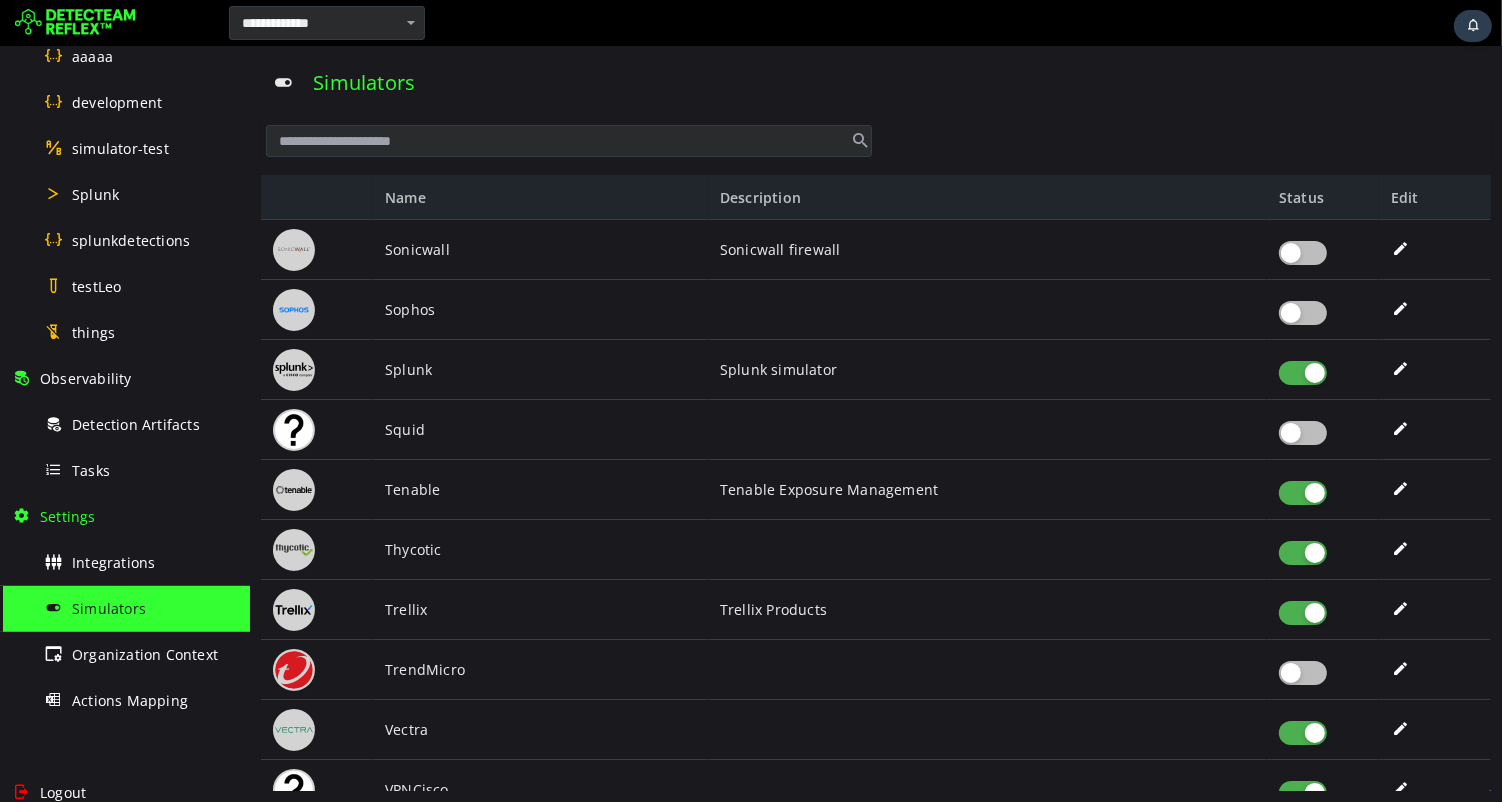 click at bounding box center (1302, 733) 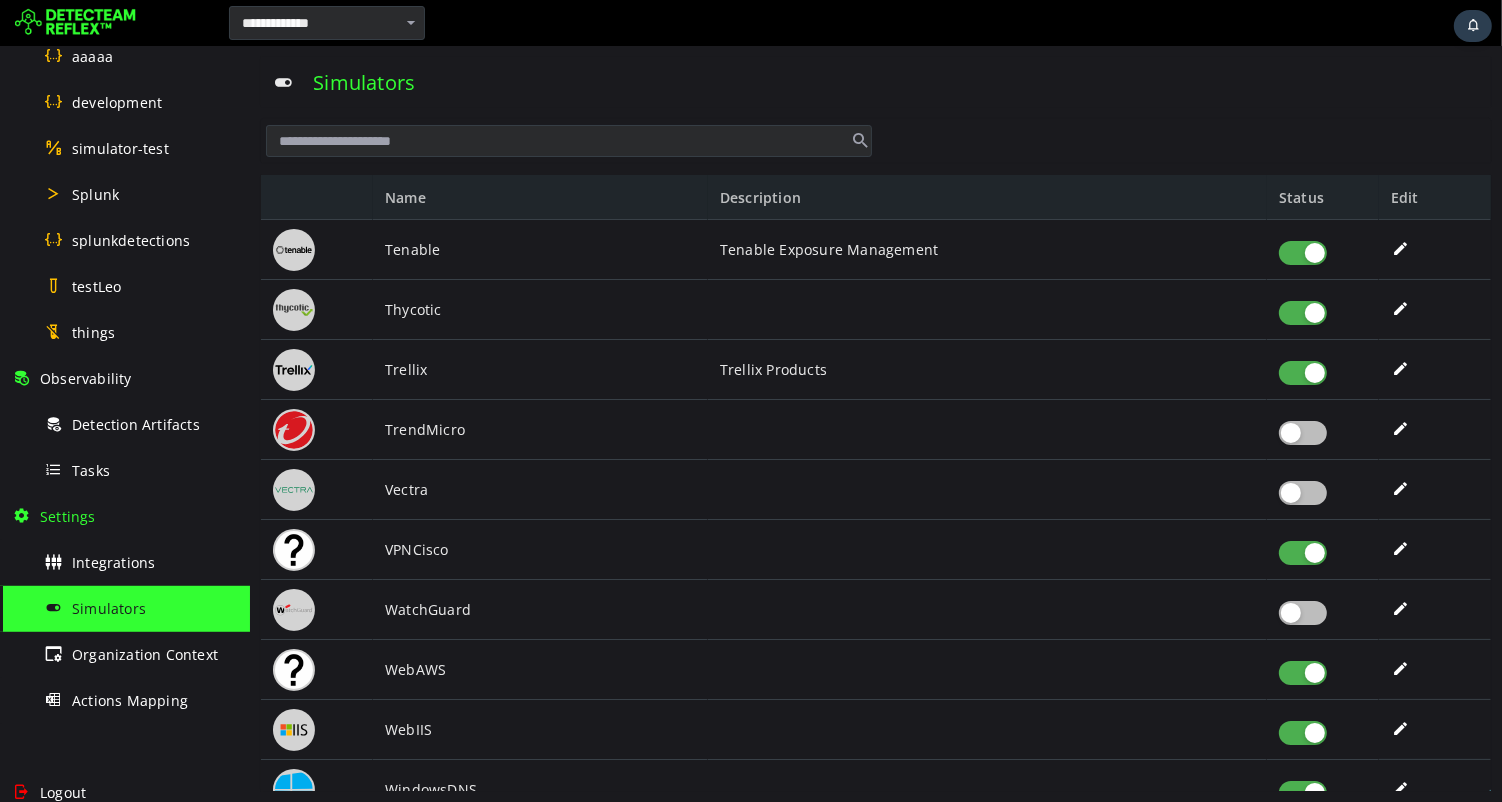 scroll, scrollTop: 4227, scrollLeft: 0, axis: vertical 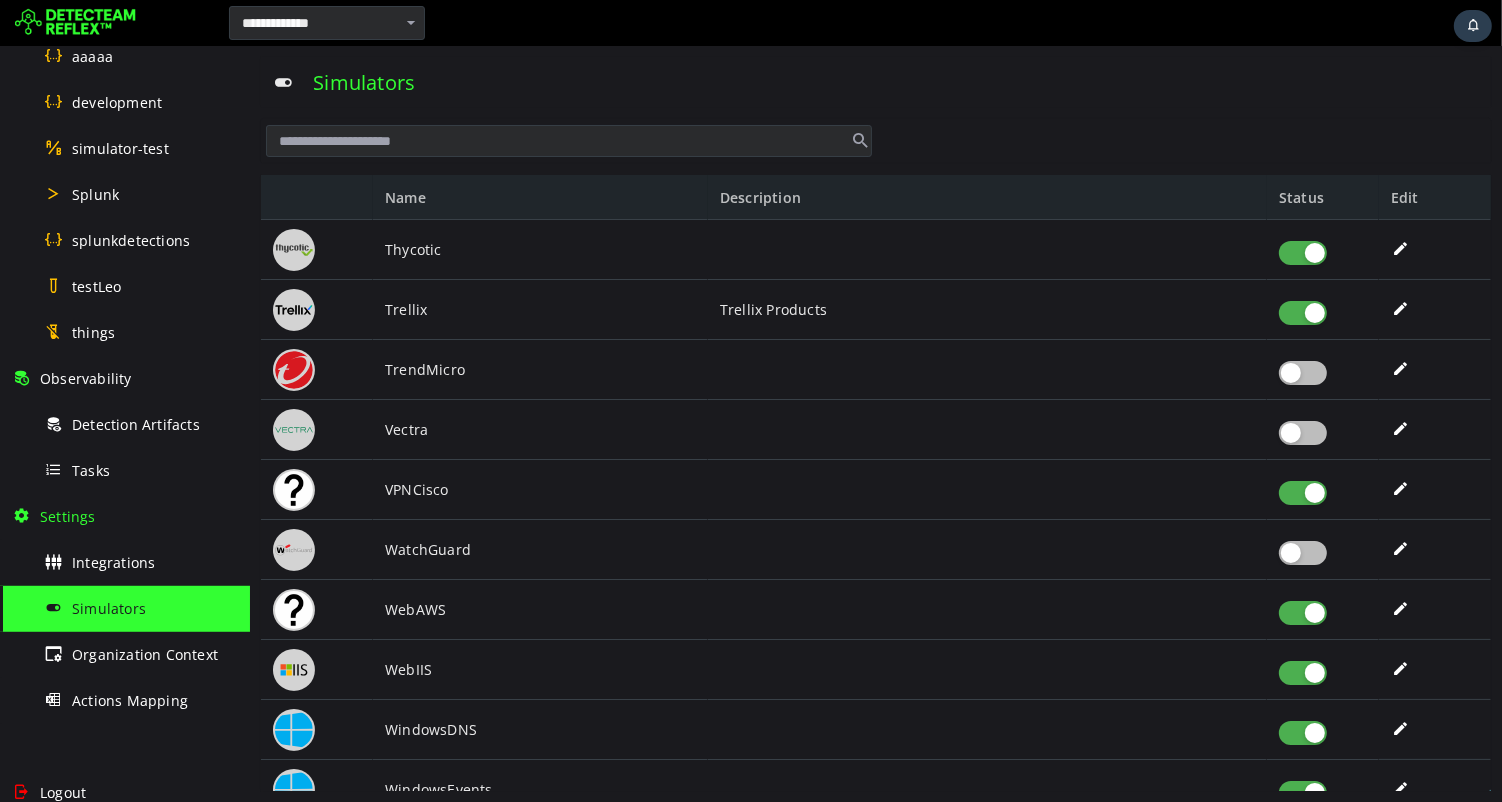 click at bounding box center [1302, 673] 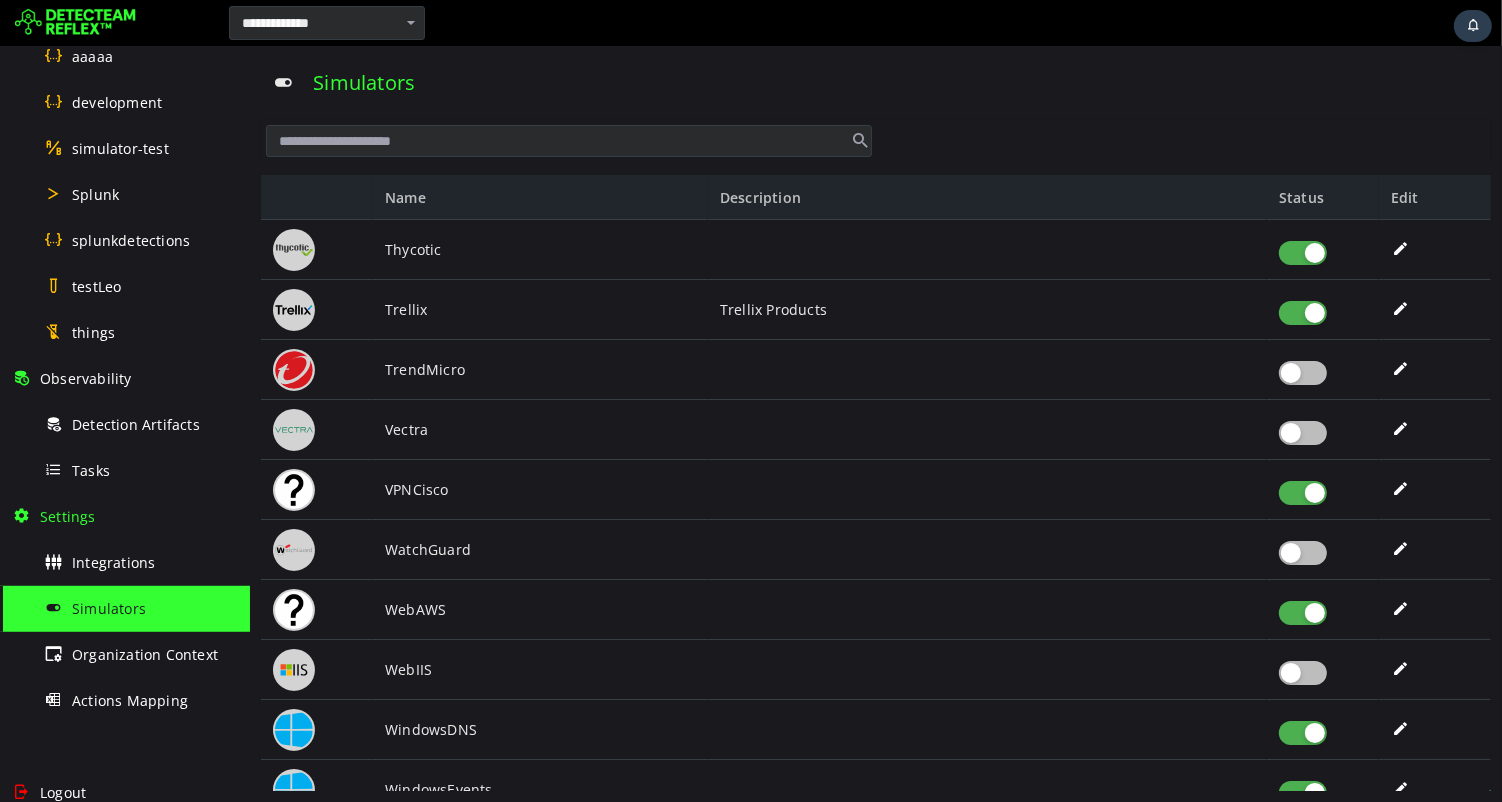 click at bounding box center [1302, 733] 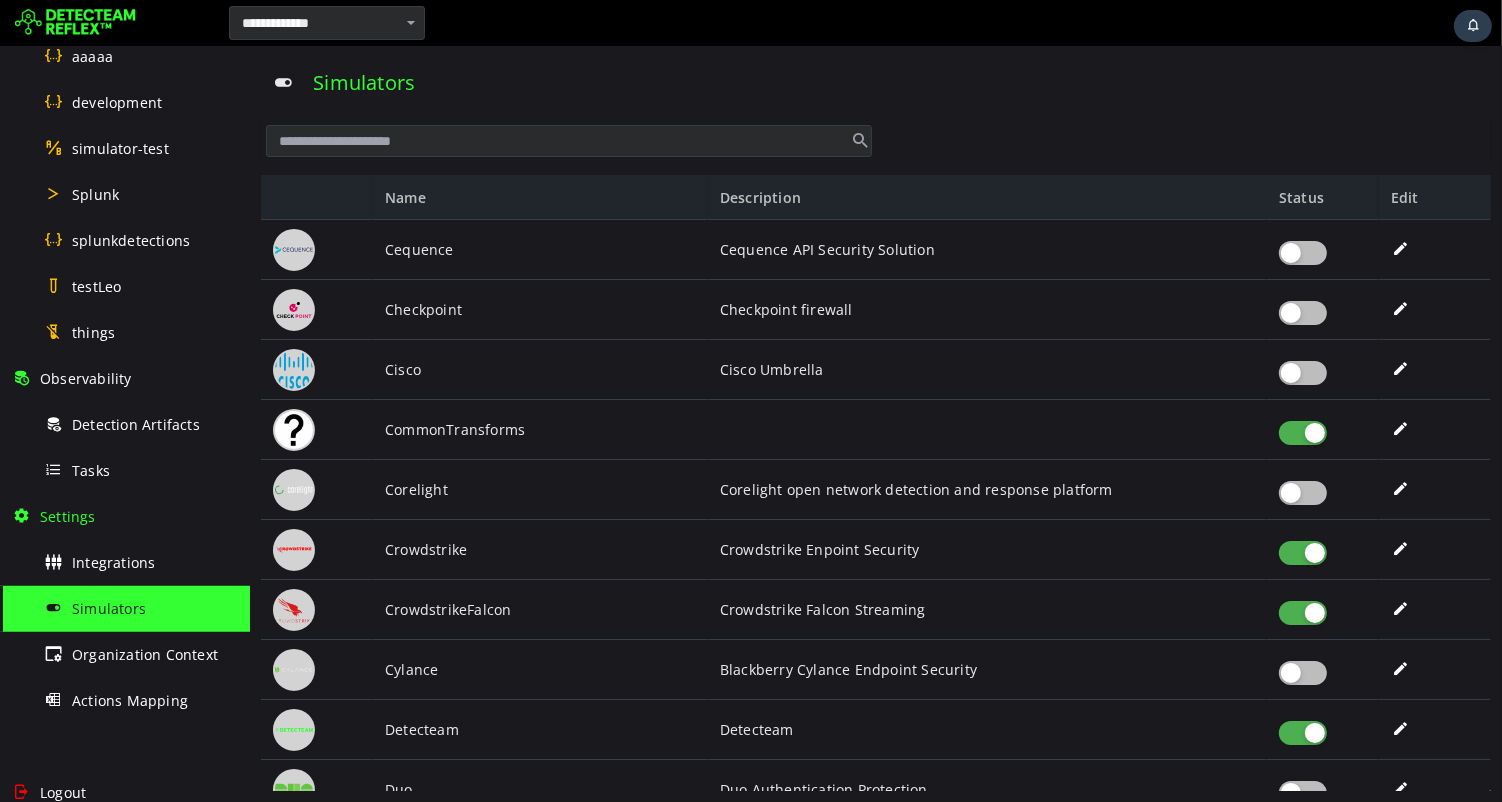 scroll, scrollTop: 0, scrollLeft: 0, axis: both 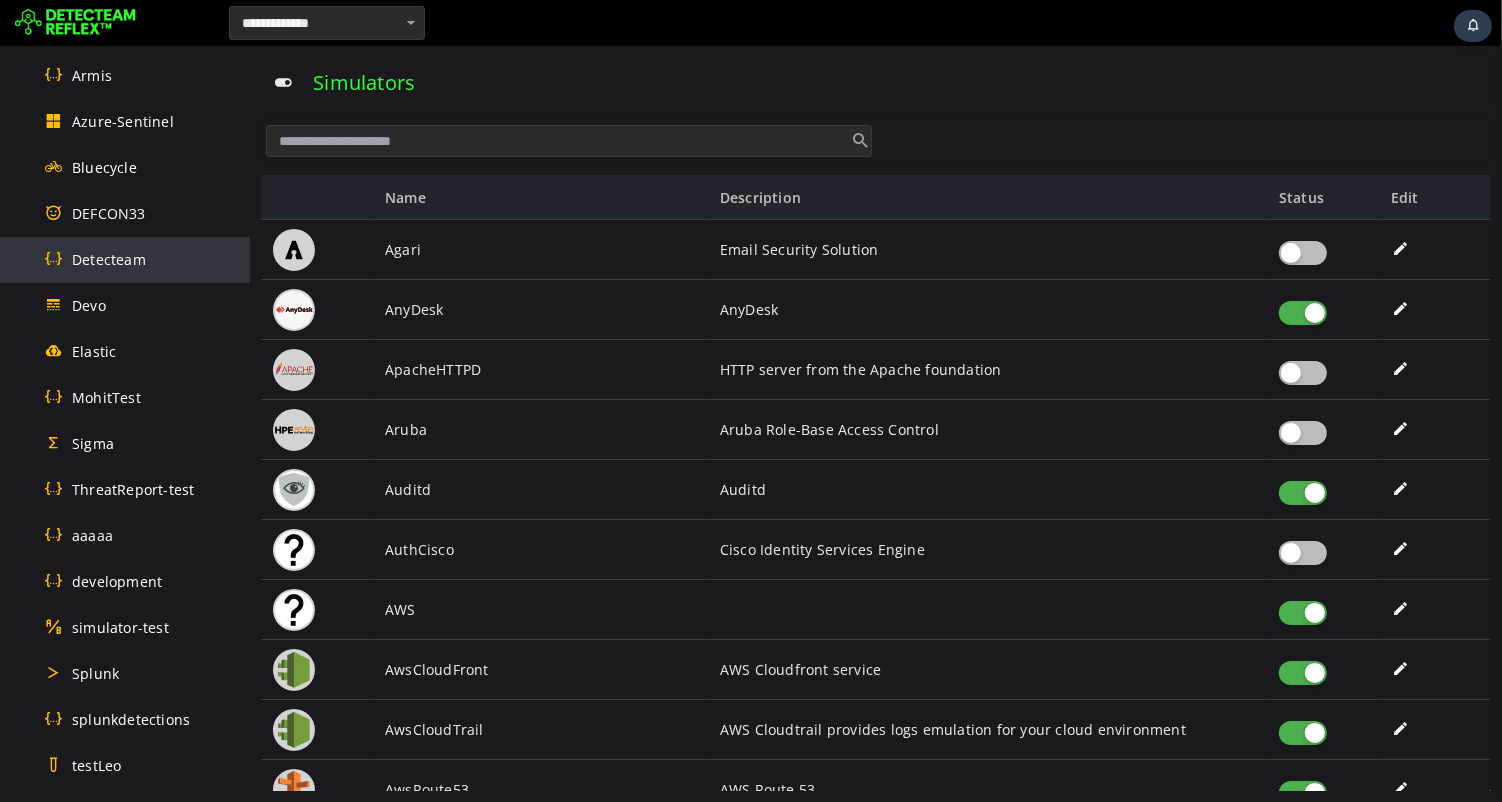 click on "Detecteam" at bounding box center (109, 259) 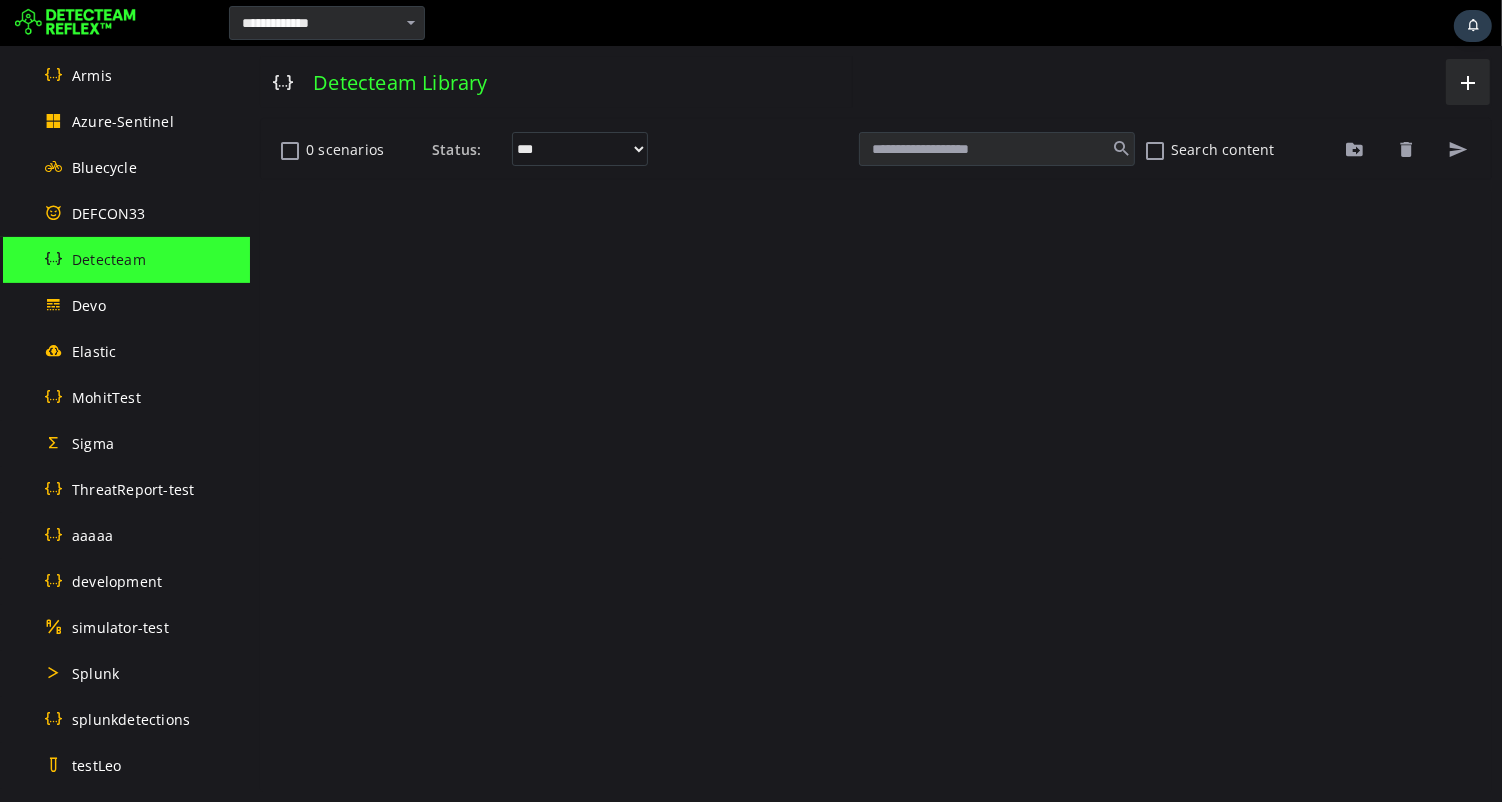 scroll, scrollTop: 0, scrollLeft: 0, axis: both 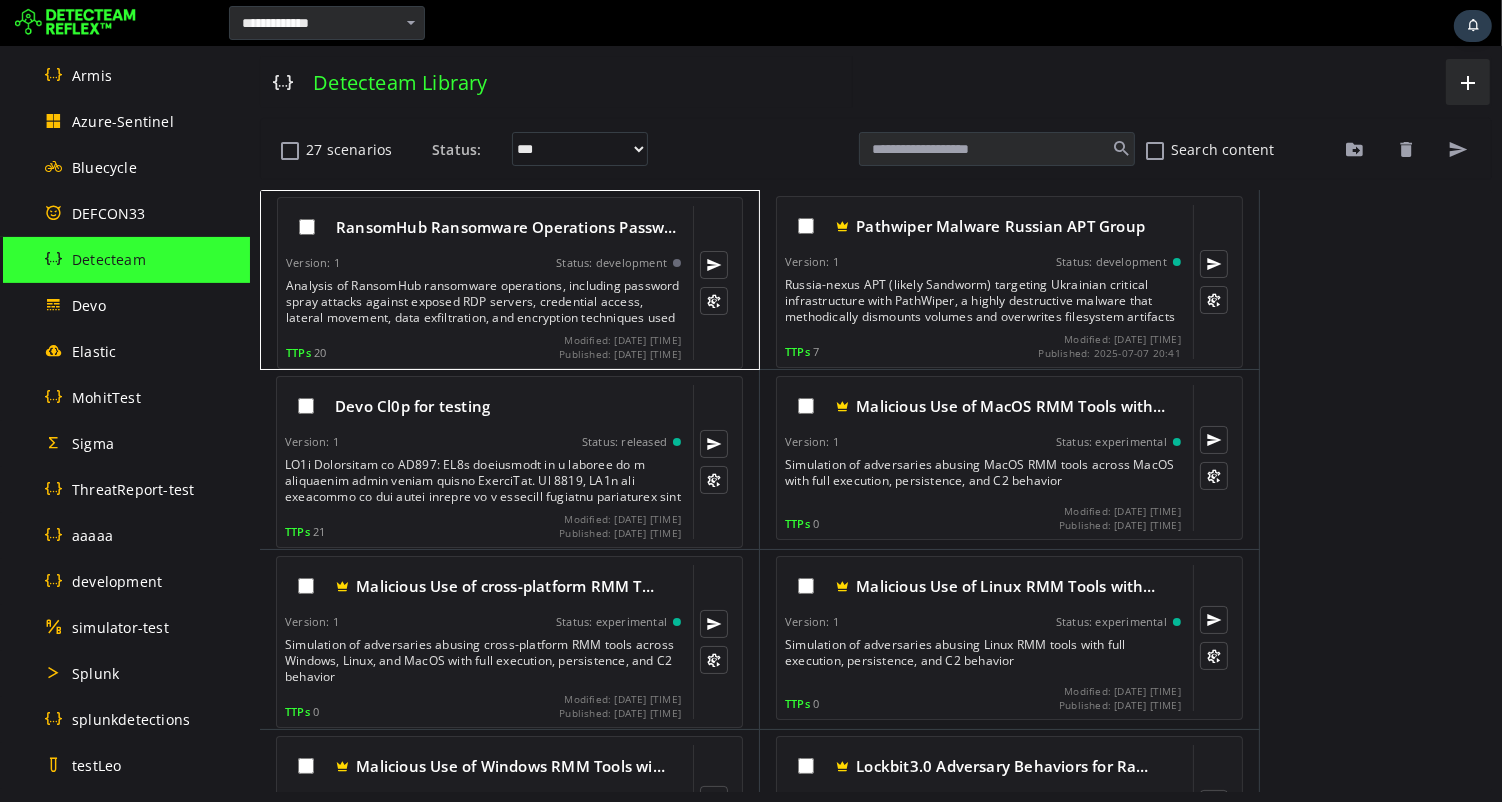 click on "Analysis of RansomHub ransomware operations, including password spray attacks against exposed RDP servers, credential access, lateral movement, data exfiltration, and encryption techniques used in attacks since February 2024." at bounding box center (484, 302) 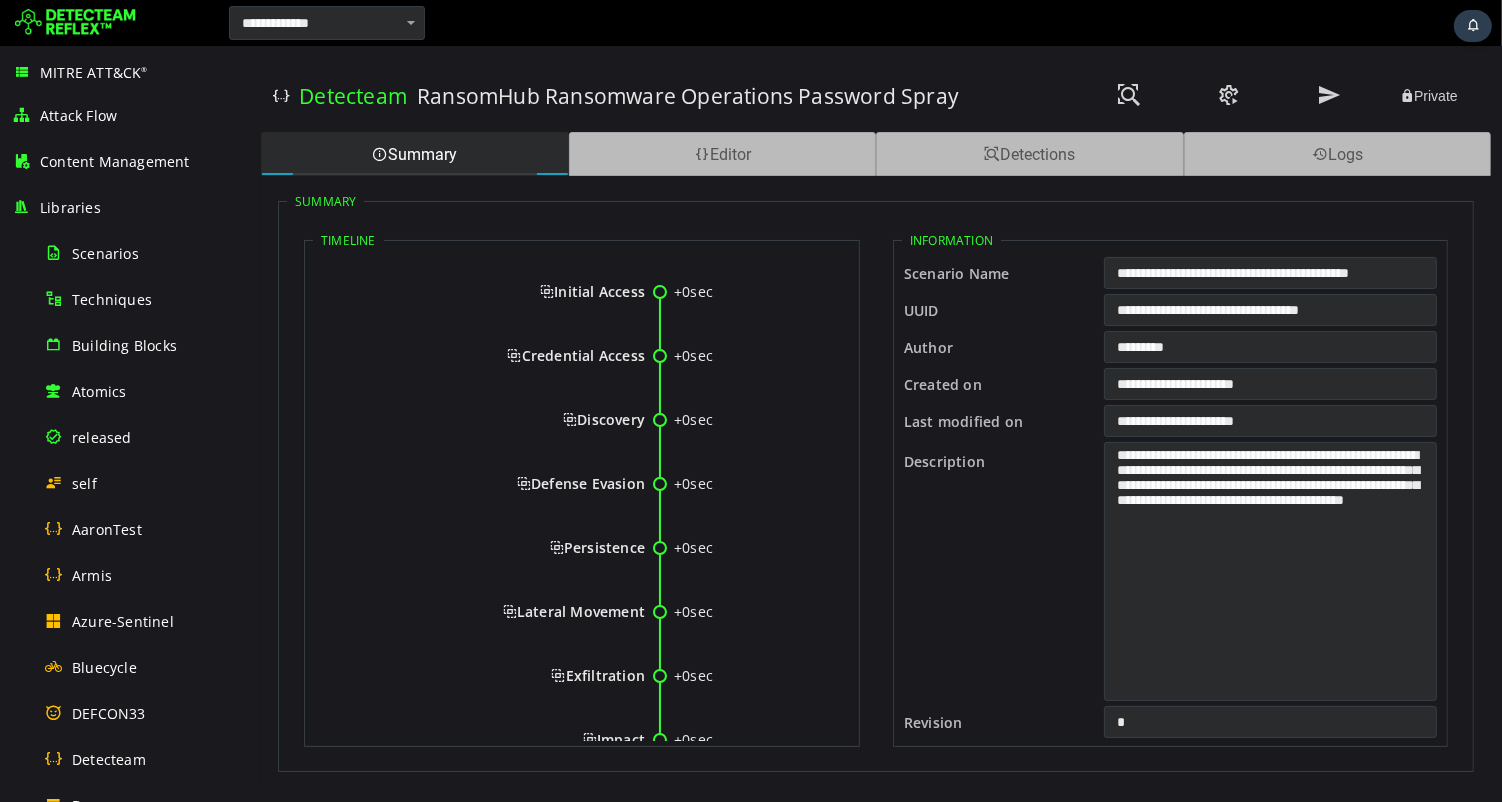 scroll, scrollTop: 0, scrollLeft: 0, axis: both 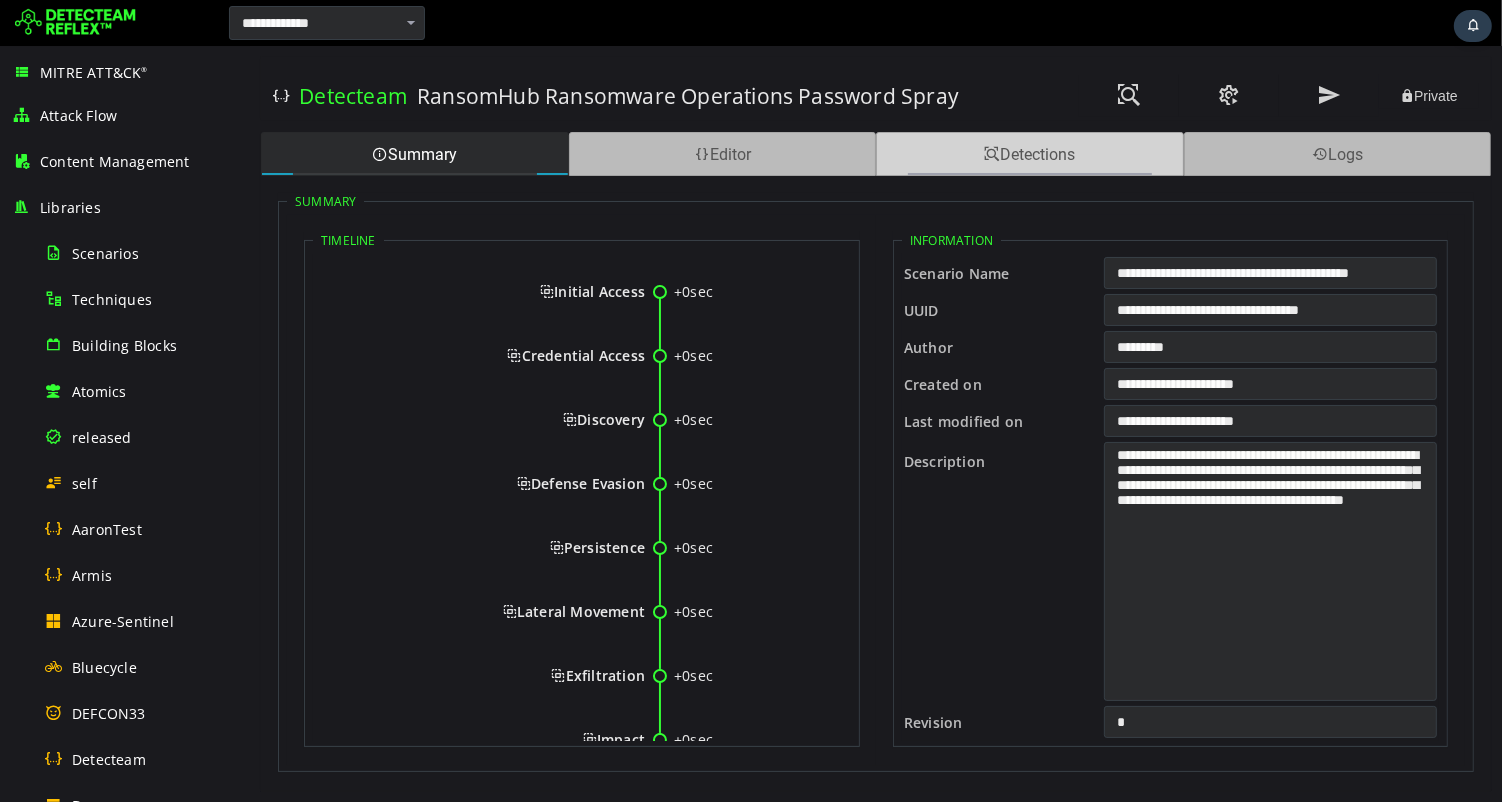 click on "Detections" at bounding box center (1029, 154) 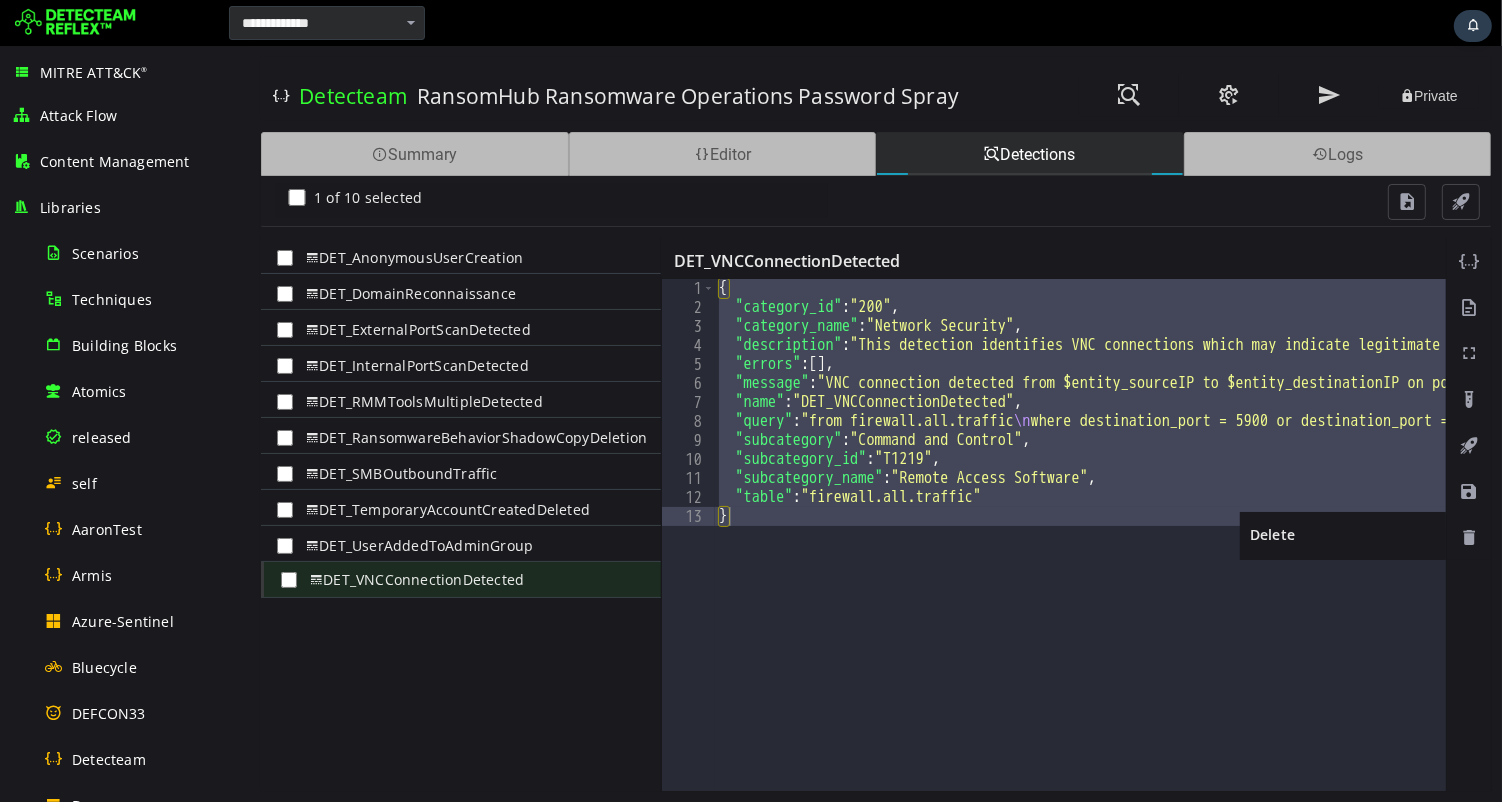 click at bounding box center (1468, 538) 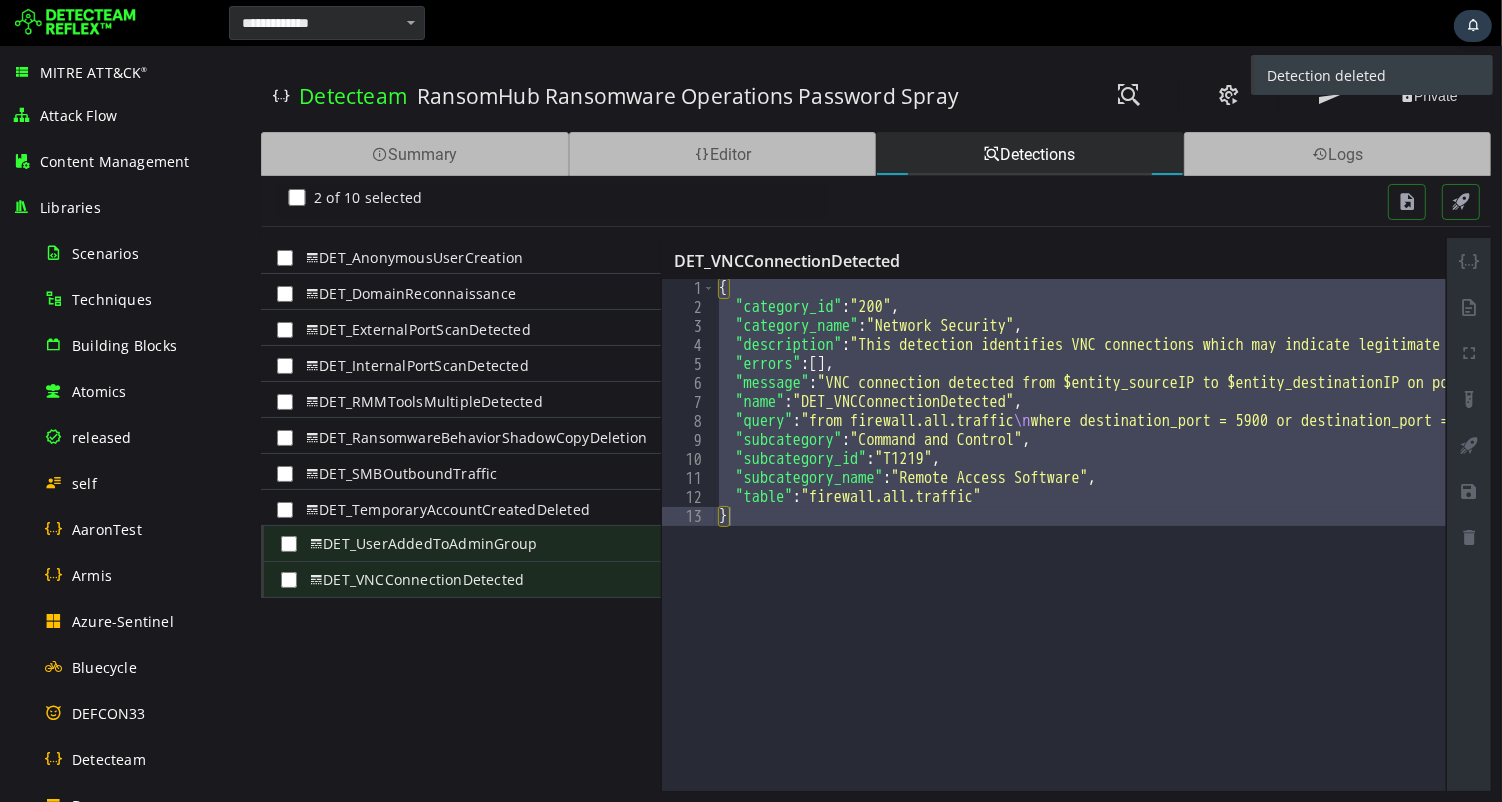 click on "DET_TemporaryAccountCreatedDeleted" at bounding box center (460, 510) 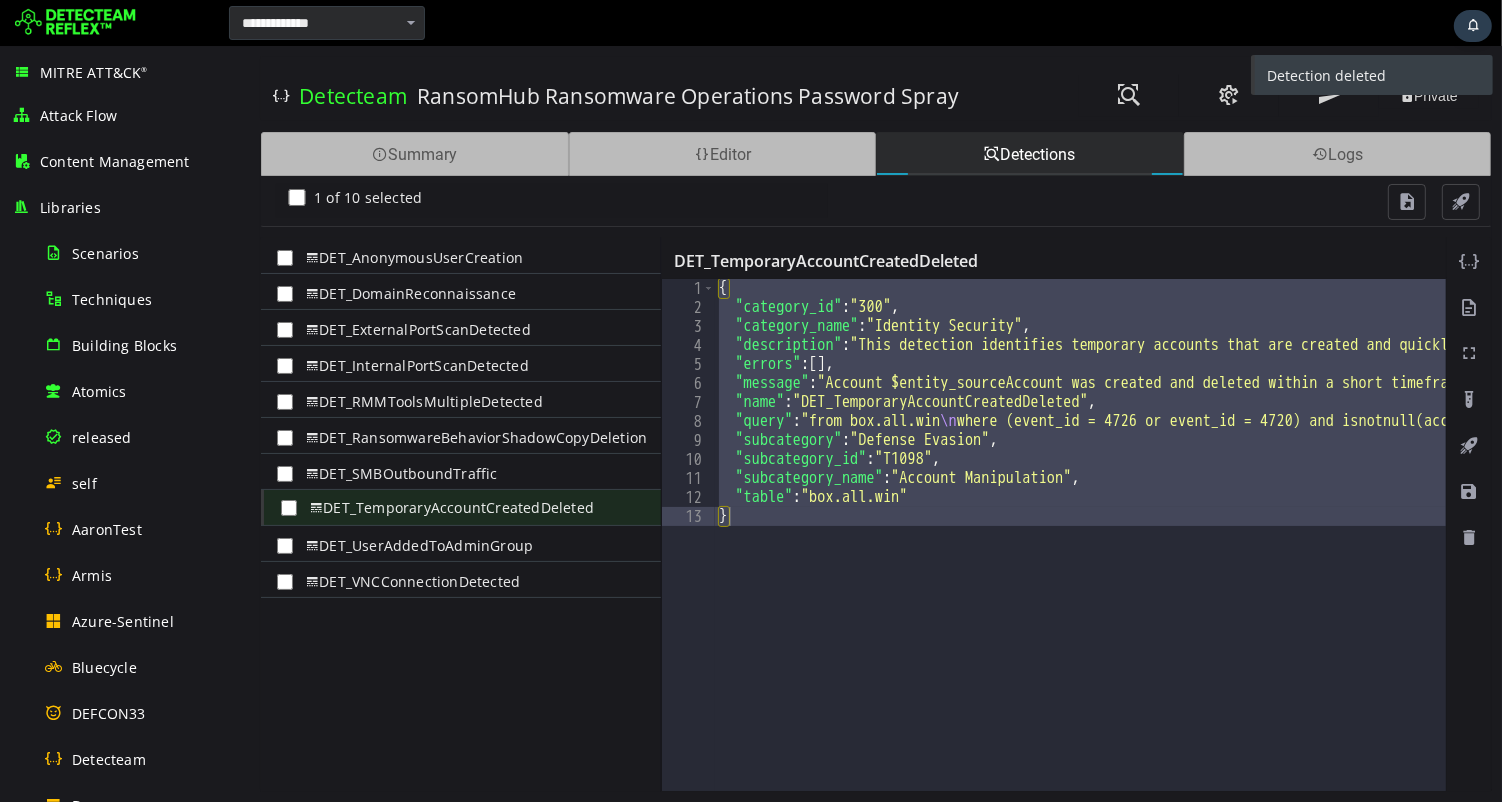 click on "DET_SMBOutboundTraffic" at bounding box center [460, 474] 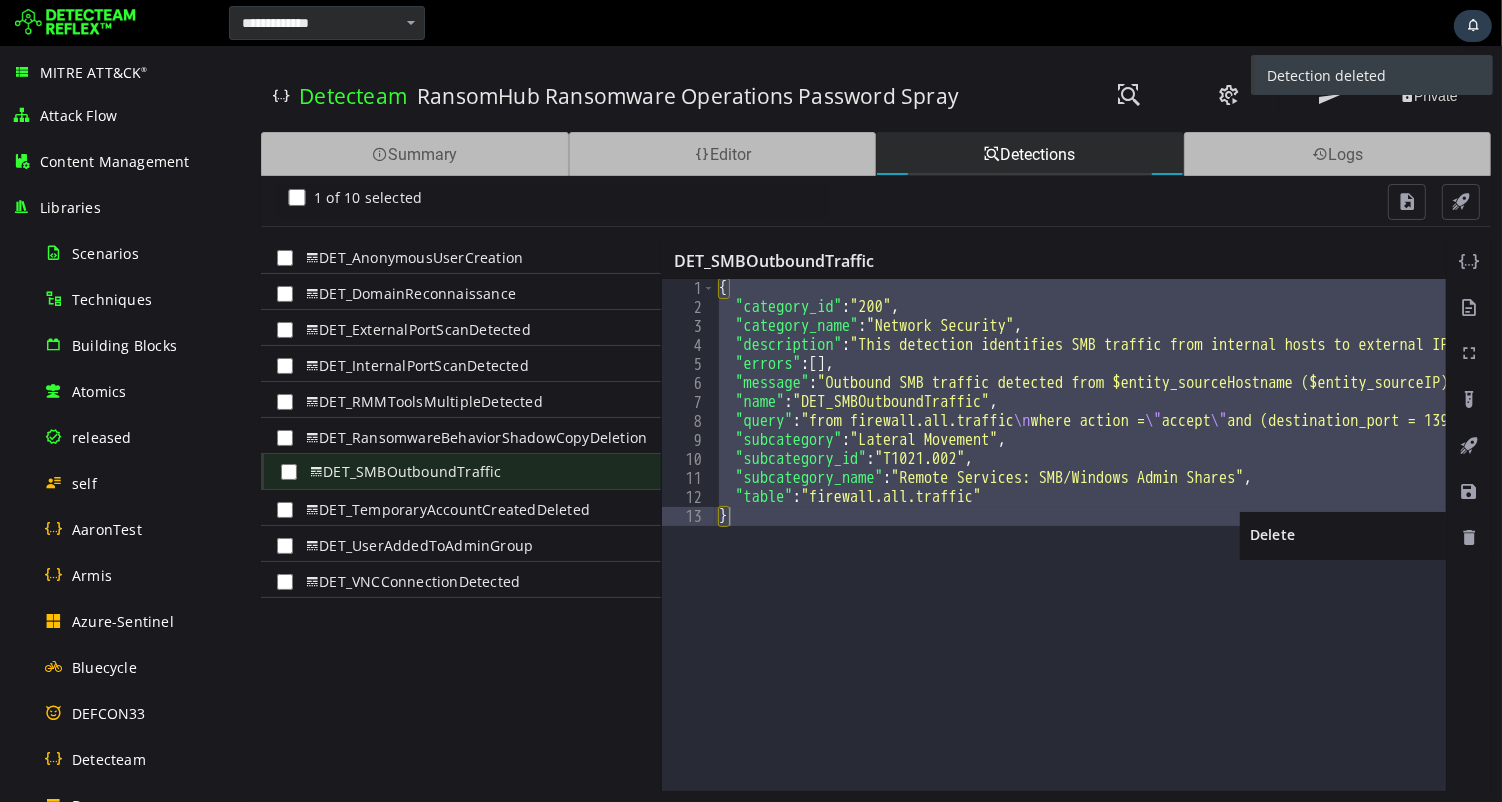 click at bounding box center [1468, 538] 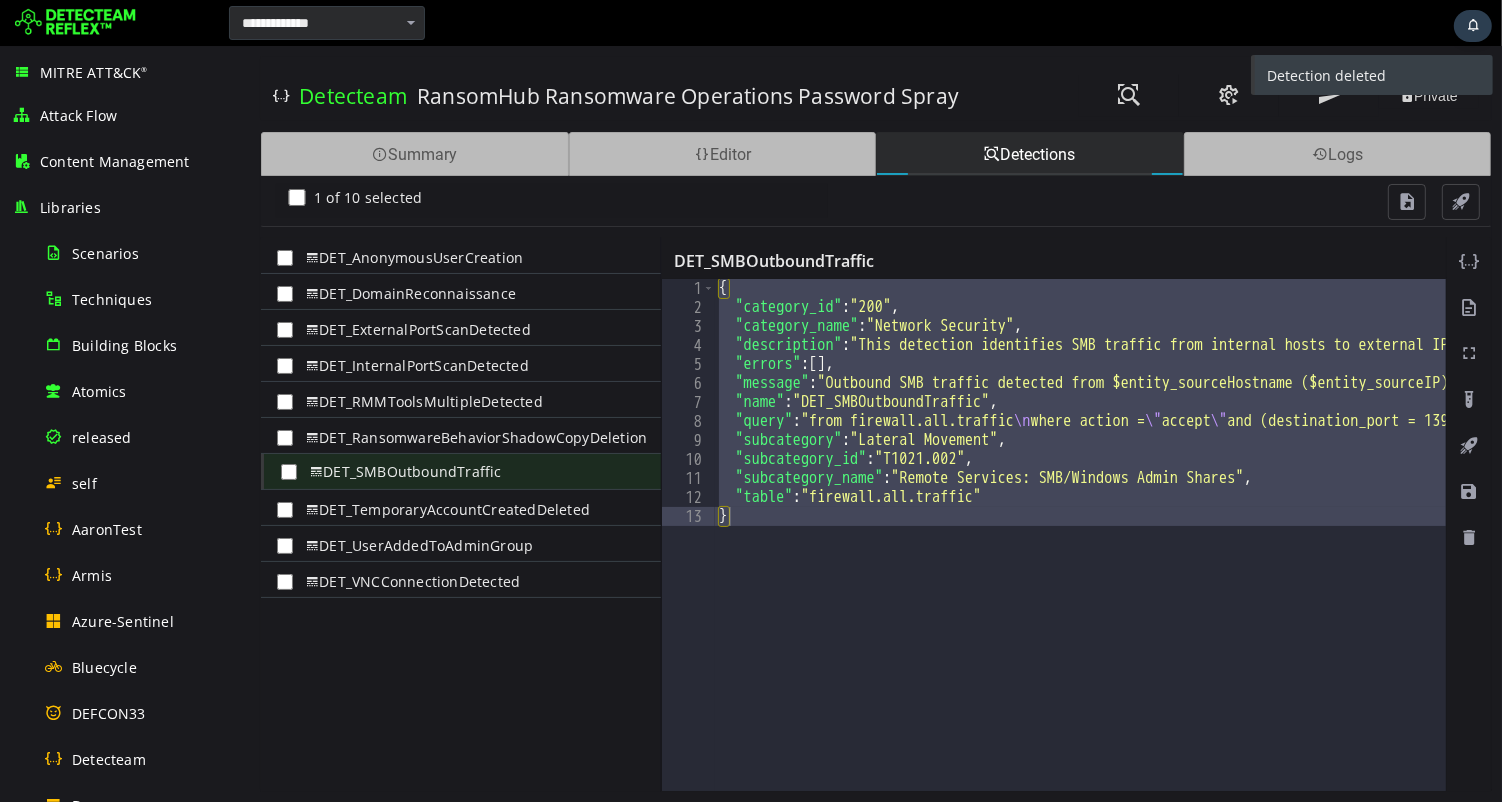 click on "DET_RMMToolsMultipleDetected" at bounding box center [421, 402] 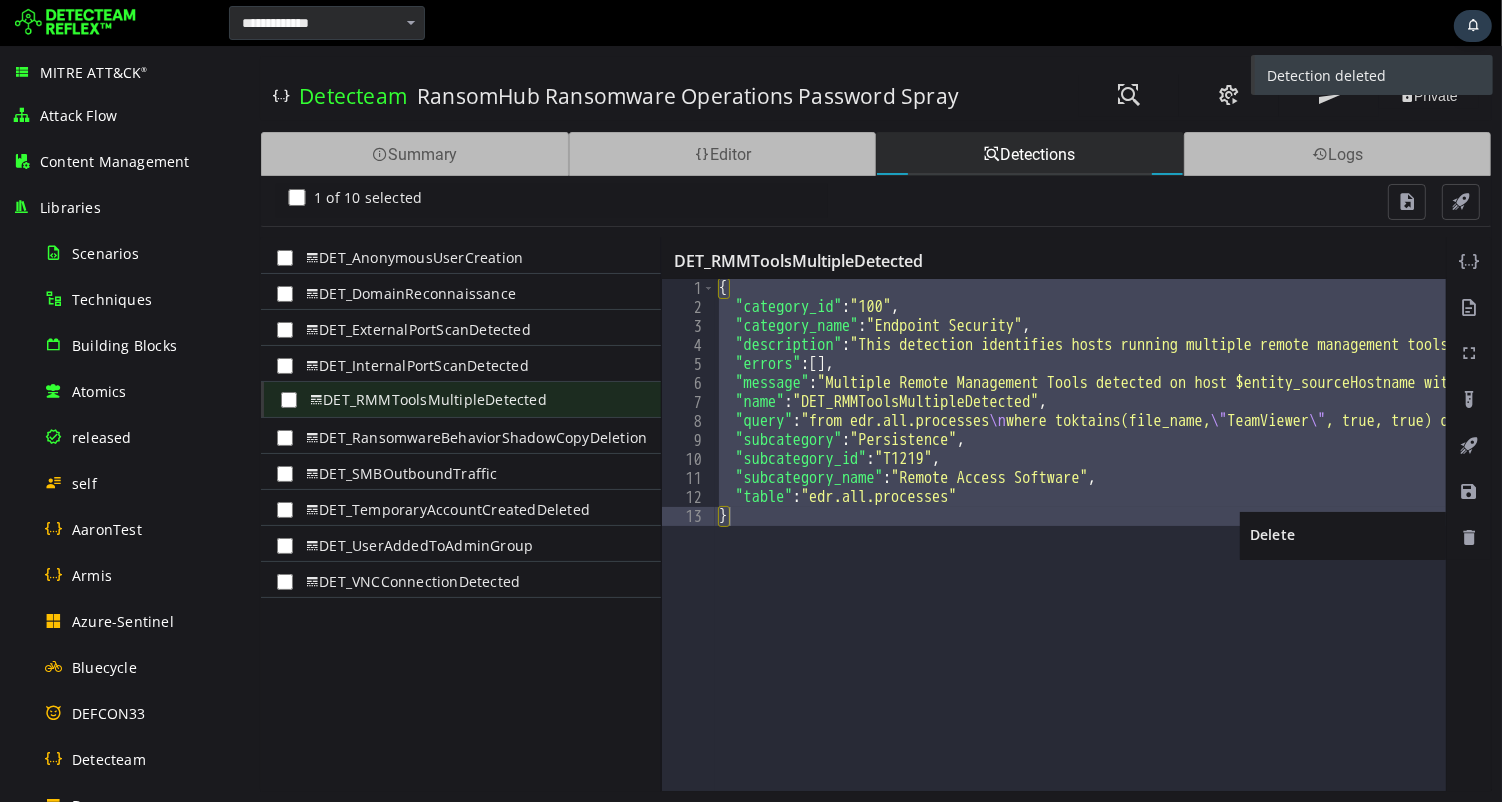 click at bounding box center (1468, 538) 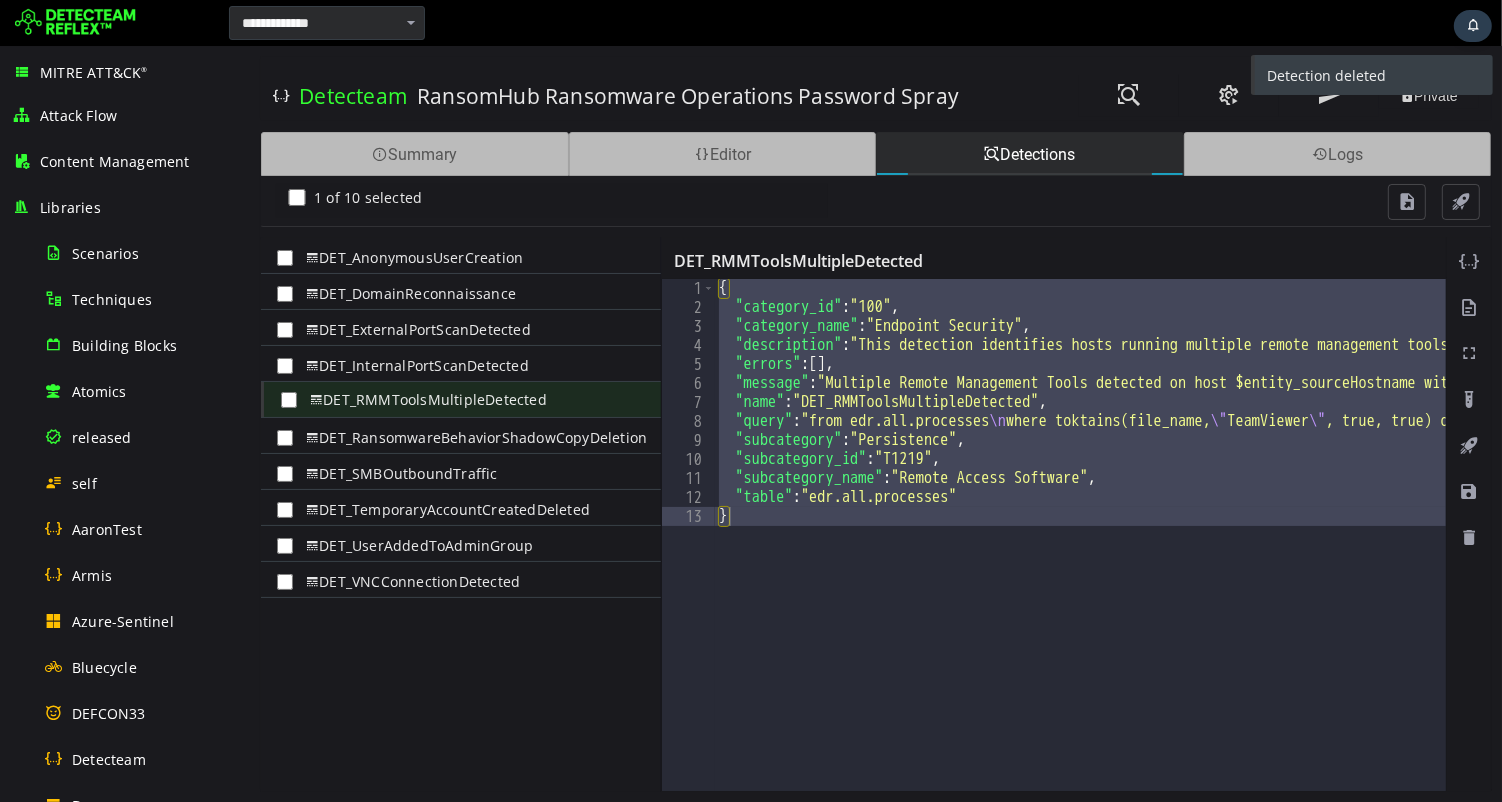 click on "DET_AnonymousUserCreation" at bounding box center (411, 258) 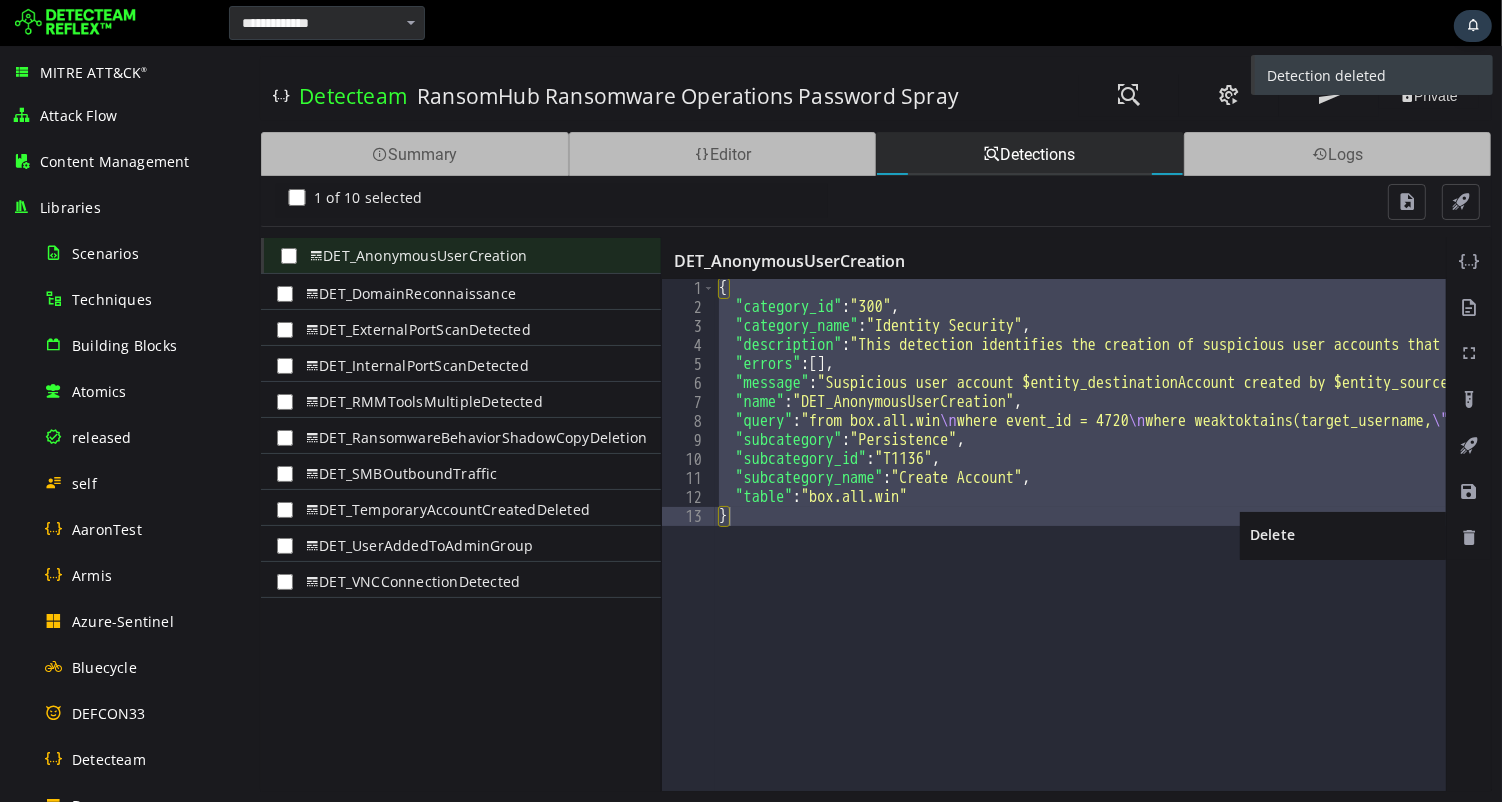 click at bounding box center (1468, 538) 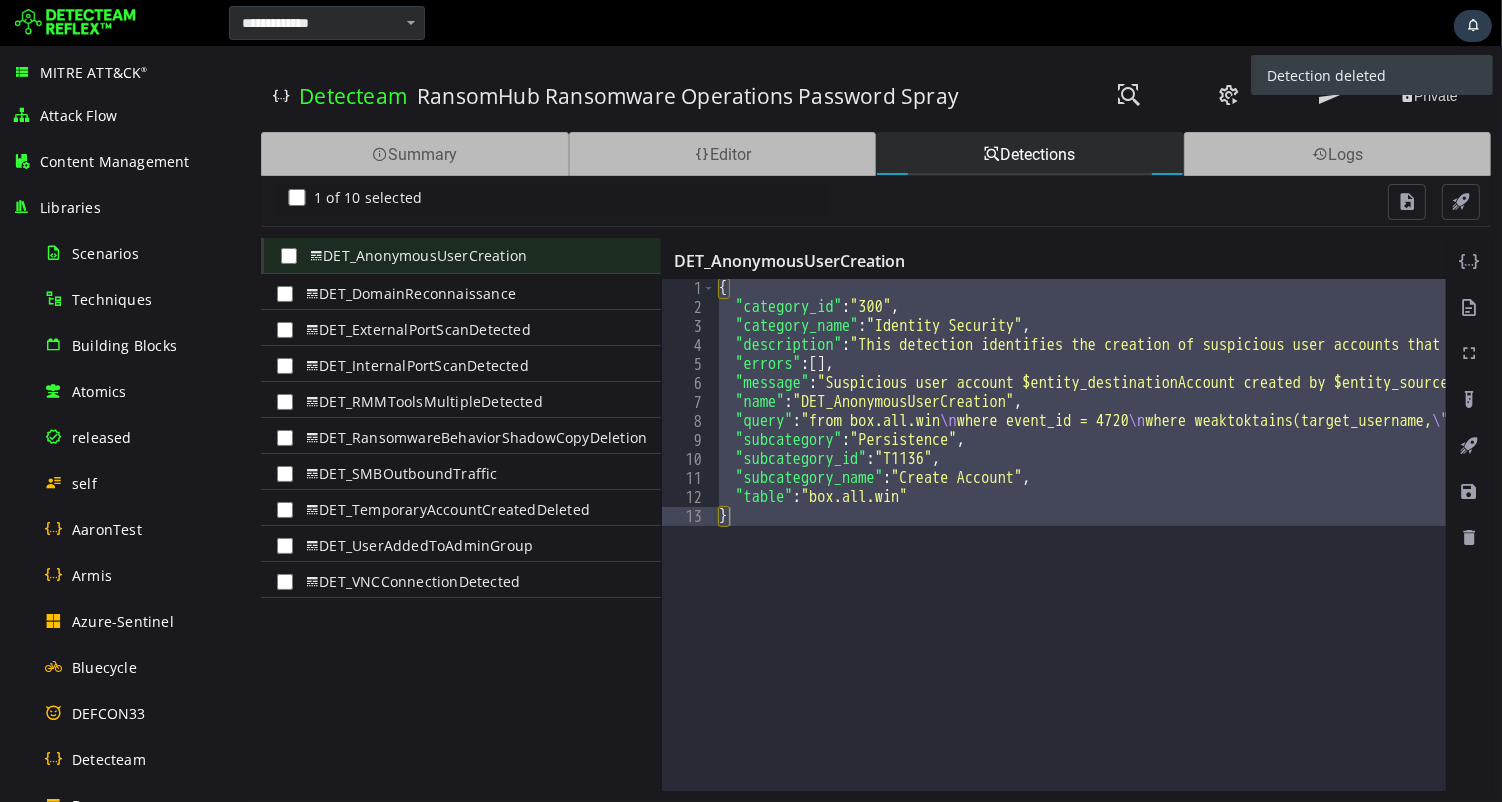 click on "DET_DomainReconnaissance" at bounding box center (407, 294) 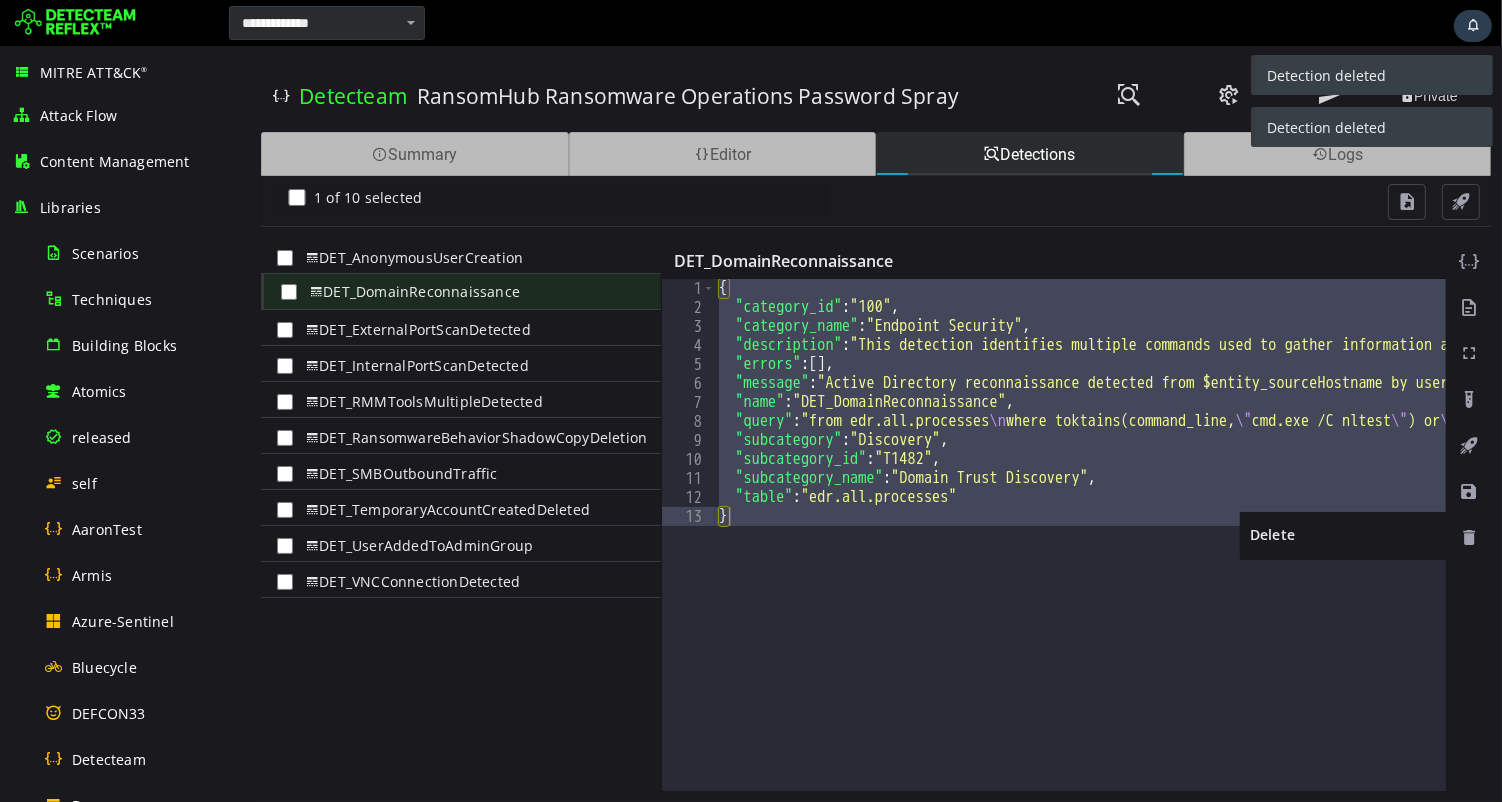 click at bounding box center (1468, 538) 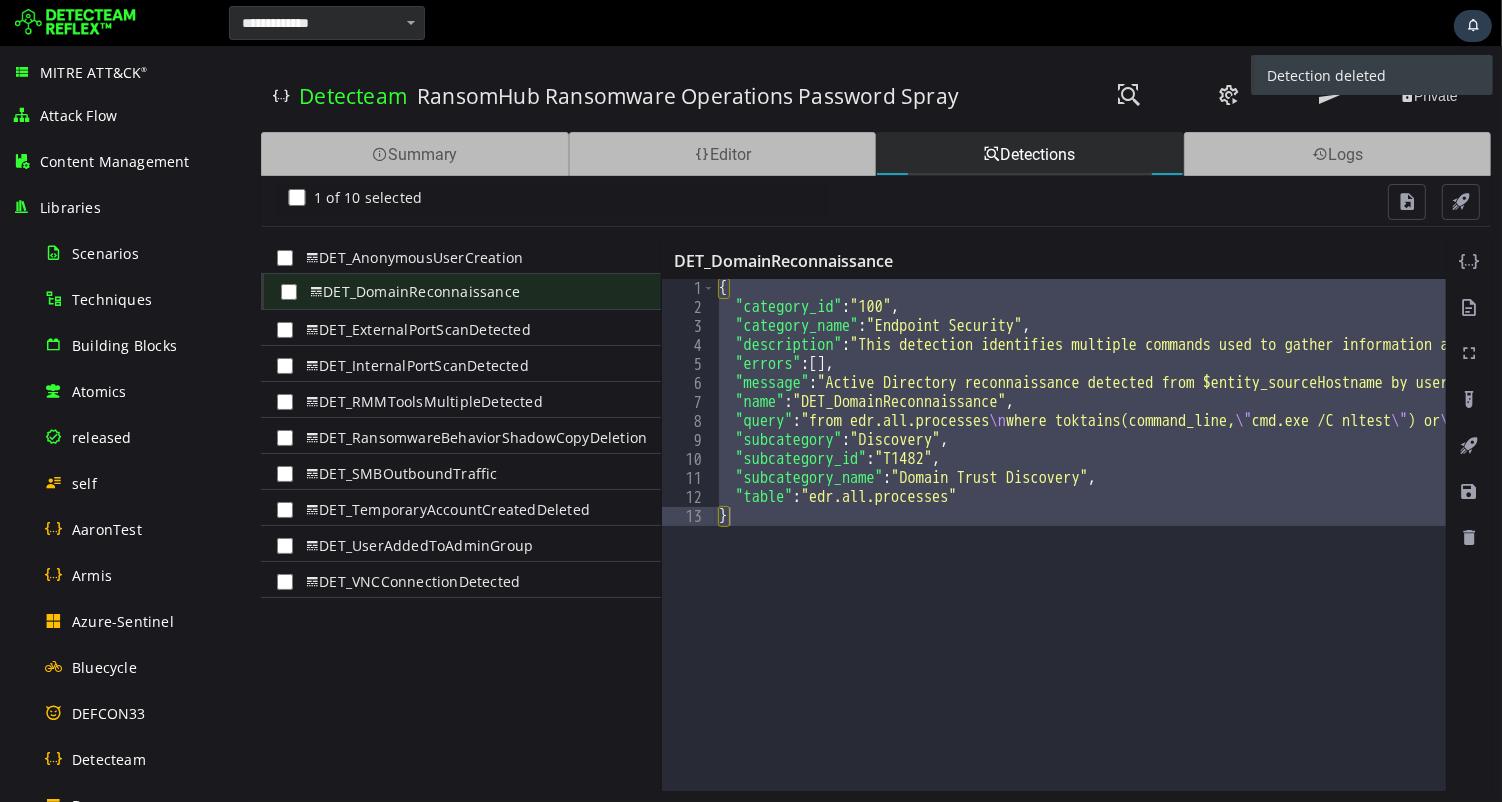 click on "DET_ExternalPortScanDetected" at bounding box center [415, 330] 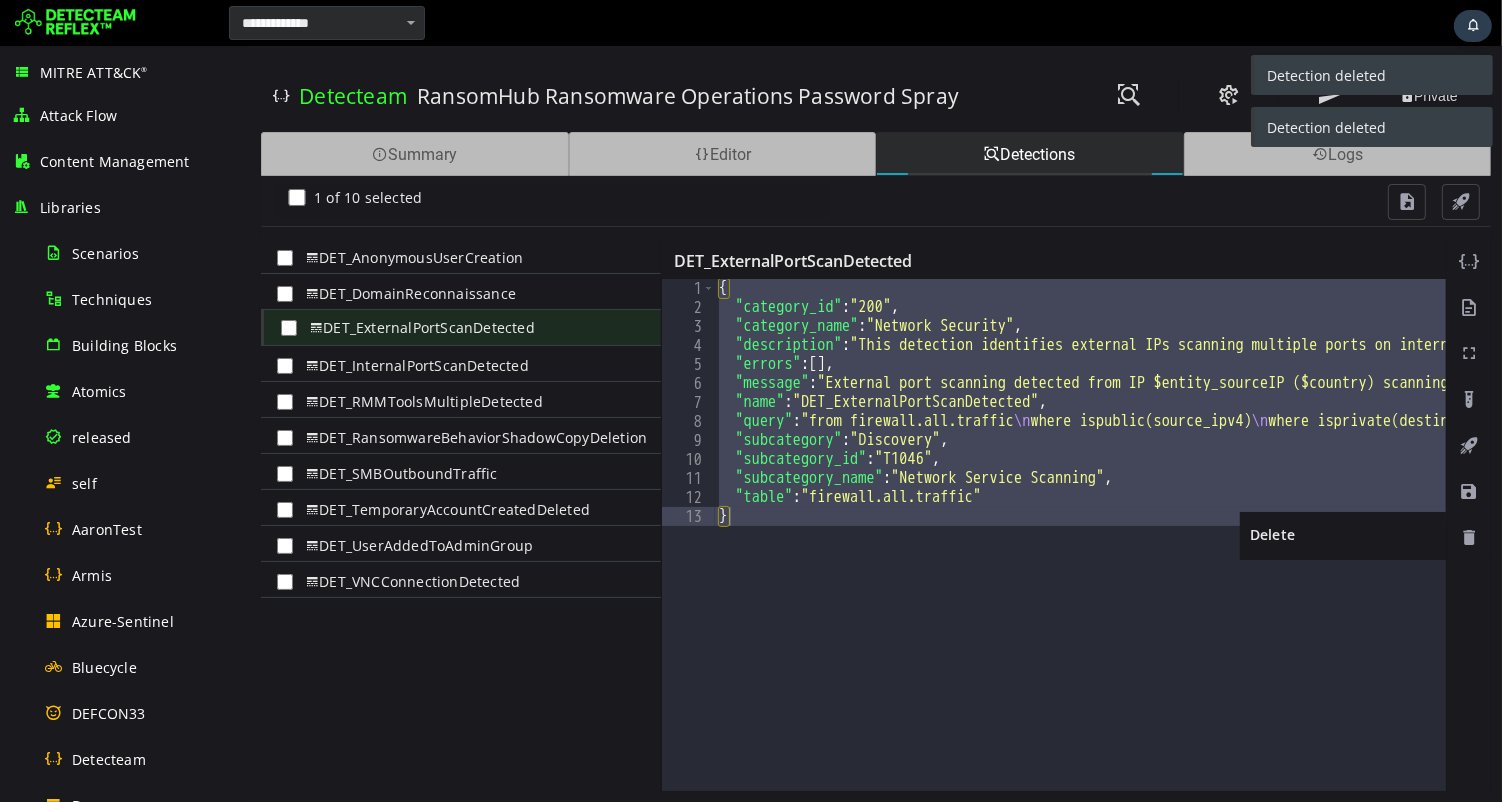 click at bounding box center [1468, 538] 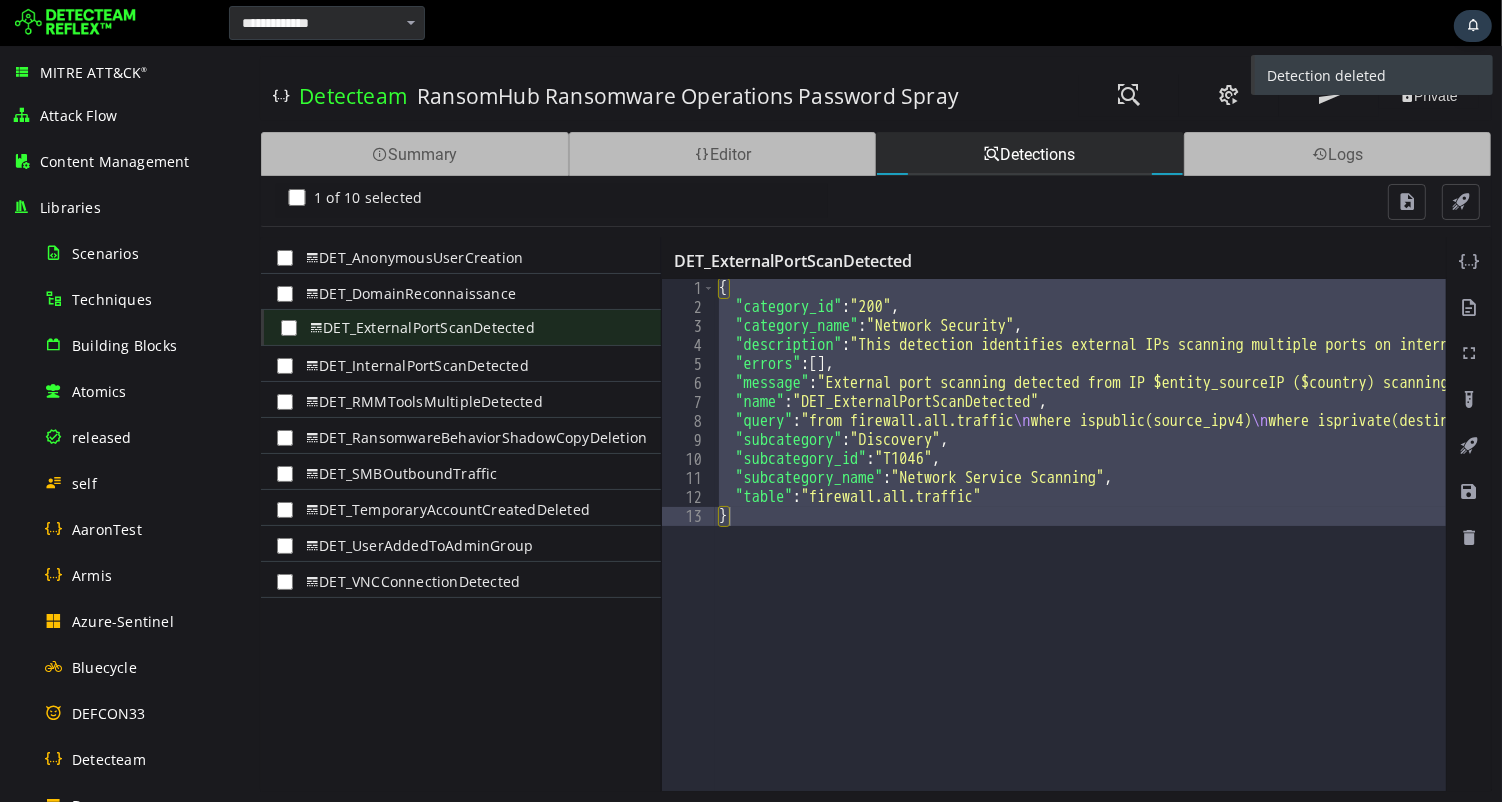click on "DET_InternalPortScanDetected" at bounding box center (414, 366) 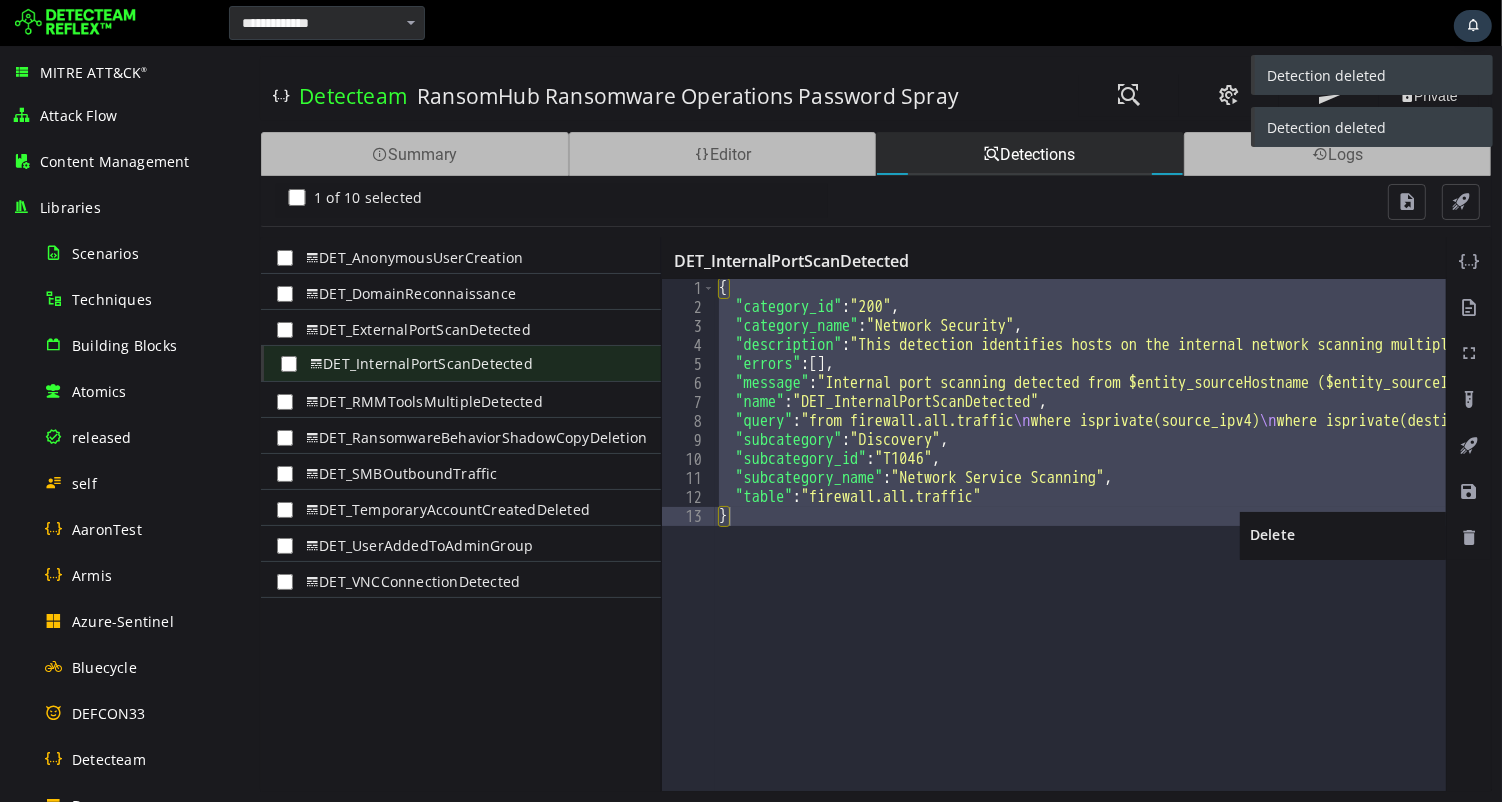 click at bounding box center [1468, 537] 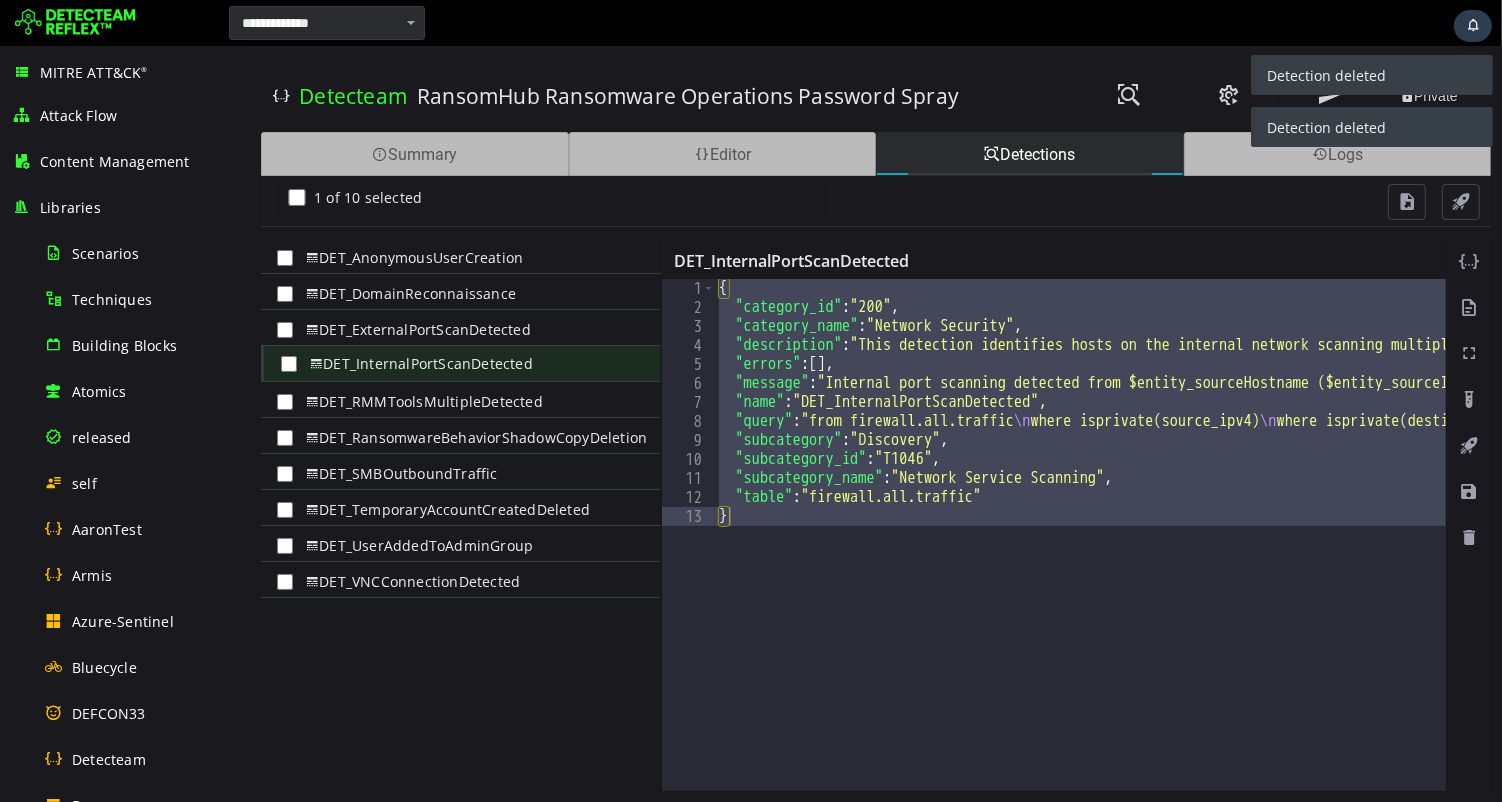 click on "DET_RMMToolsMultipleDetected" at bounding box center (421, 402) 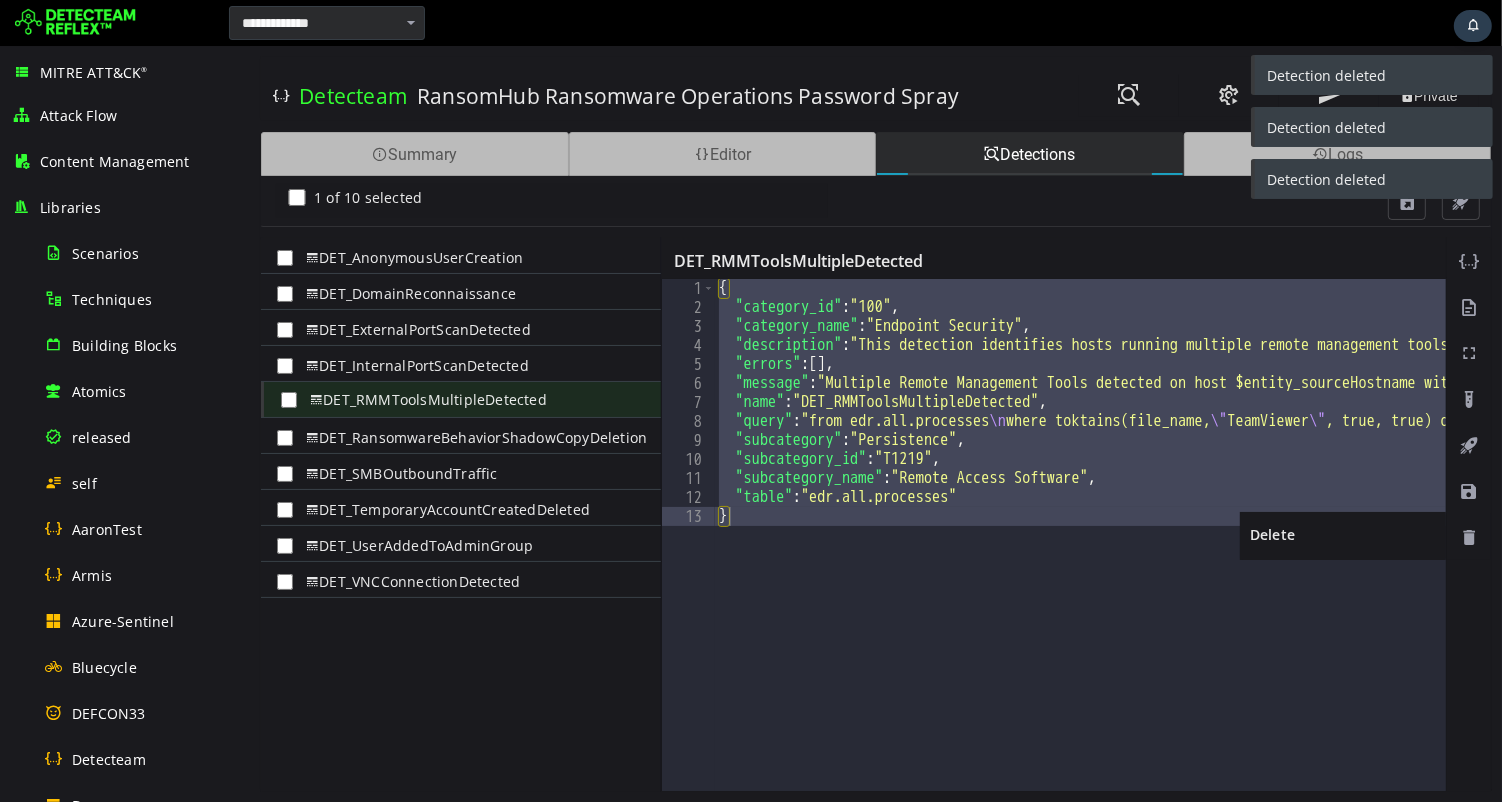 click at bounding box center (1468, 538) 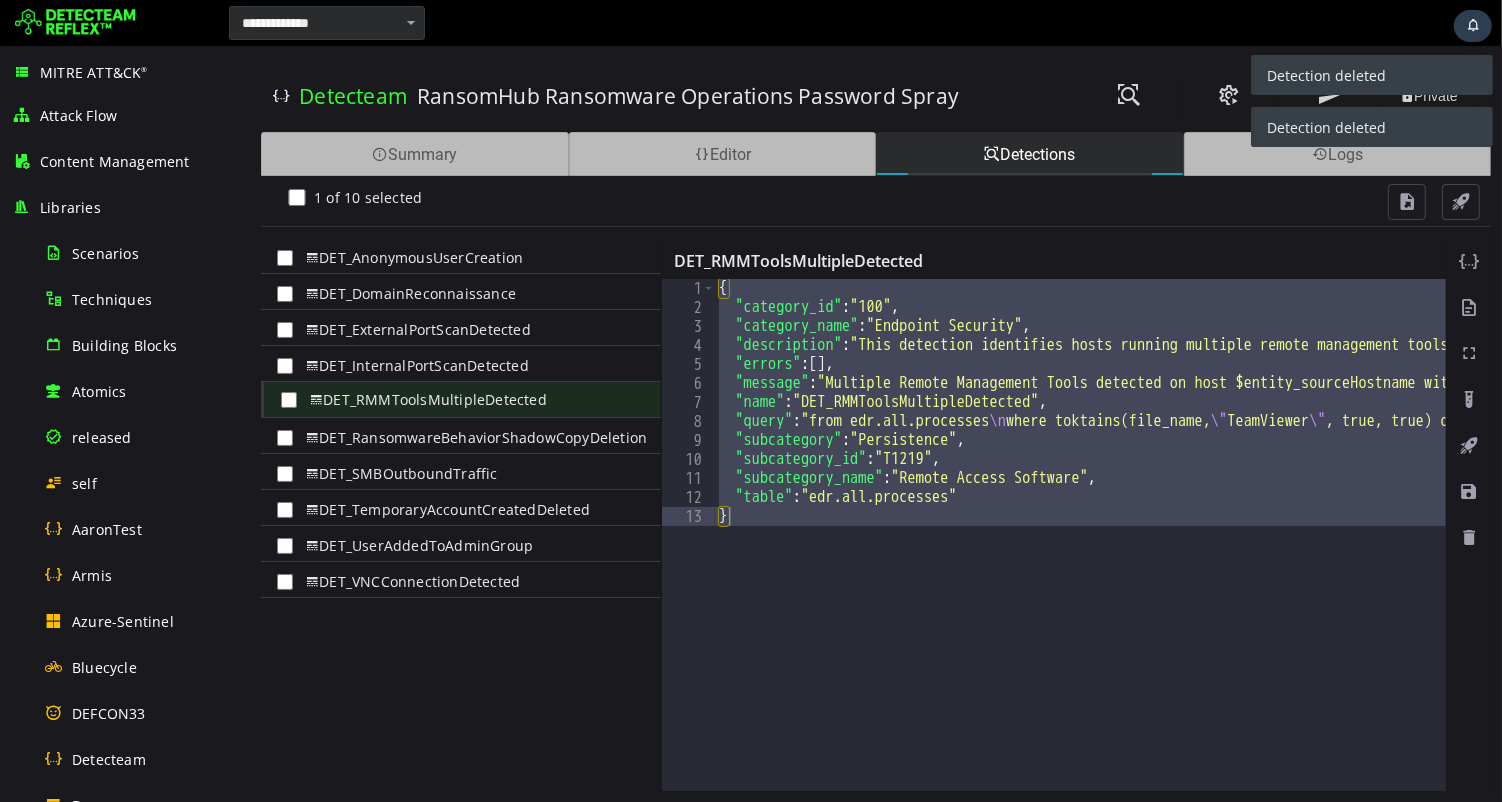 click on "DET_RansomwareBehaviorShadowCopyDeletion" at bounding box center [473, 438] 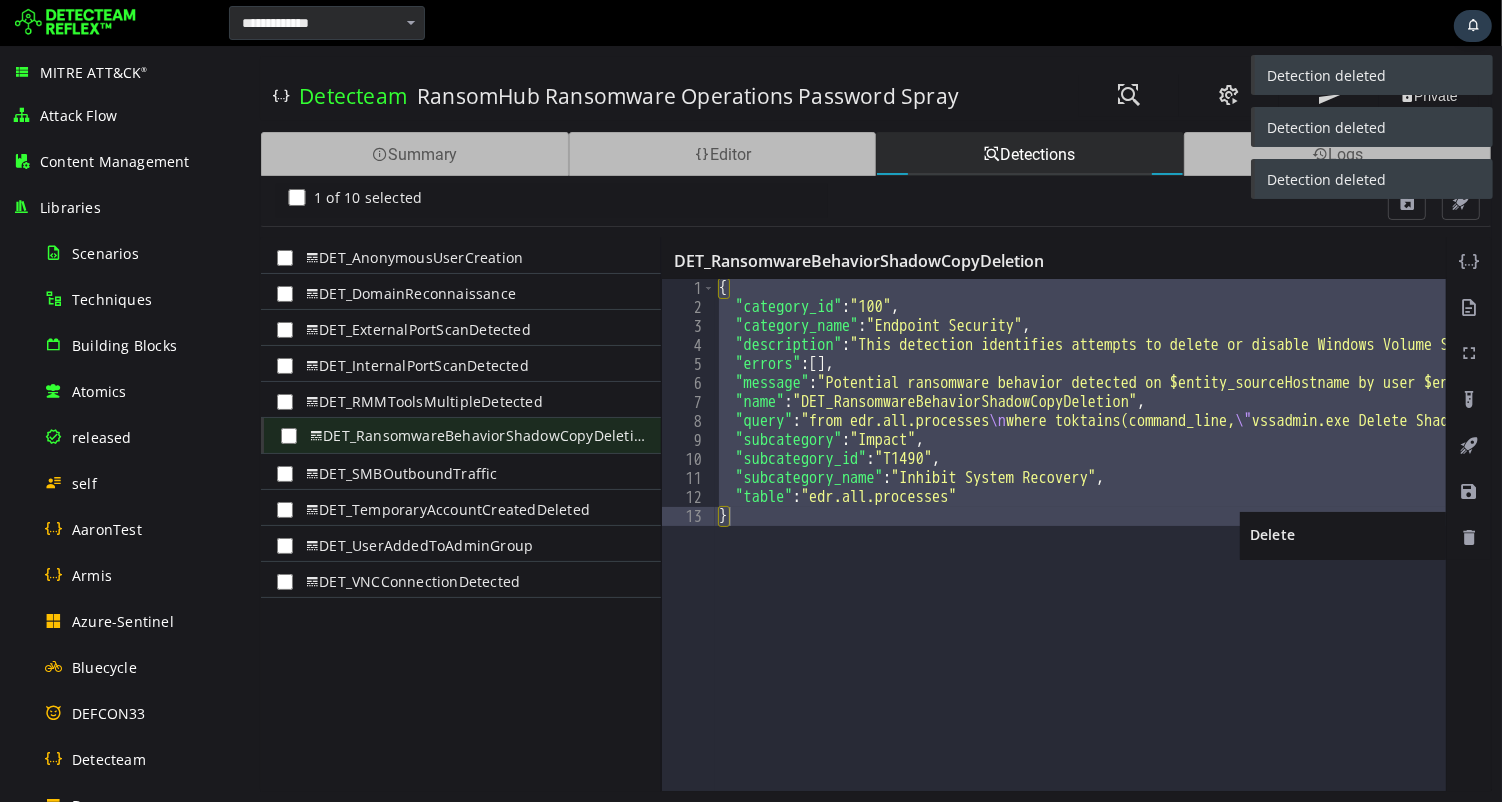 click at bounding box center (1468, 538) 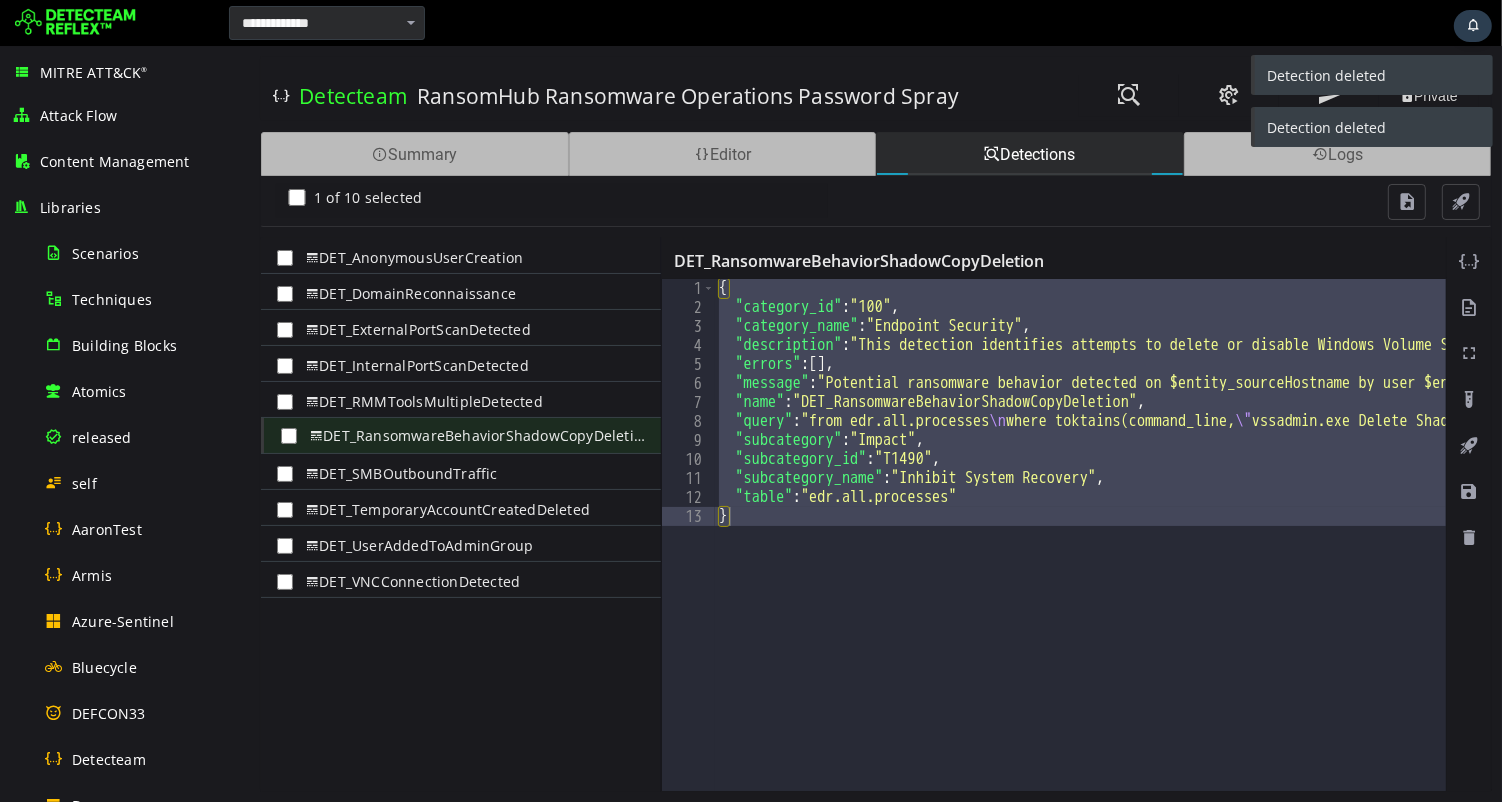 click on "DET_SMBOutboundTraffic" at bounding box center (398, 474) 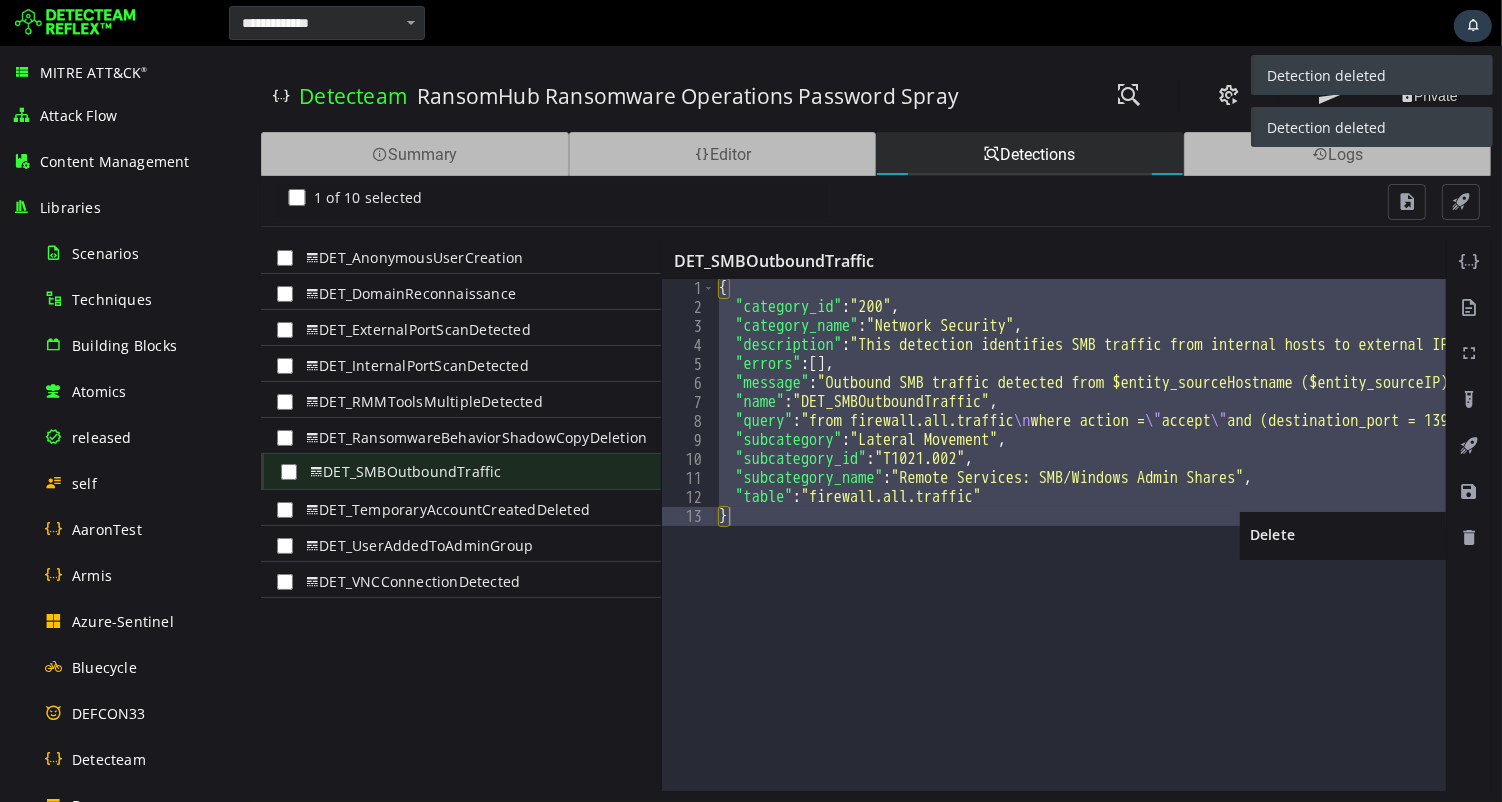 click at bounding box center (1468, 538) 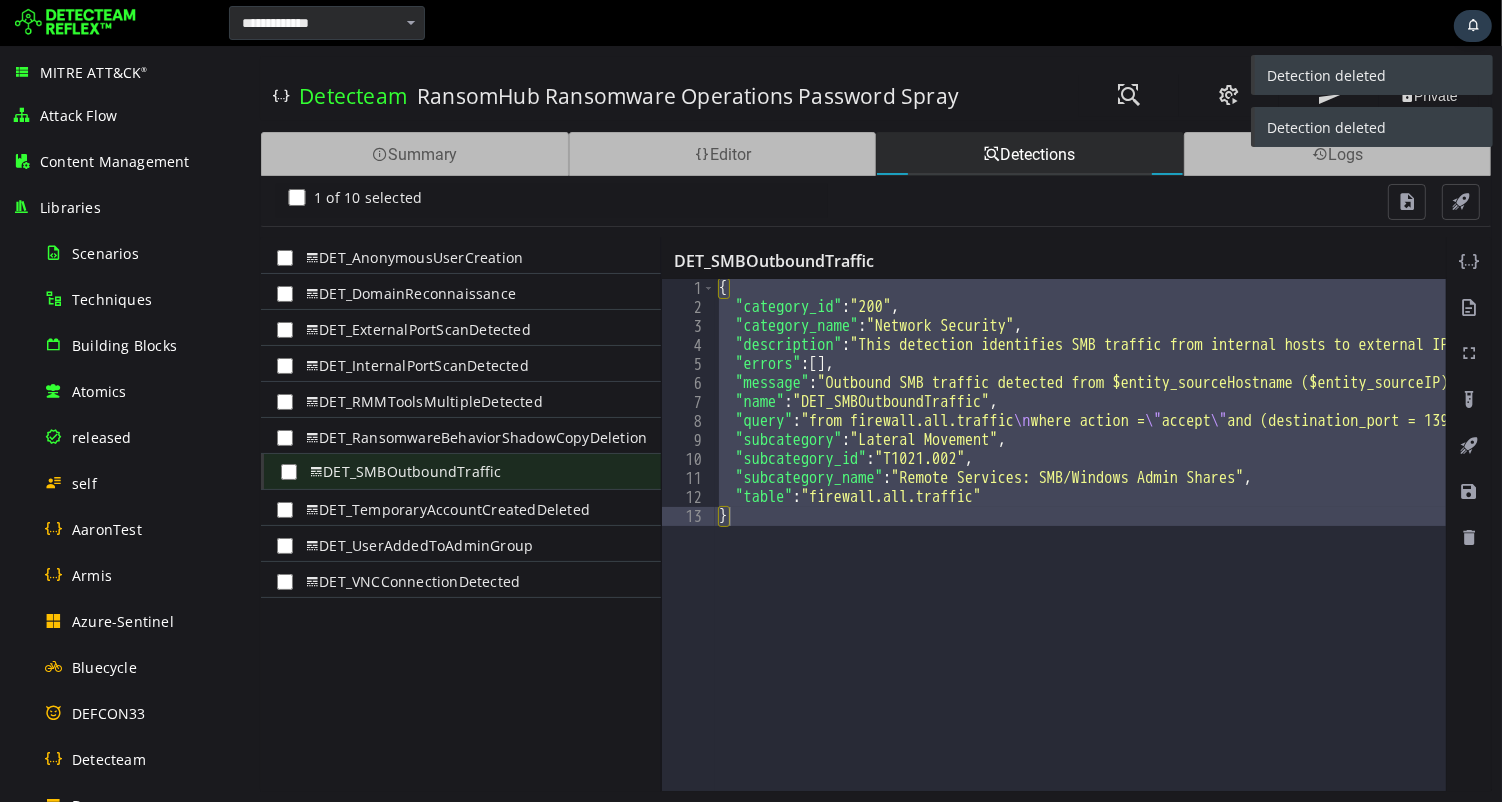 click on "DET_TemporaryAccountCreatedDeleted" at bounding box center (444, 510) 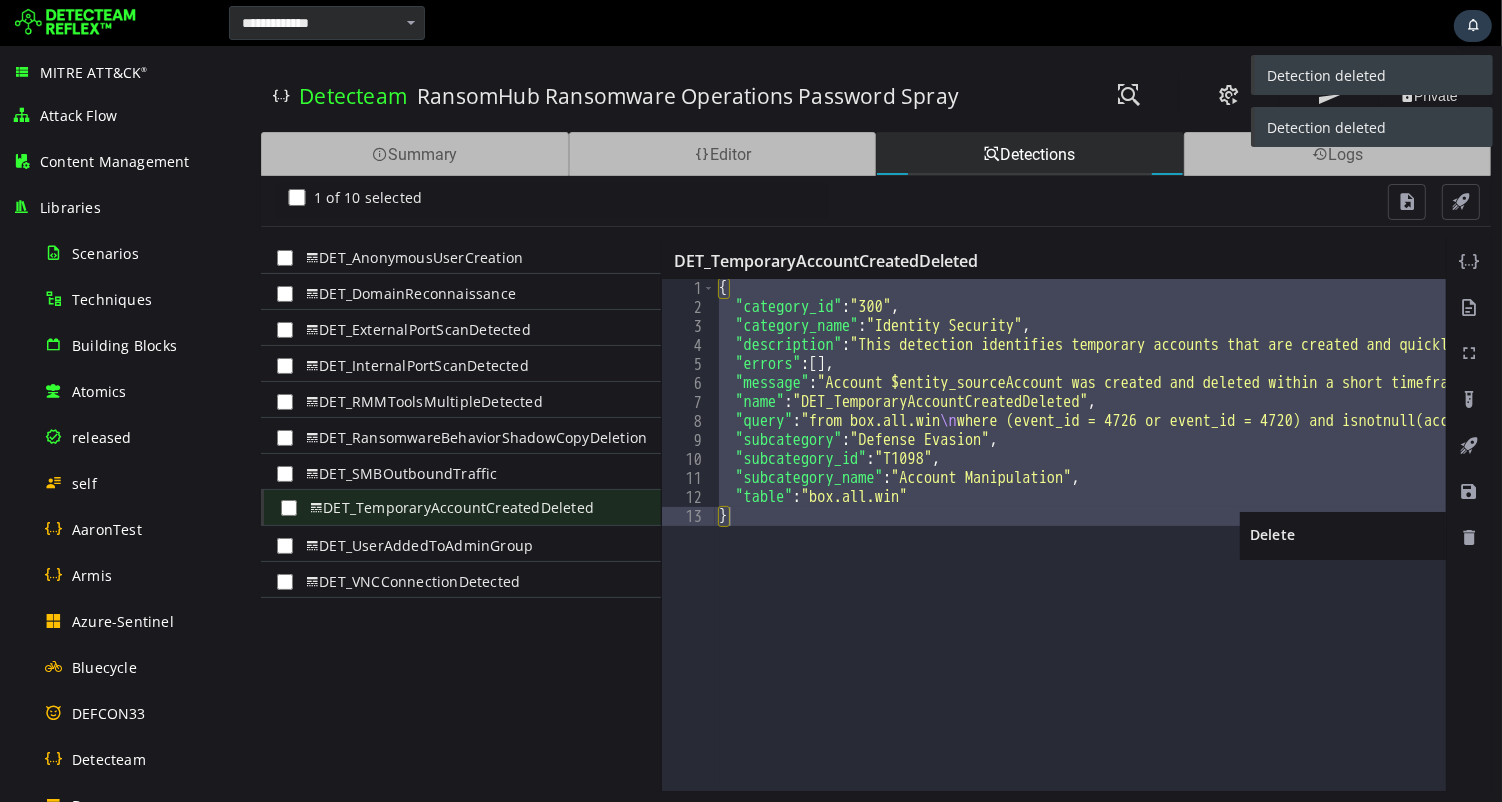 click at bounding box center (1468, 538) 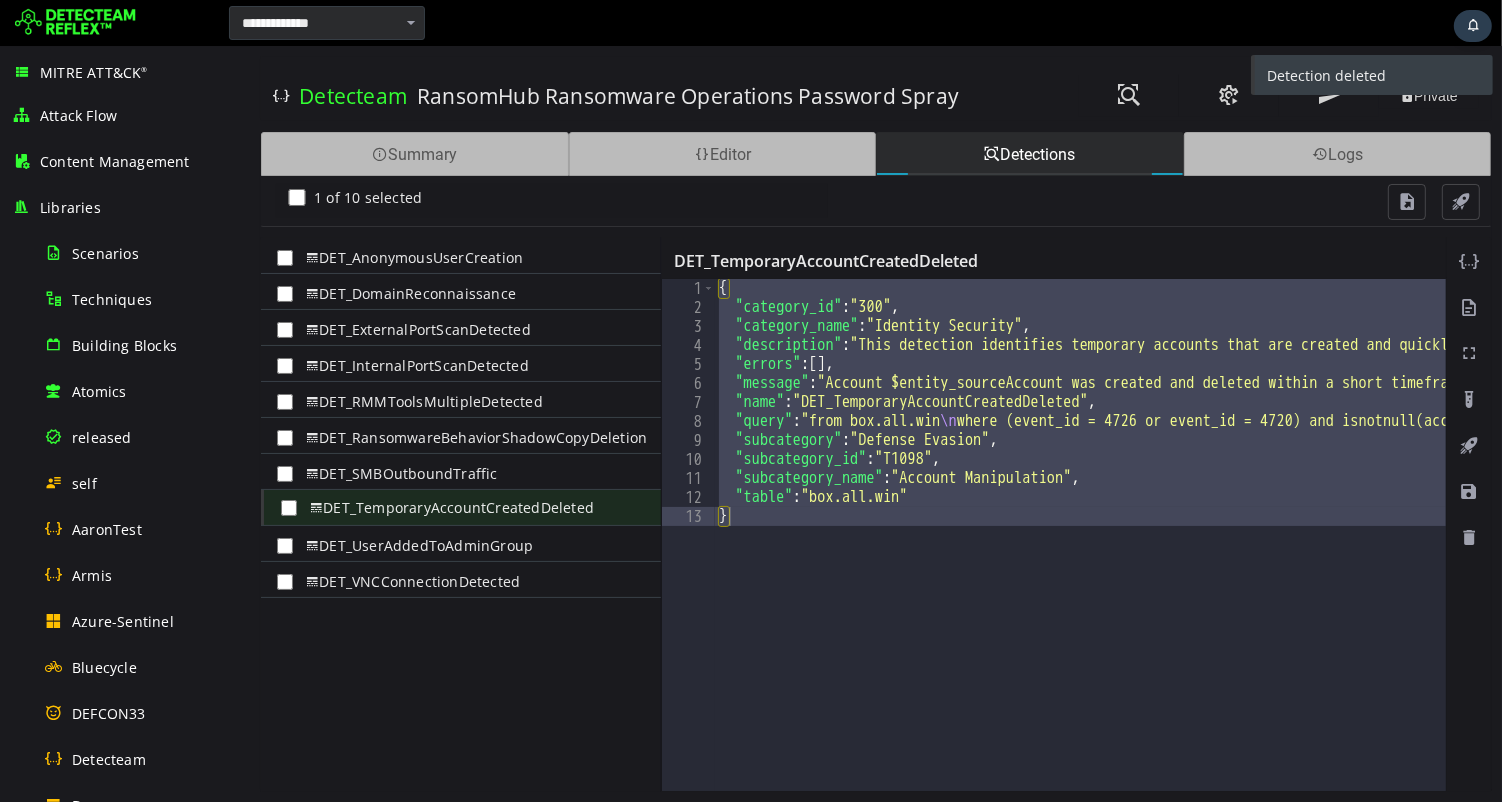 click on "DET_UserAddedToAdminGroup" at bounding box center (416, 546) 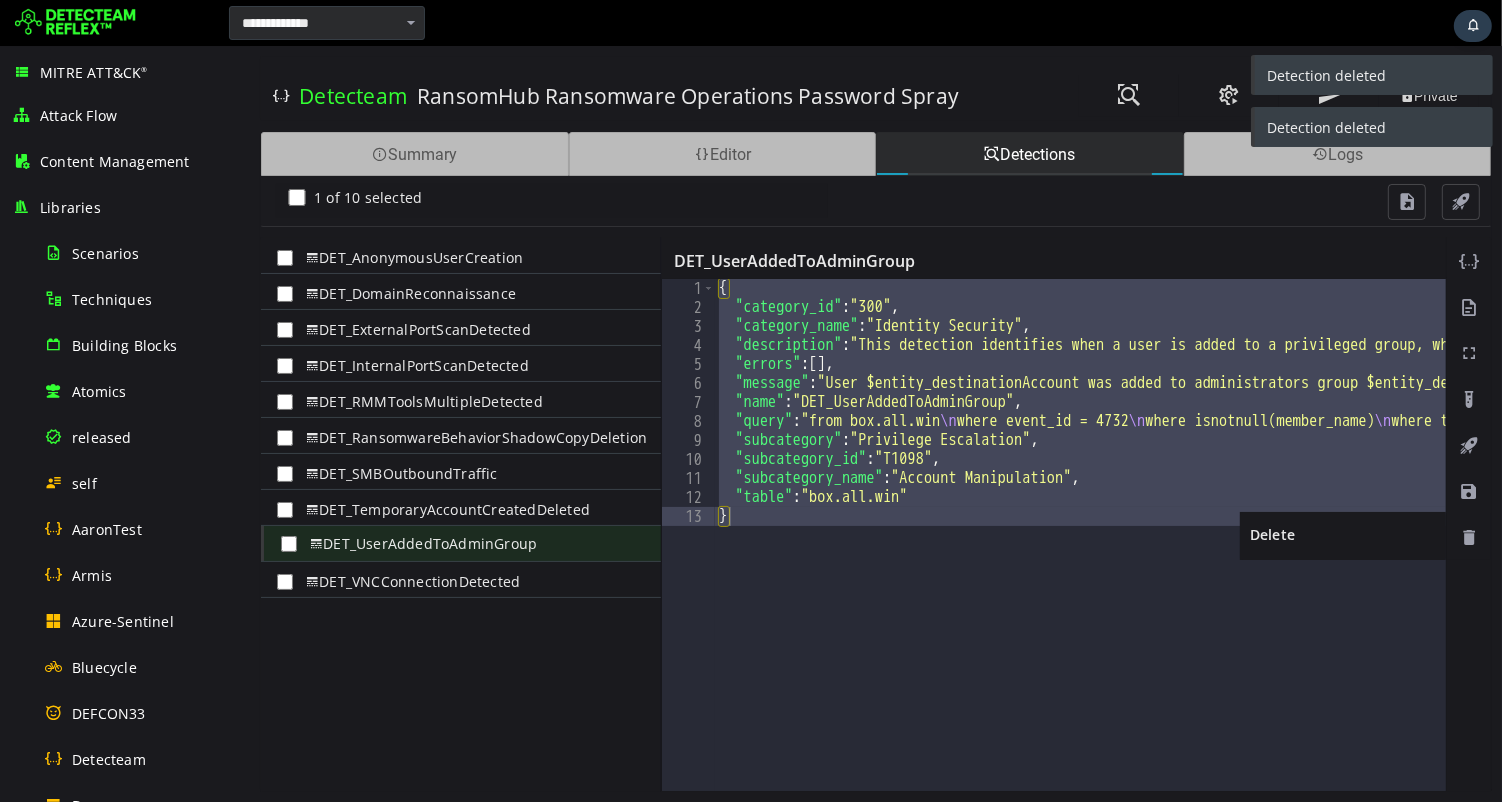 click at bounding box center [1468, 538] 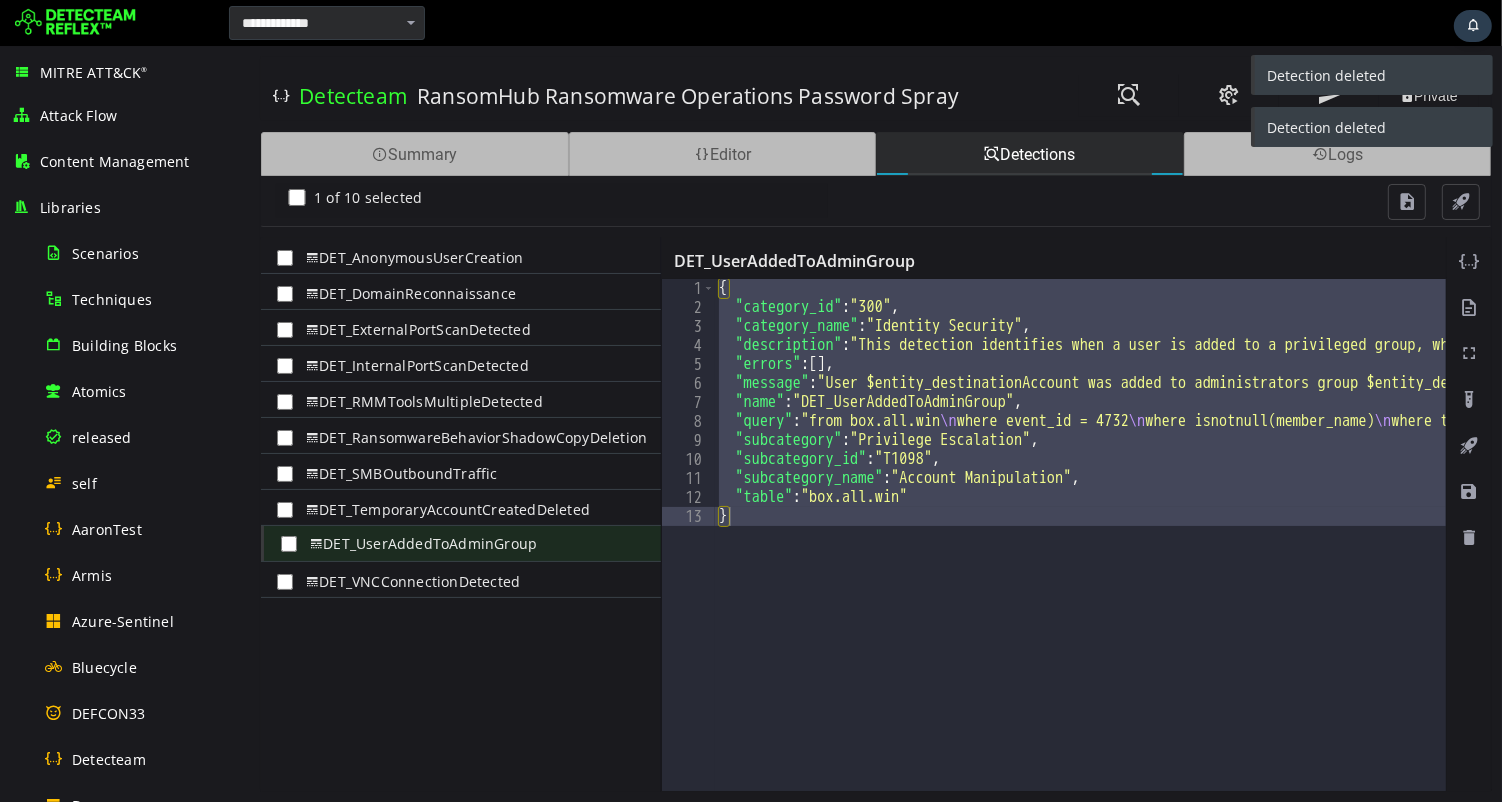 click on "DET_VNCConnectionDetected" at bounding box center [409, 582] 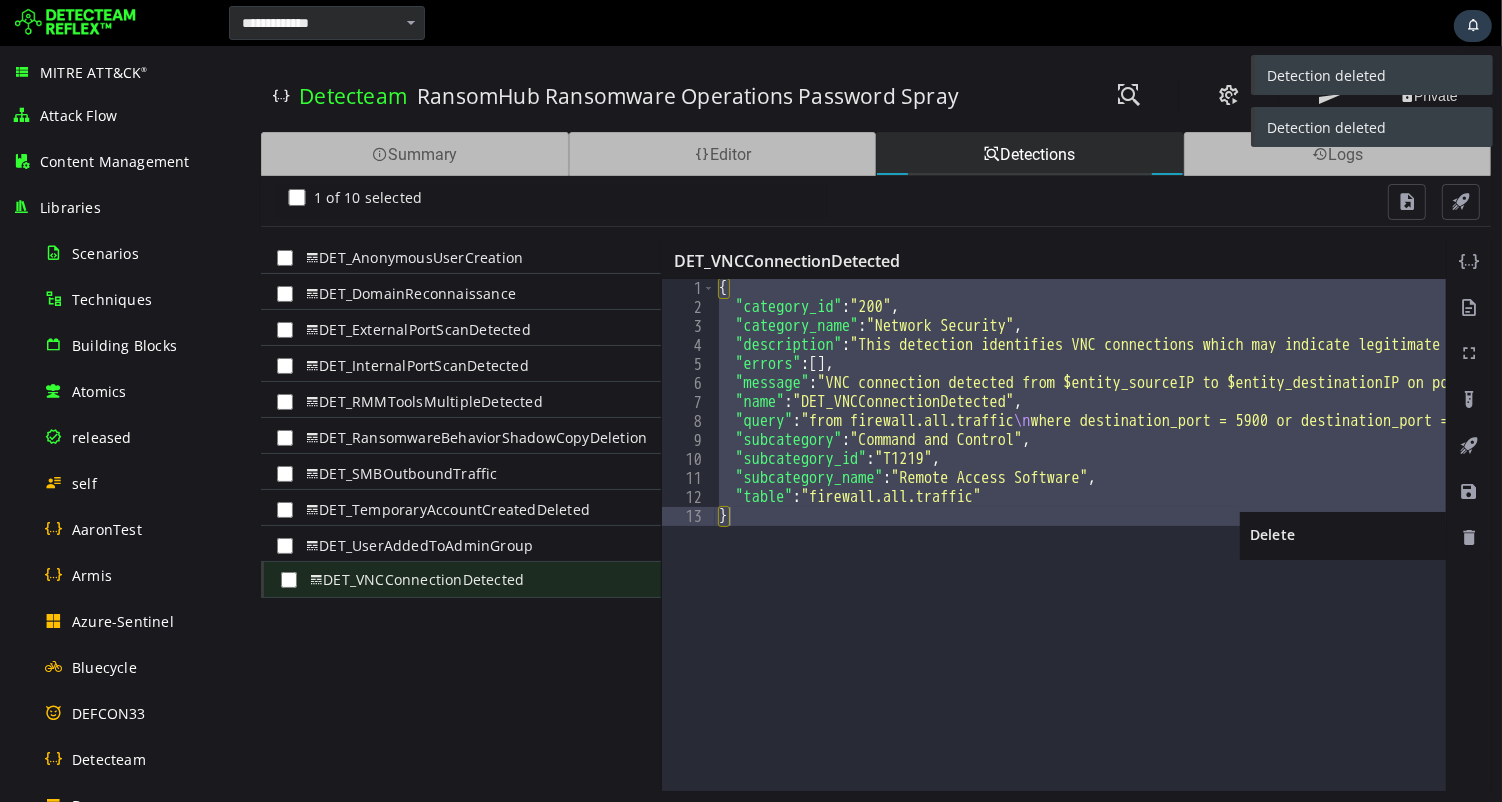 click at bounding box center [1468, 538] 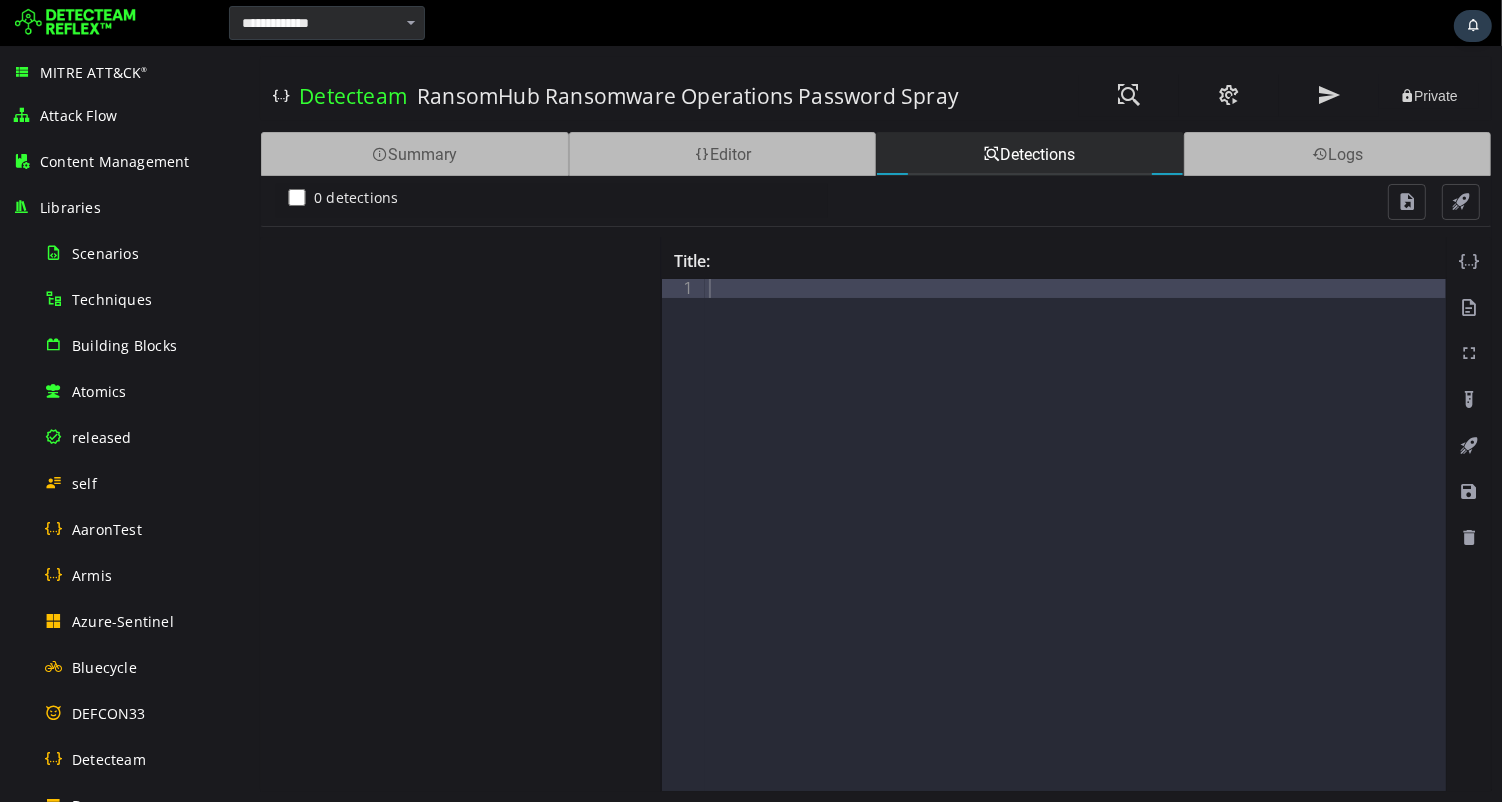 scroll, scrollTop: 0, scrollLeft: 0, axis: both 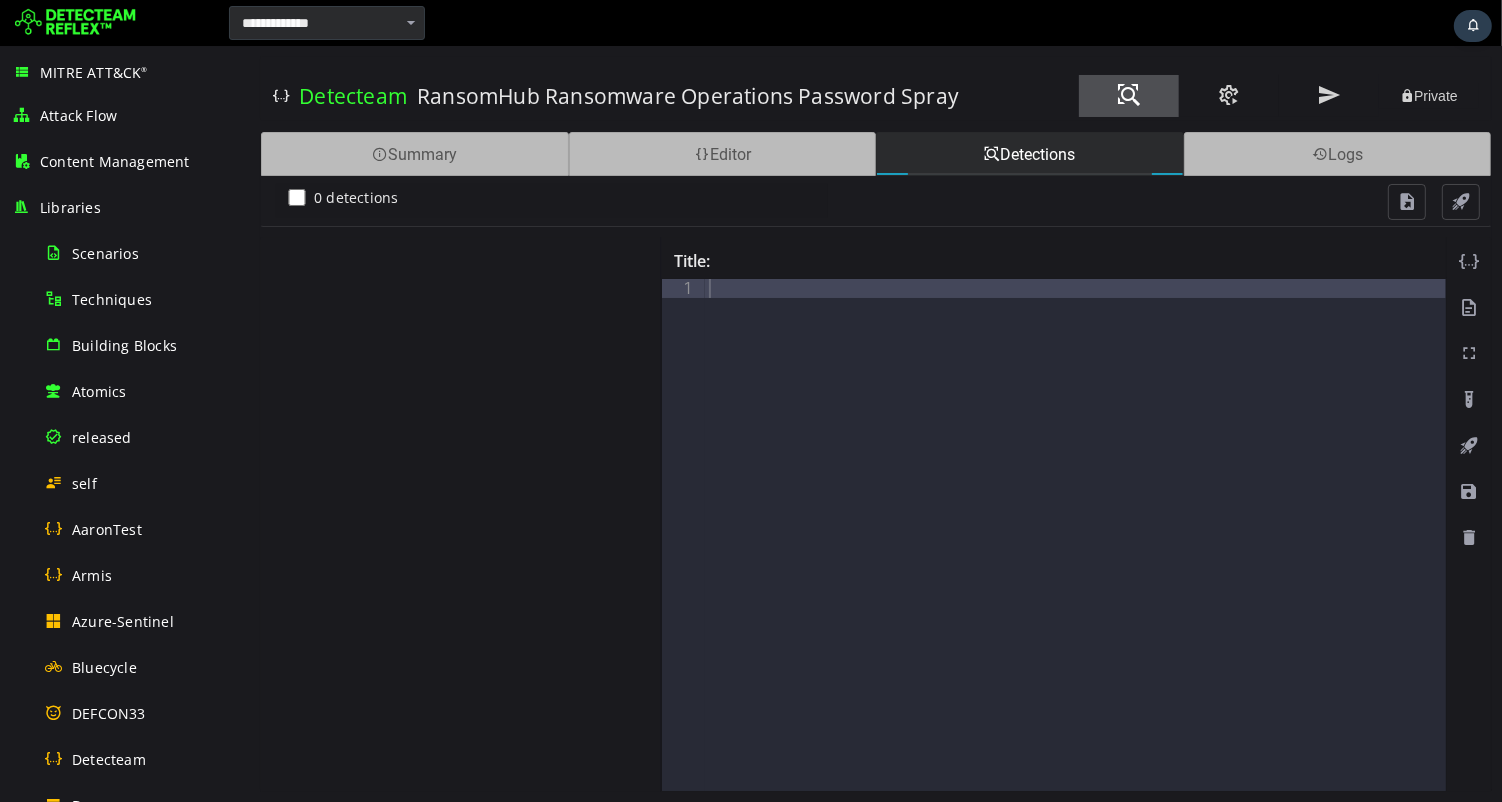 click at bounding box center (1128, 95) 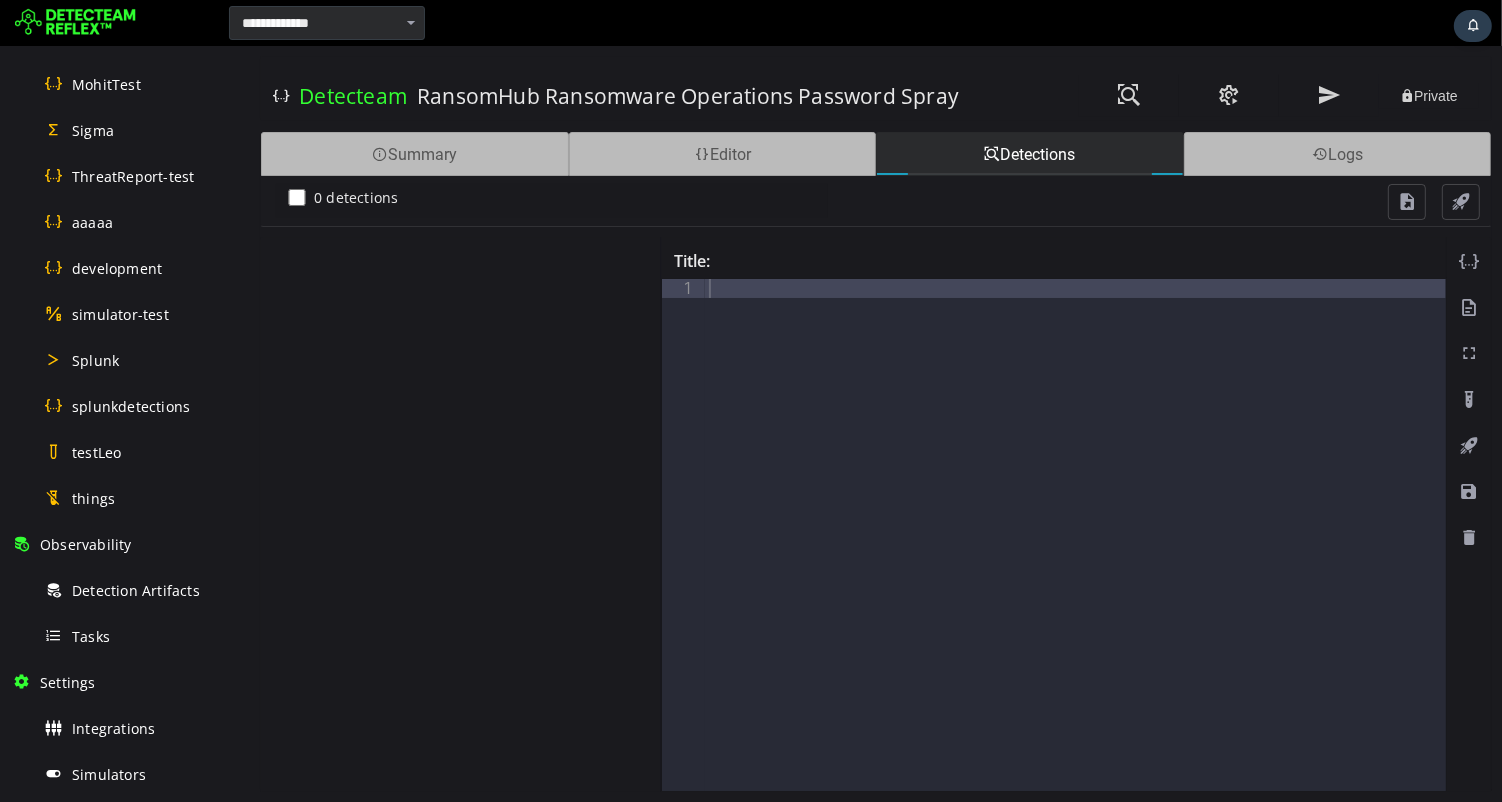 scroll, scrollTop: 855, scrollLeft: 0, axis: vertical 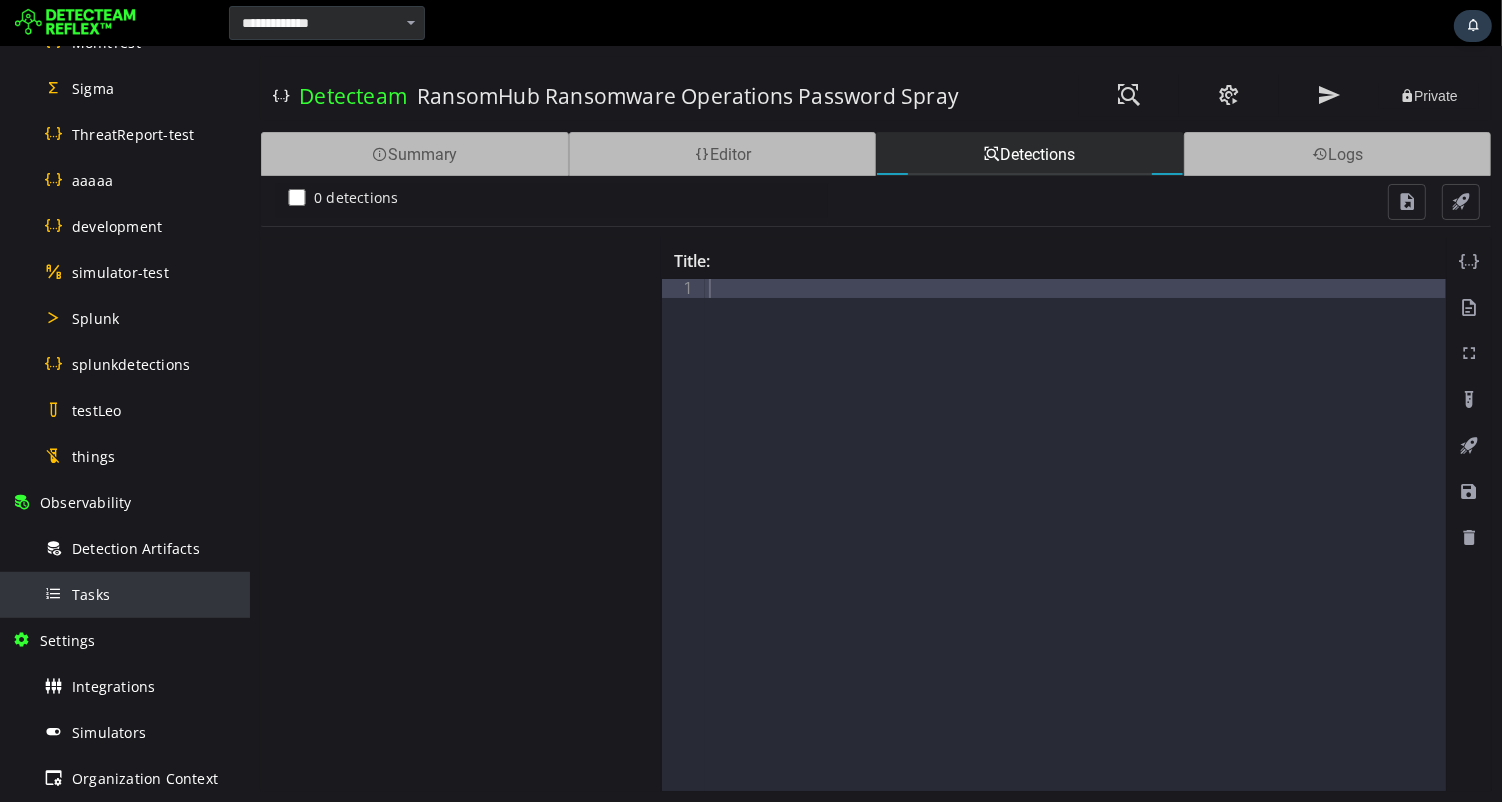 click on "Tasks" at bounding box center (141, 594) 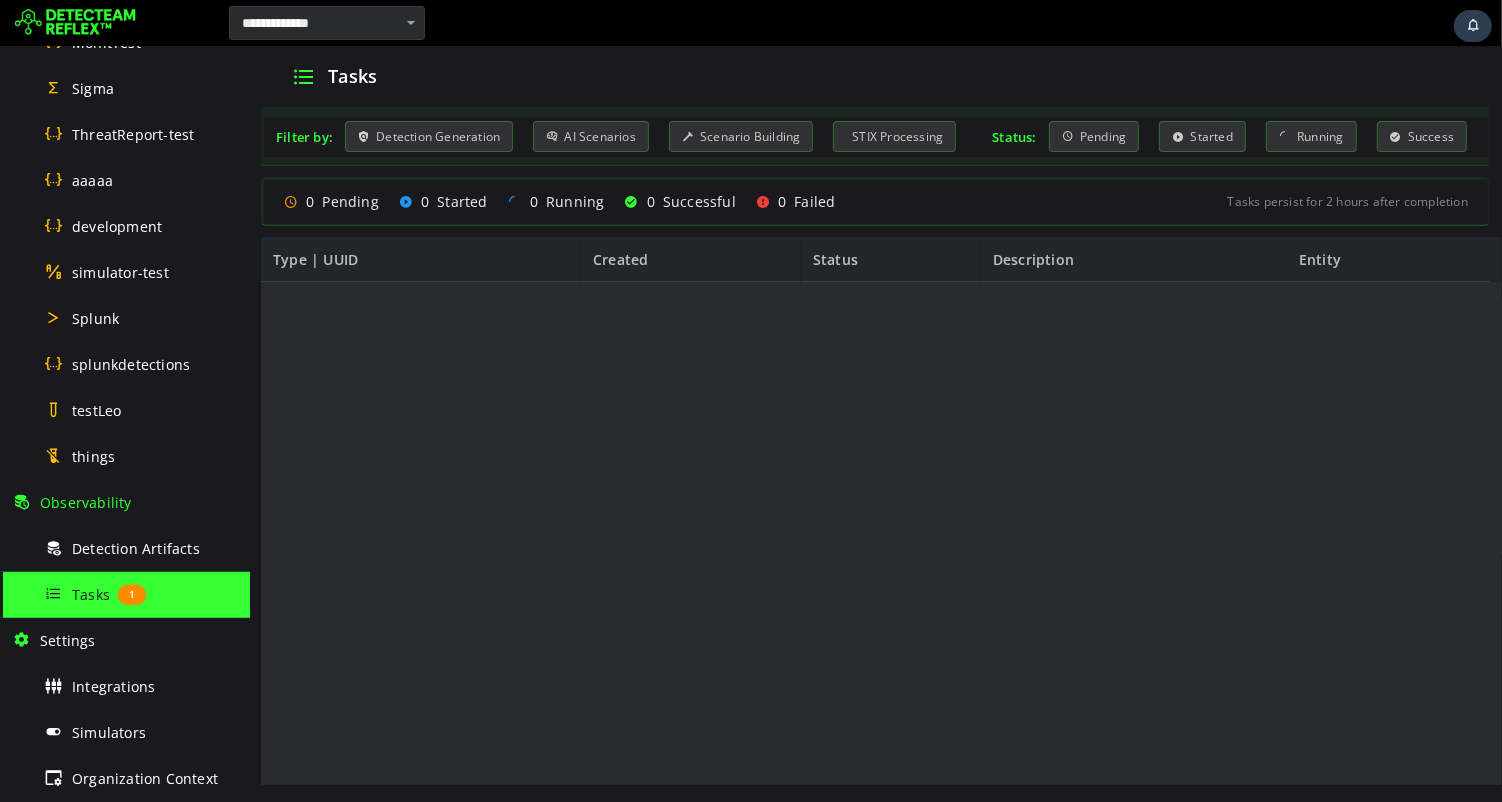 scroll, scrollTop: 0, scrollLeft: 0, axis: both 